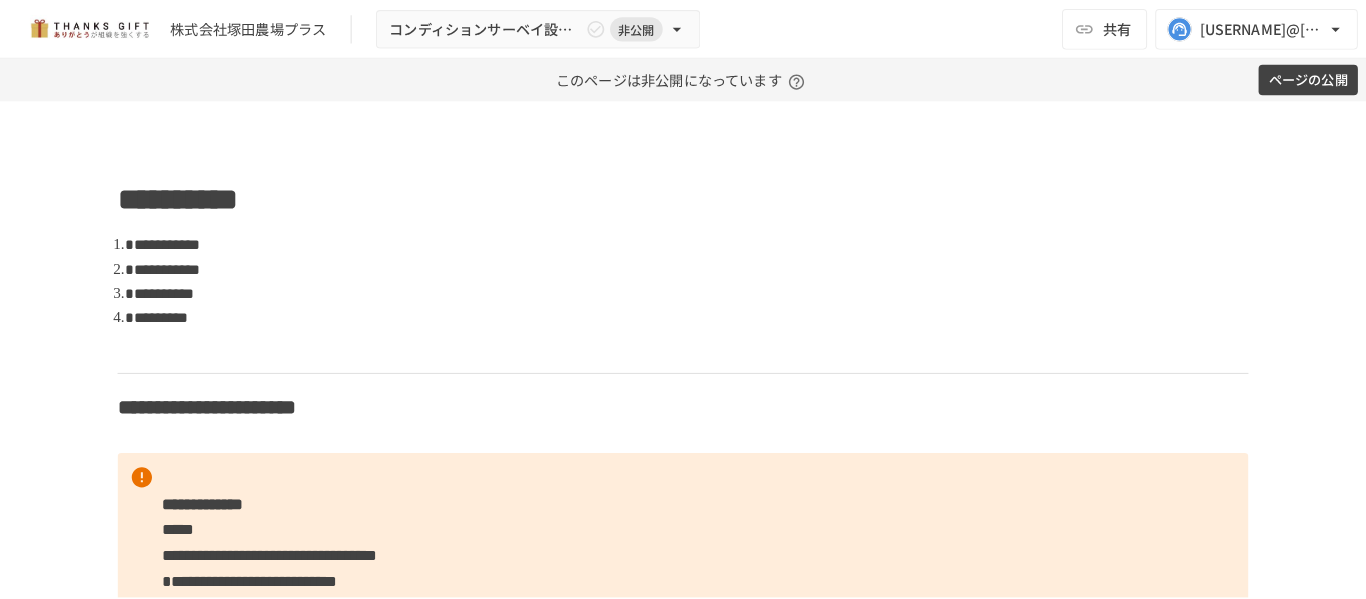 scroll, scrollTop: 0, scrollLeft: 0, axis: both 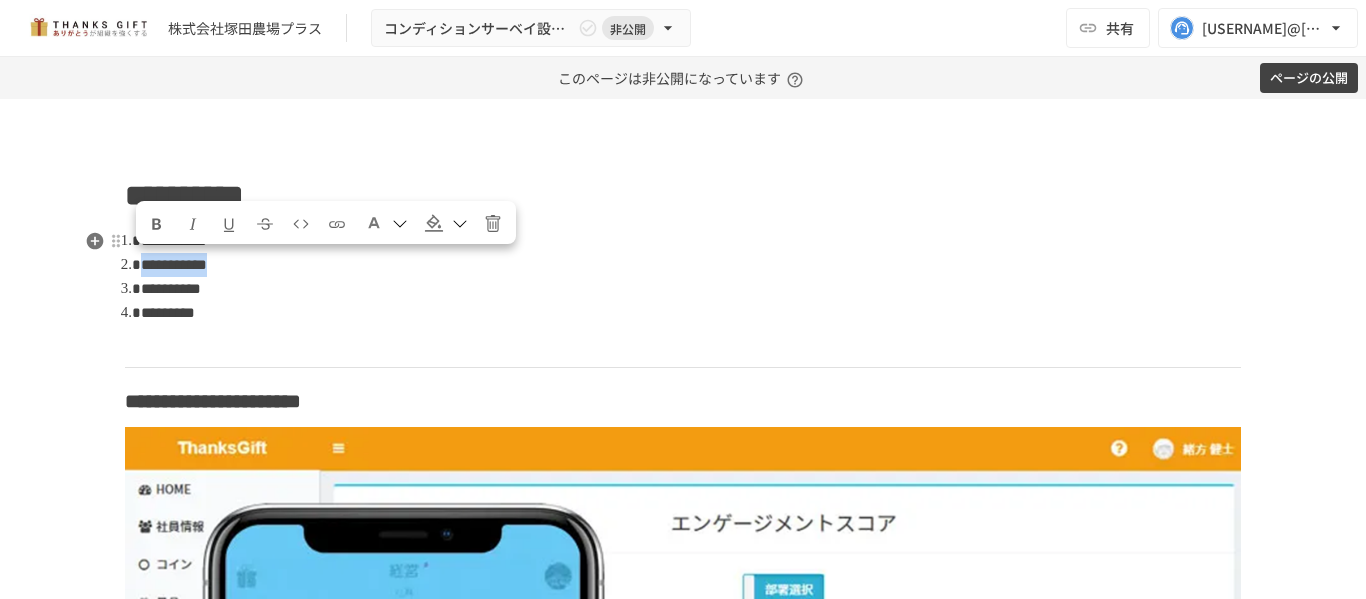 drag, startPoint x: 284, startPoint y: 270, endPoint x: 138, endPoint y: 262, distance: 146.21901 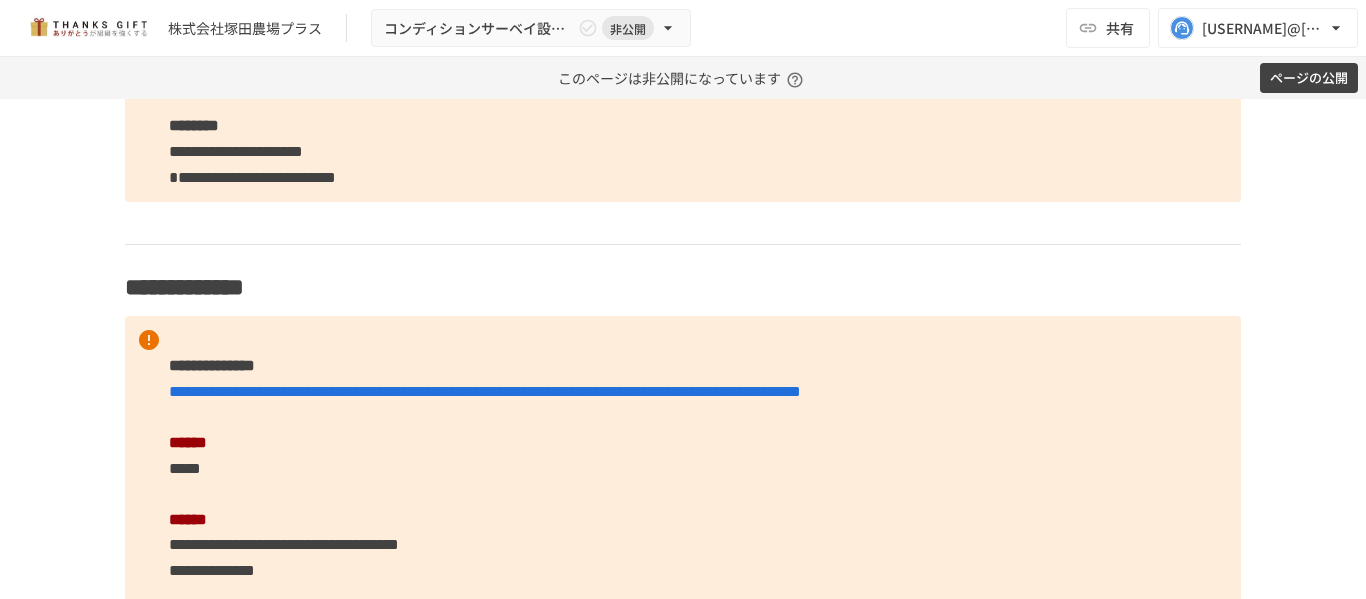 scroll, scrollTop: 1900, scrollLeft: 0, axis: vertical 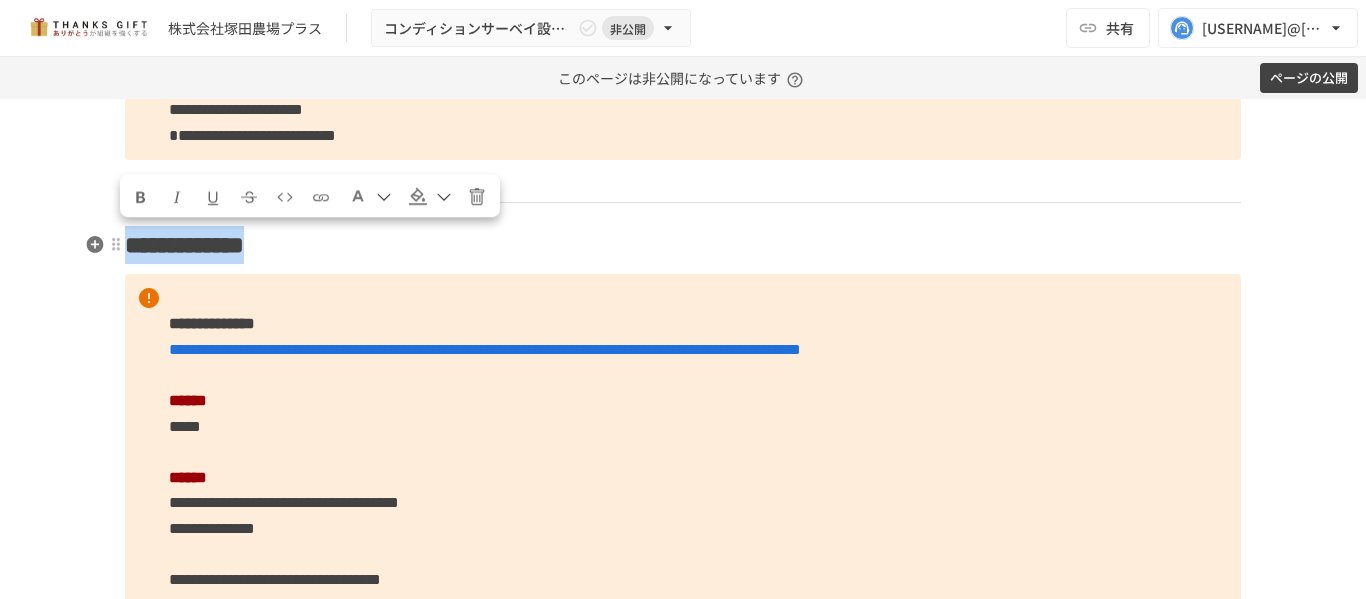 drag, startPoint x: 123, startPoint y: 238, endPoint x: 423, endPoint y: 243, distance: 300.04166 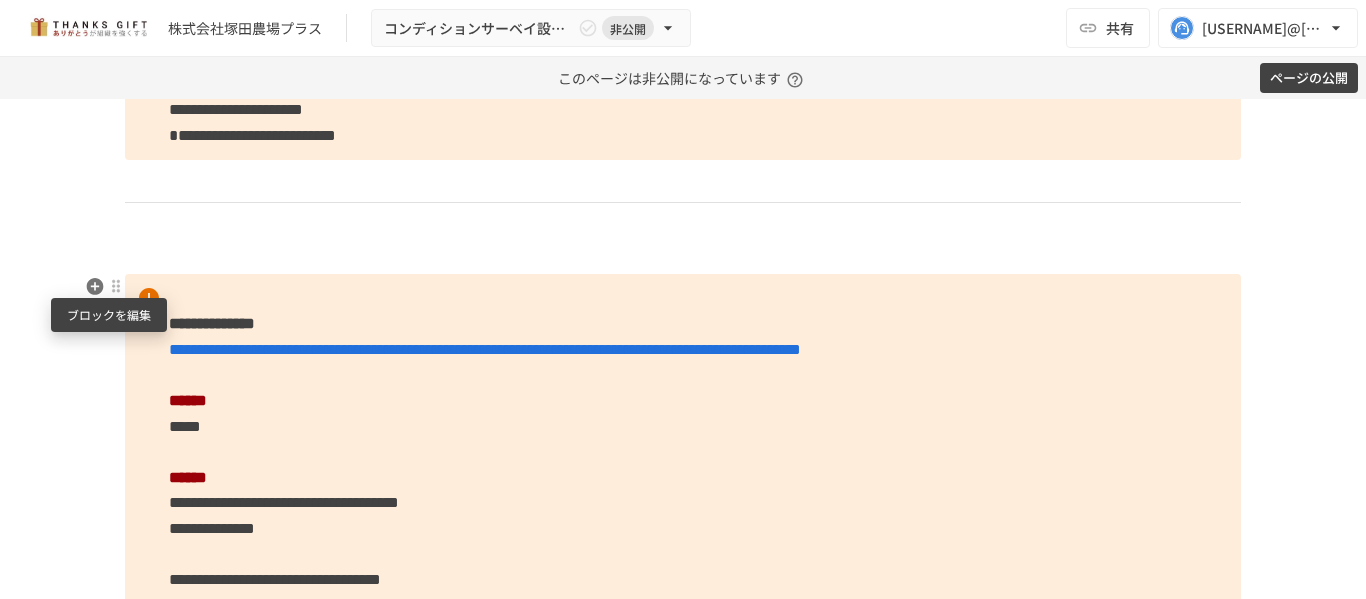 click at bounding box center (116, 286) 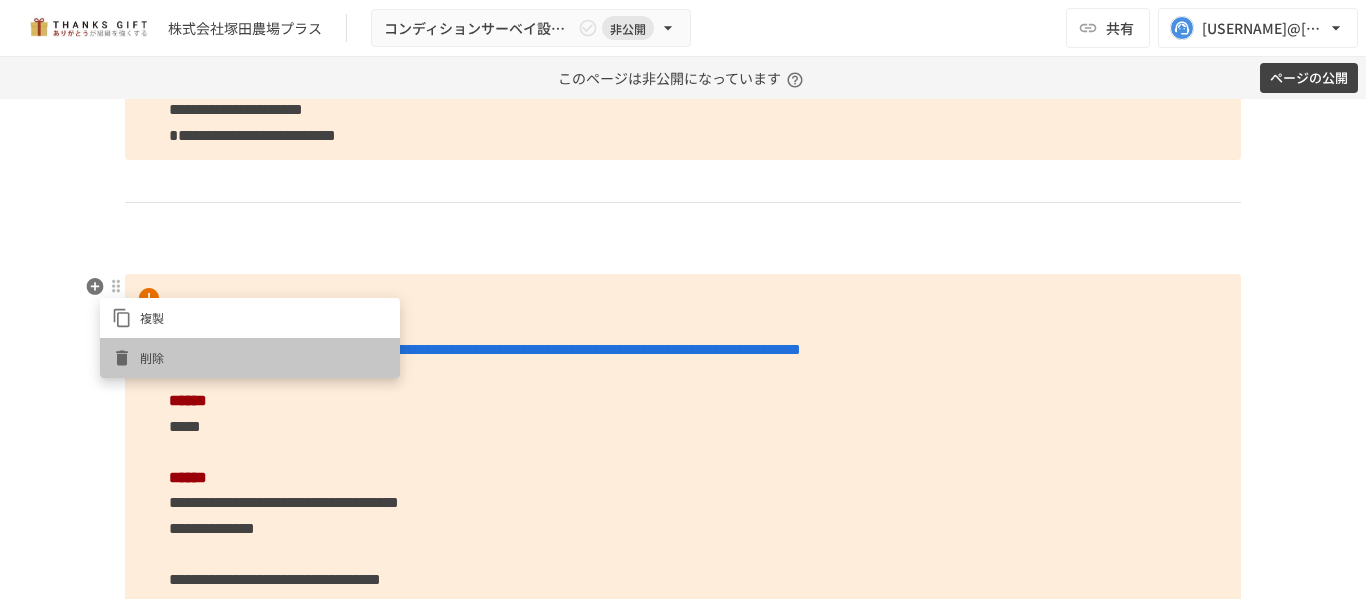click on "削除" at bounding box center [264, 357] 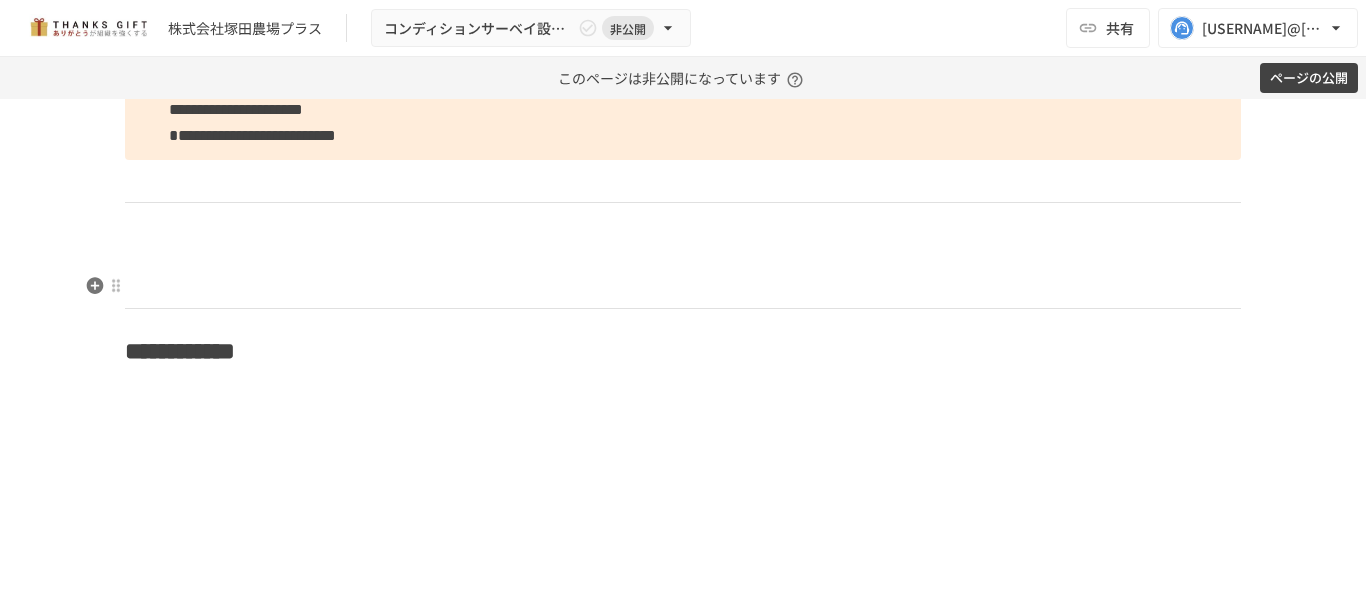 click at bounding box center [683, 287] 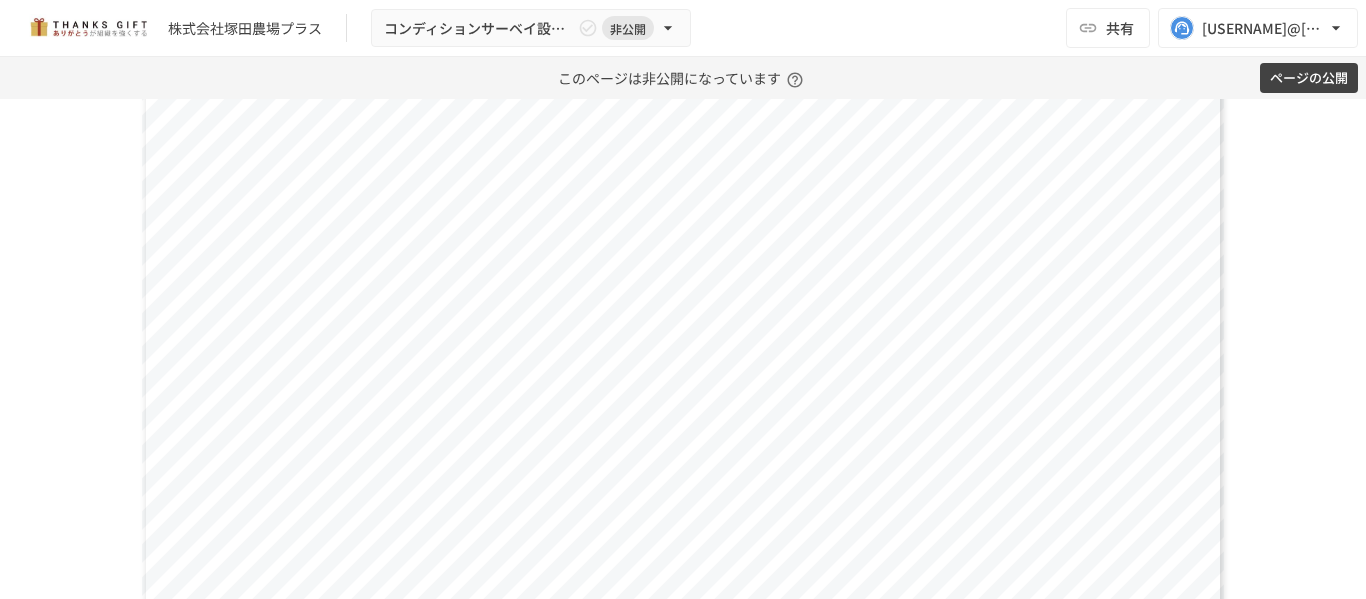 scroll, scrollTop: 1900, scrollLeft: 0, axis: vertical 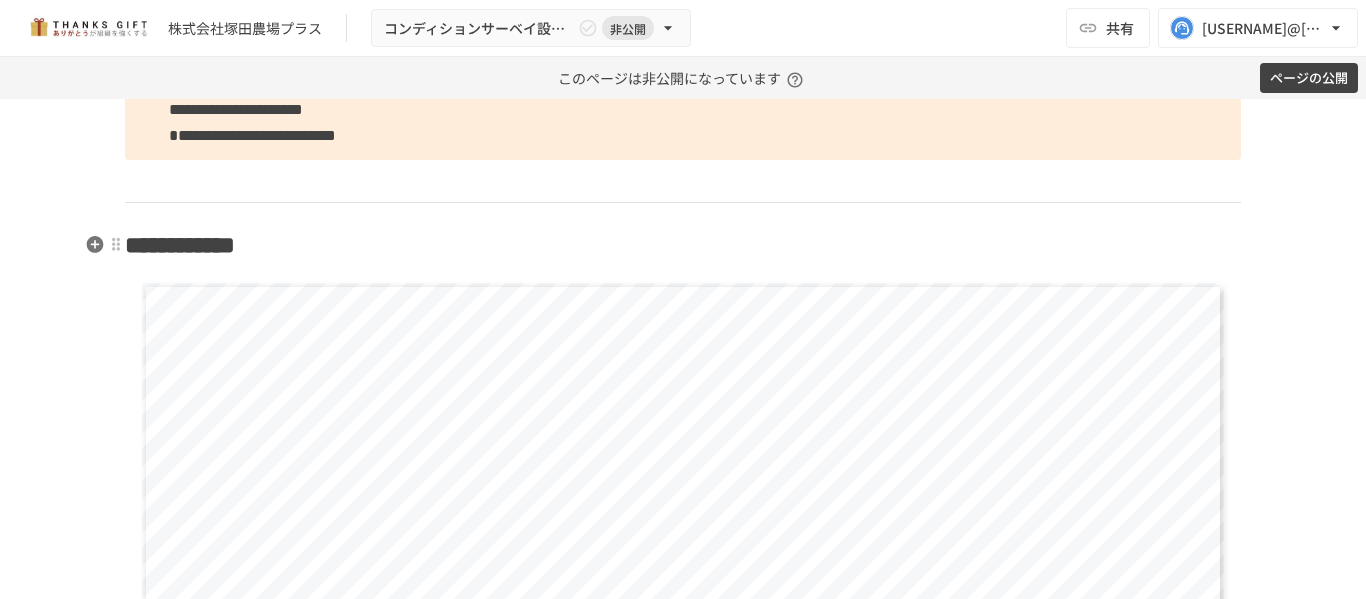 click on "**********" at bounding box center (180, 245) 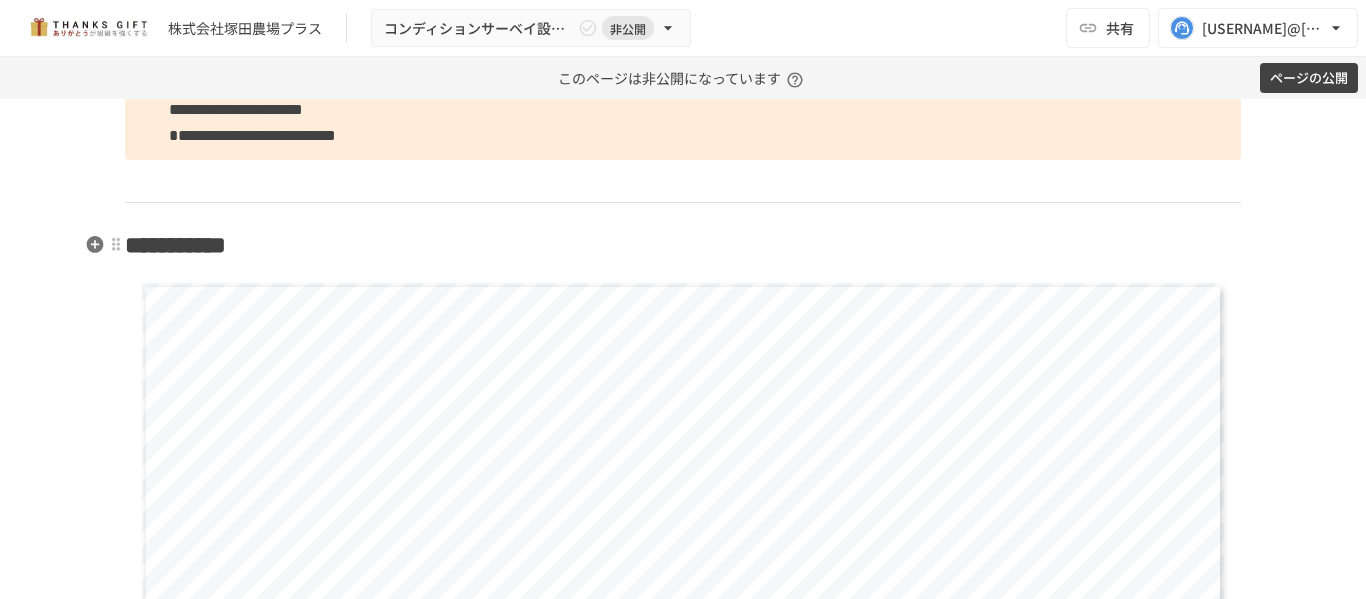 type 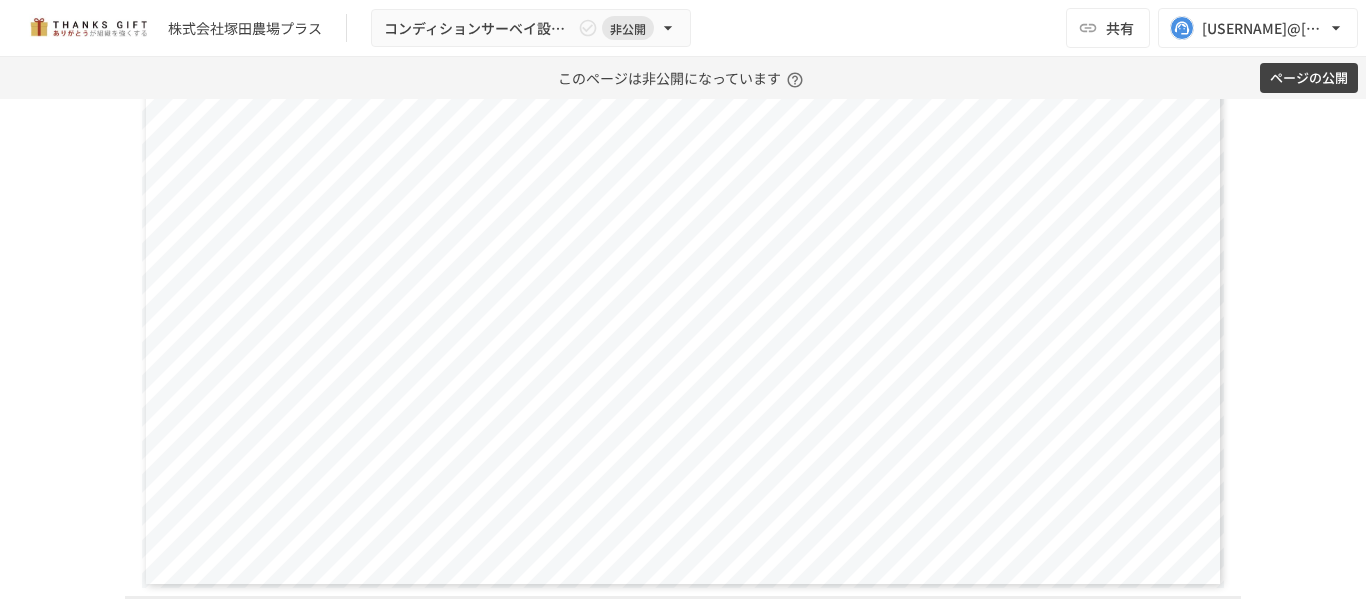 scroll, scrollTop: 2000, scrollLeft: 0, axis: vertical 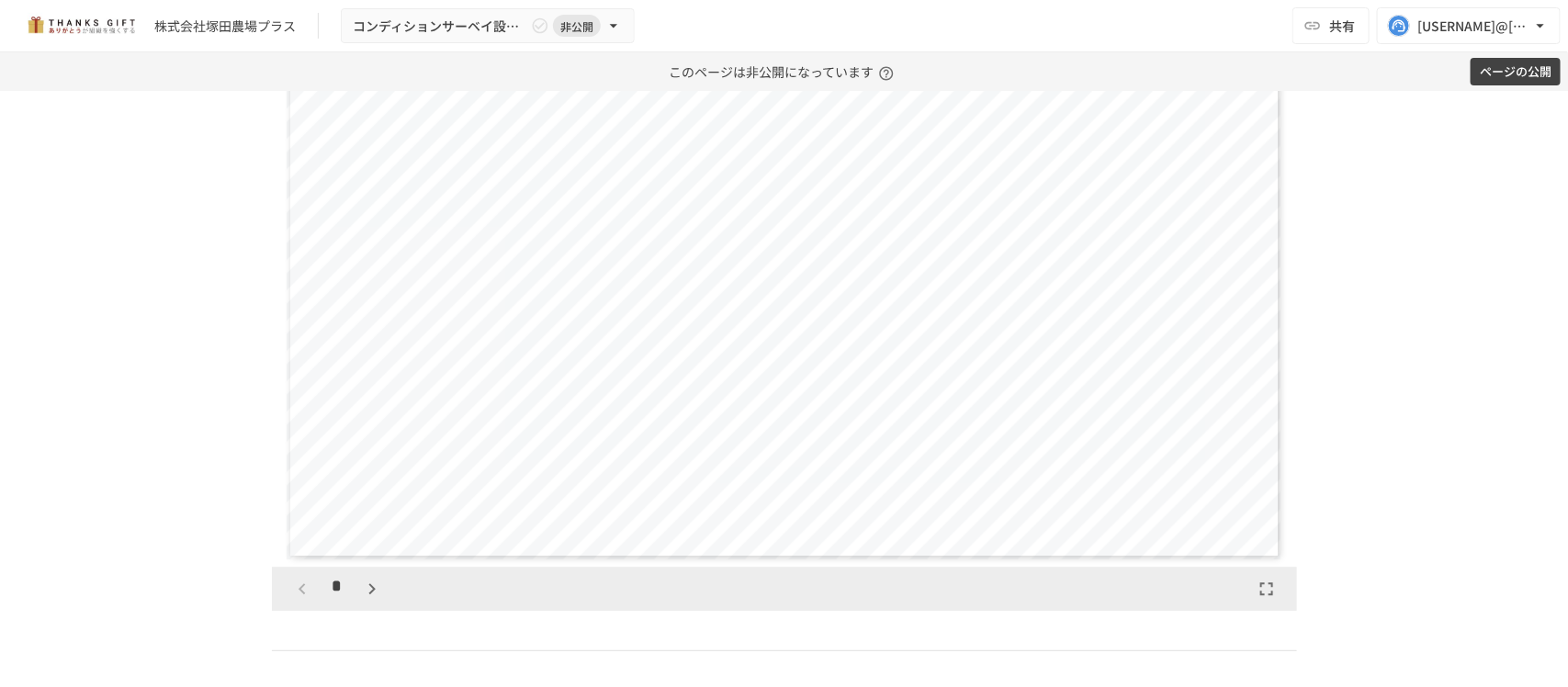 click 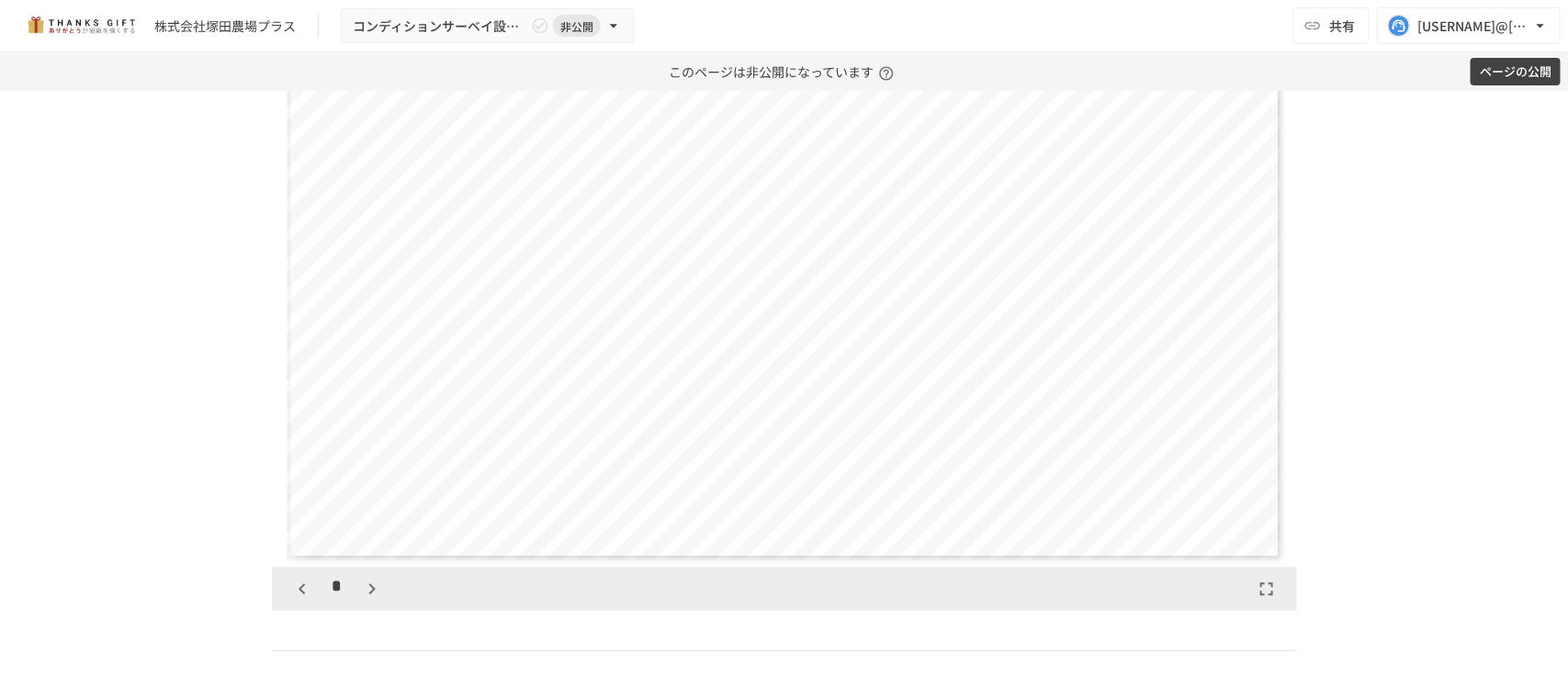 click 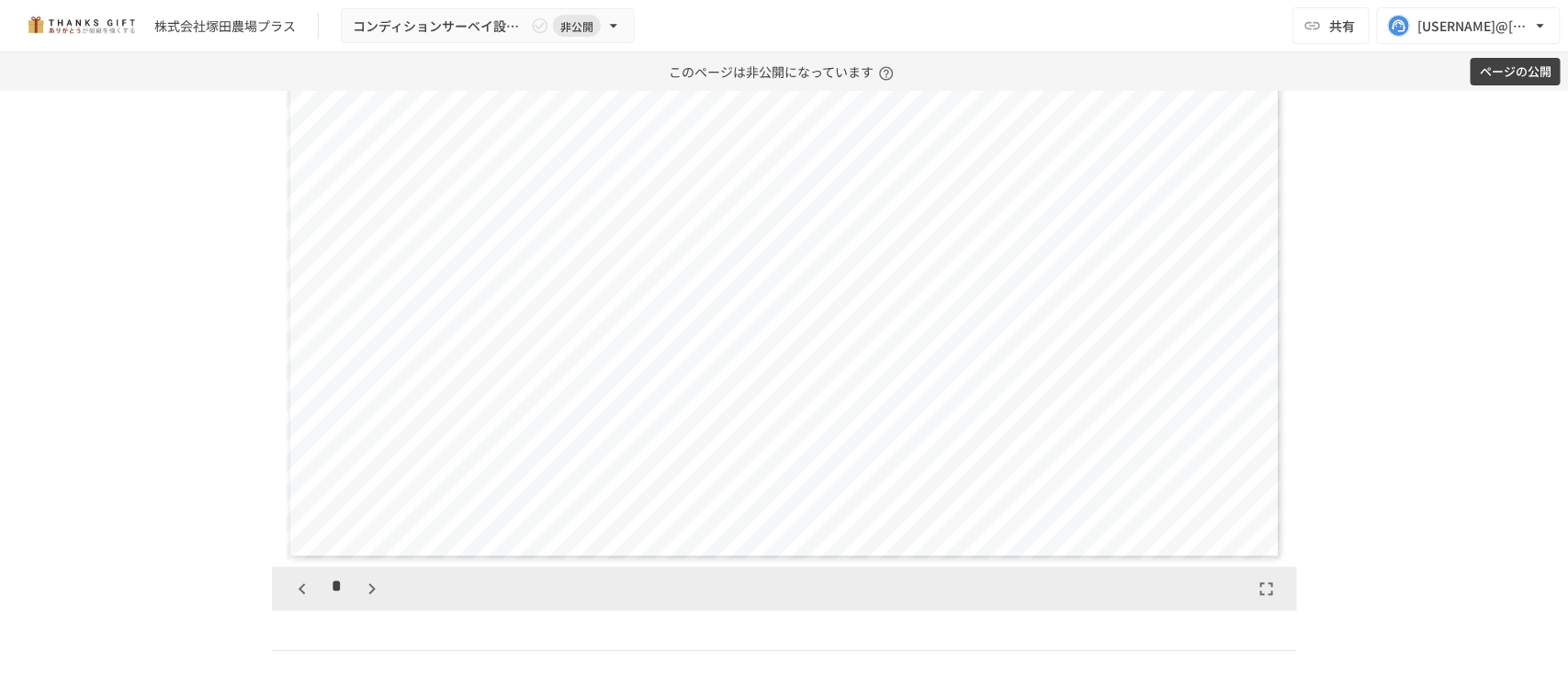 click 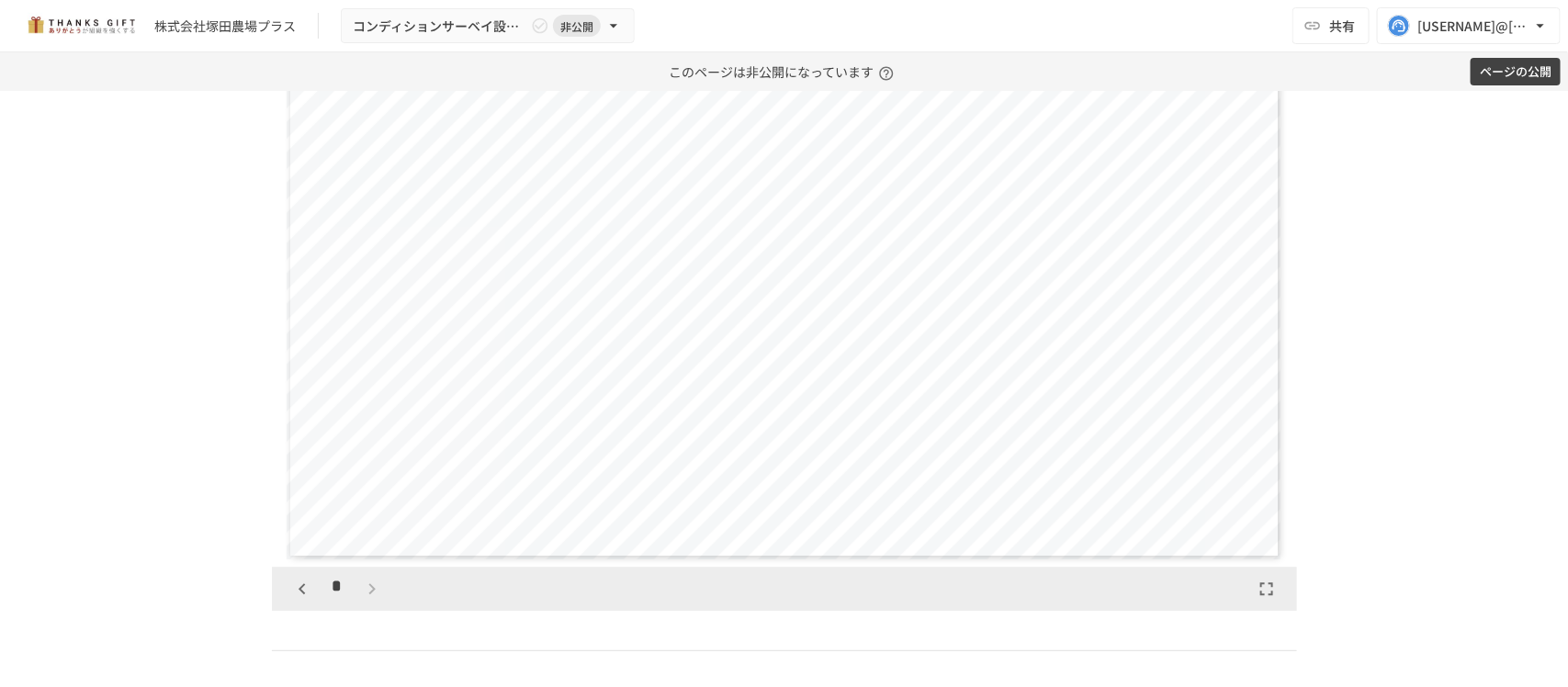 scroll, scrollTop: 1722, scrollLeft: 0, axis: vertical 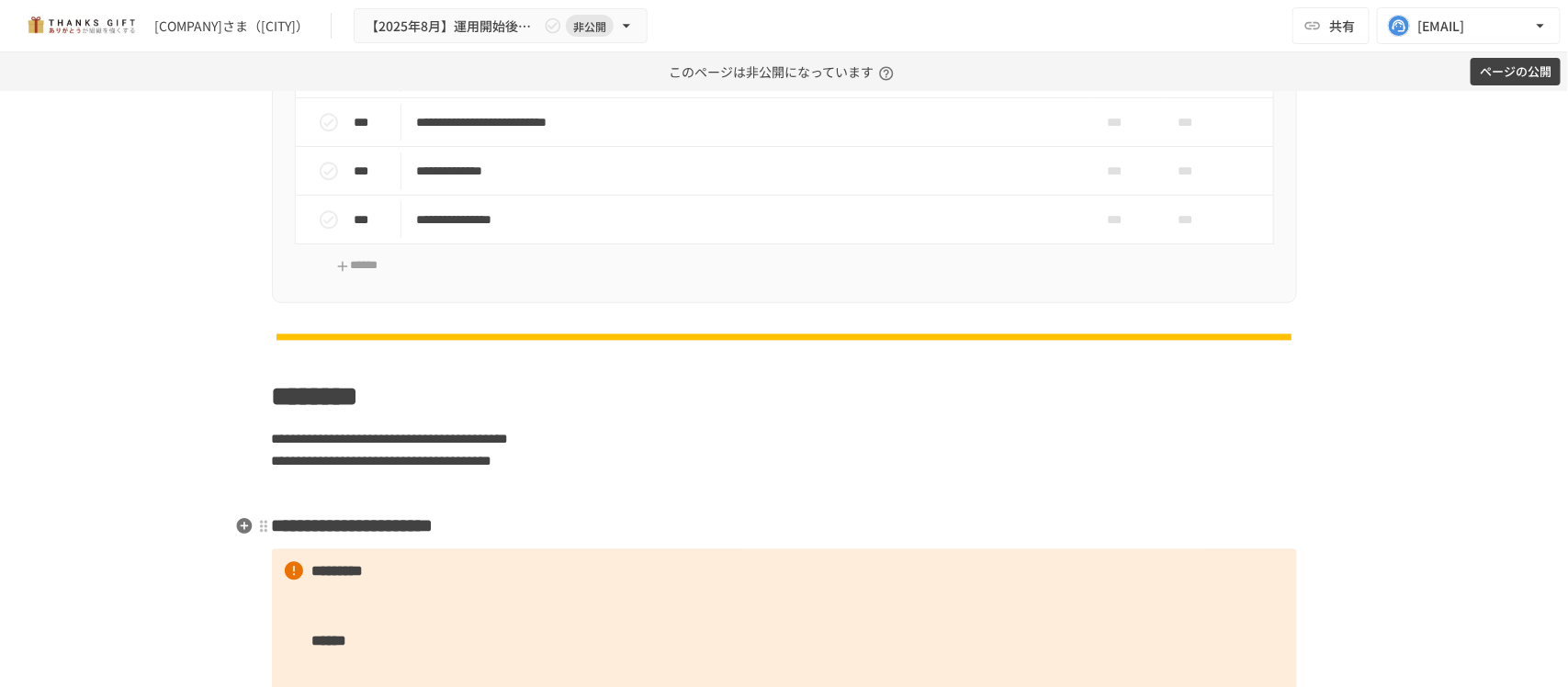 click on "**********" at bounding box center [784, 2120] 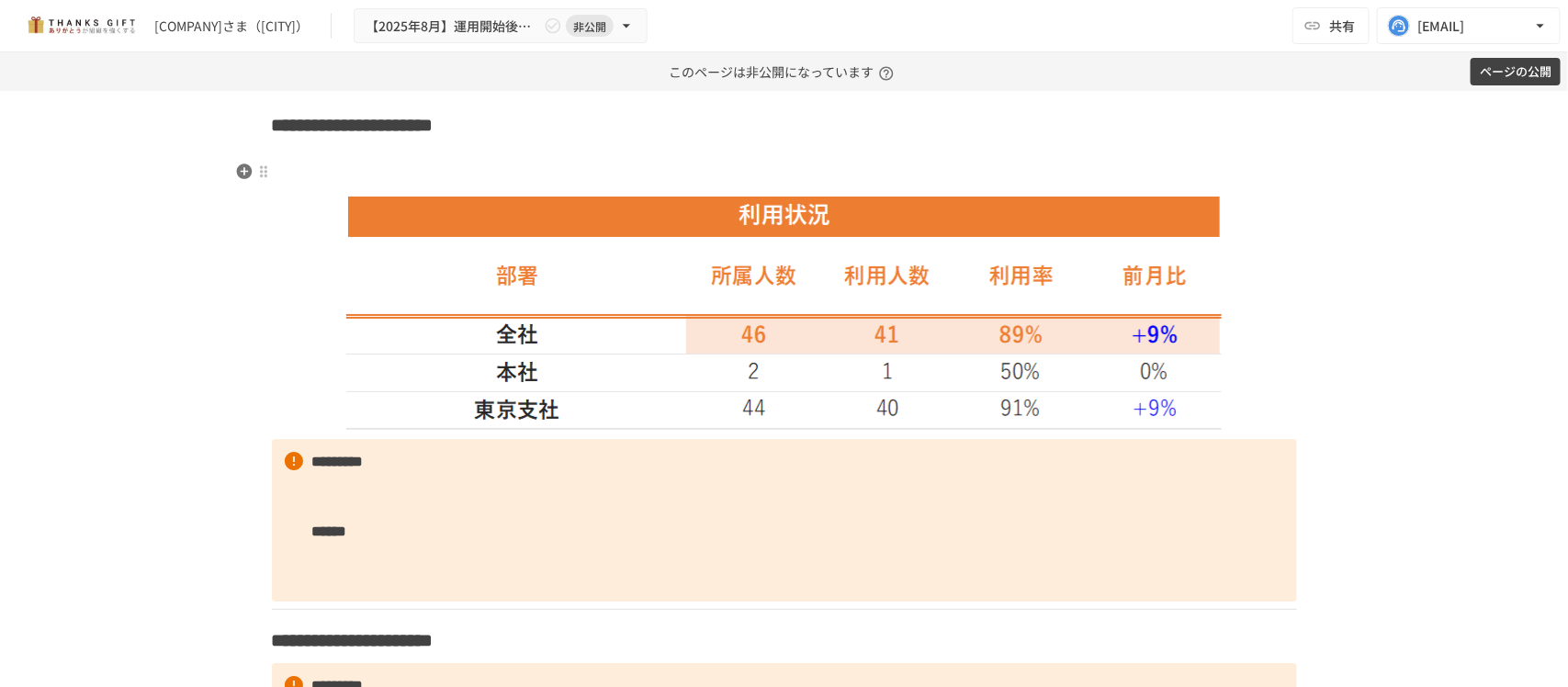 scroll, scrollTop: 2411, scrollLeft: 0, axis: vertical 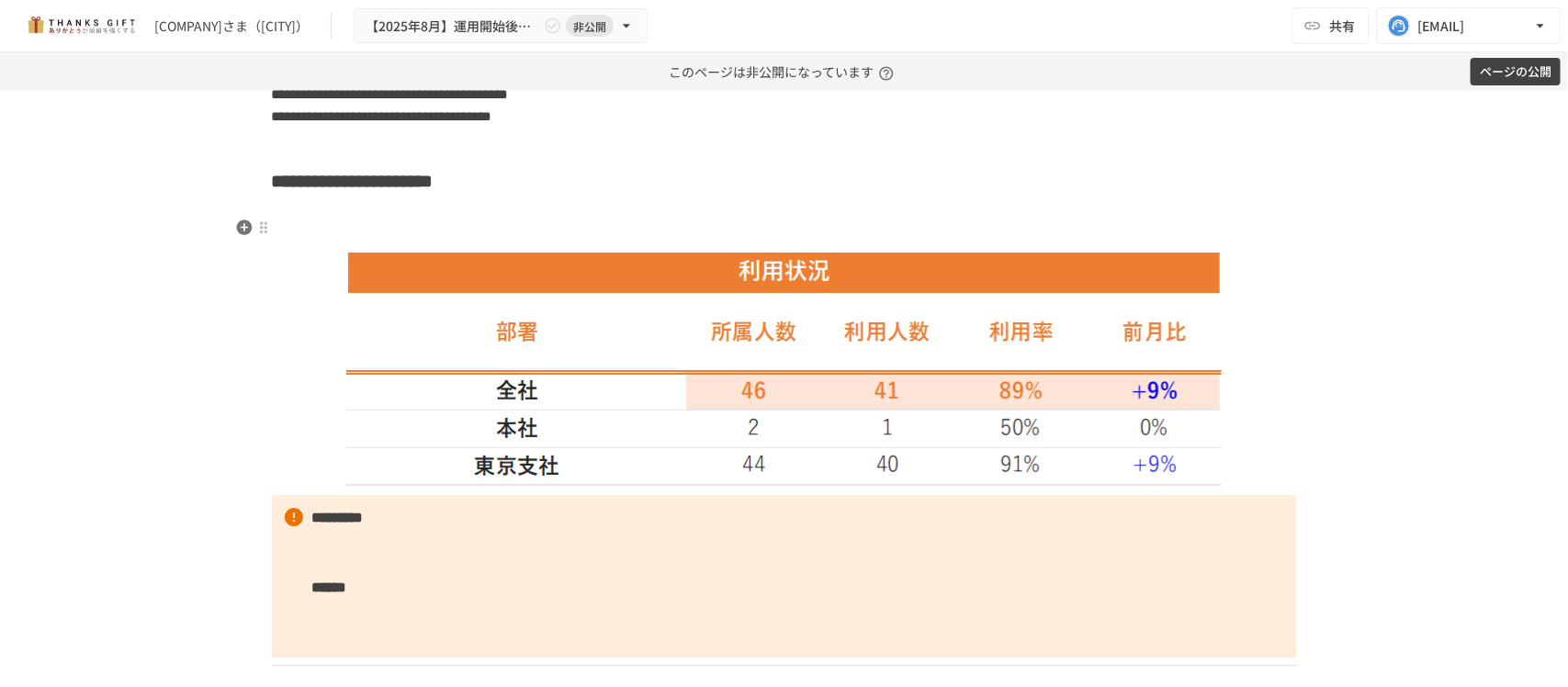 click at bounding box center (784, 227) 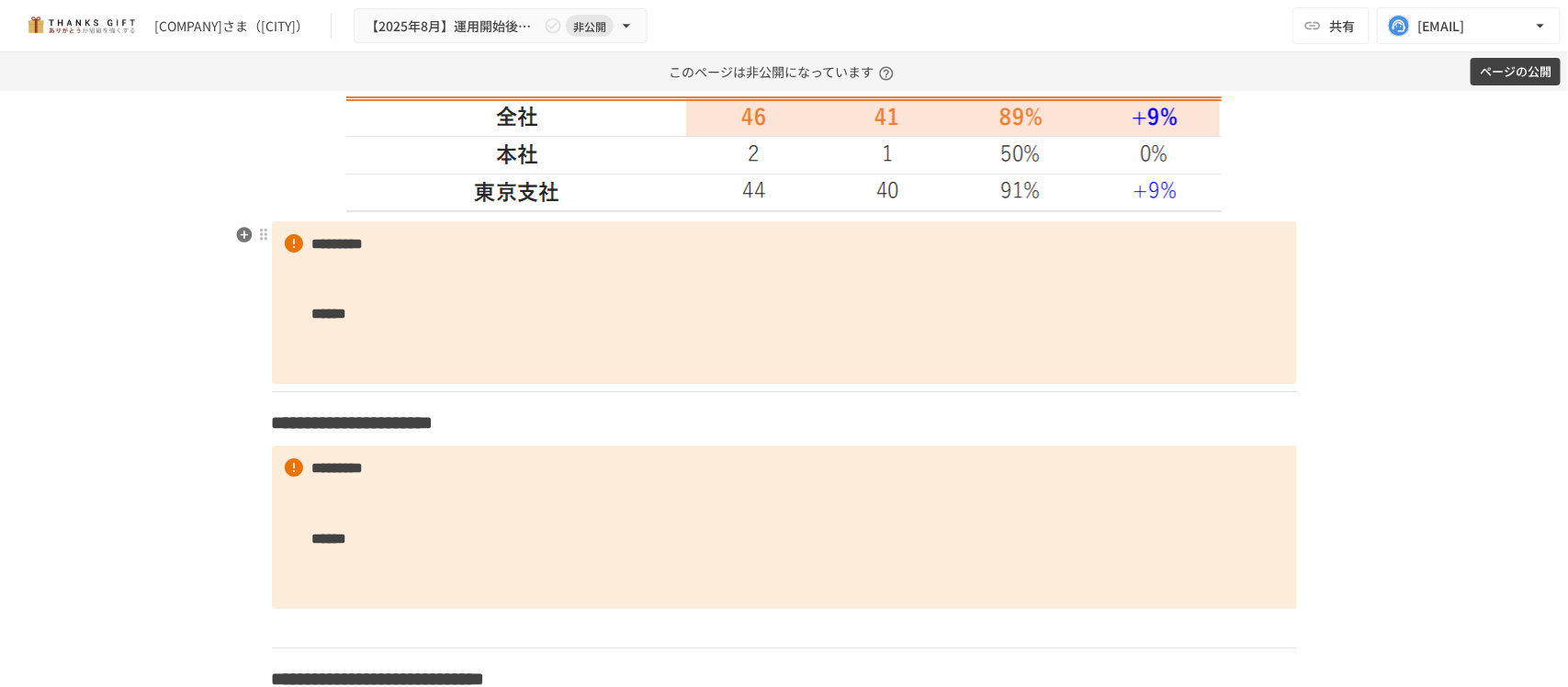 scroll, scrollTop: 2641, scrollLeft: 0, axis: vertical 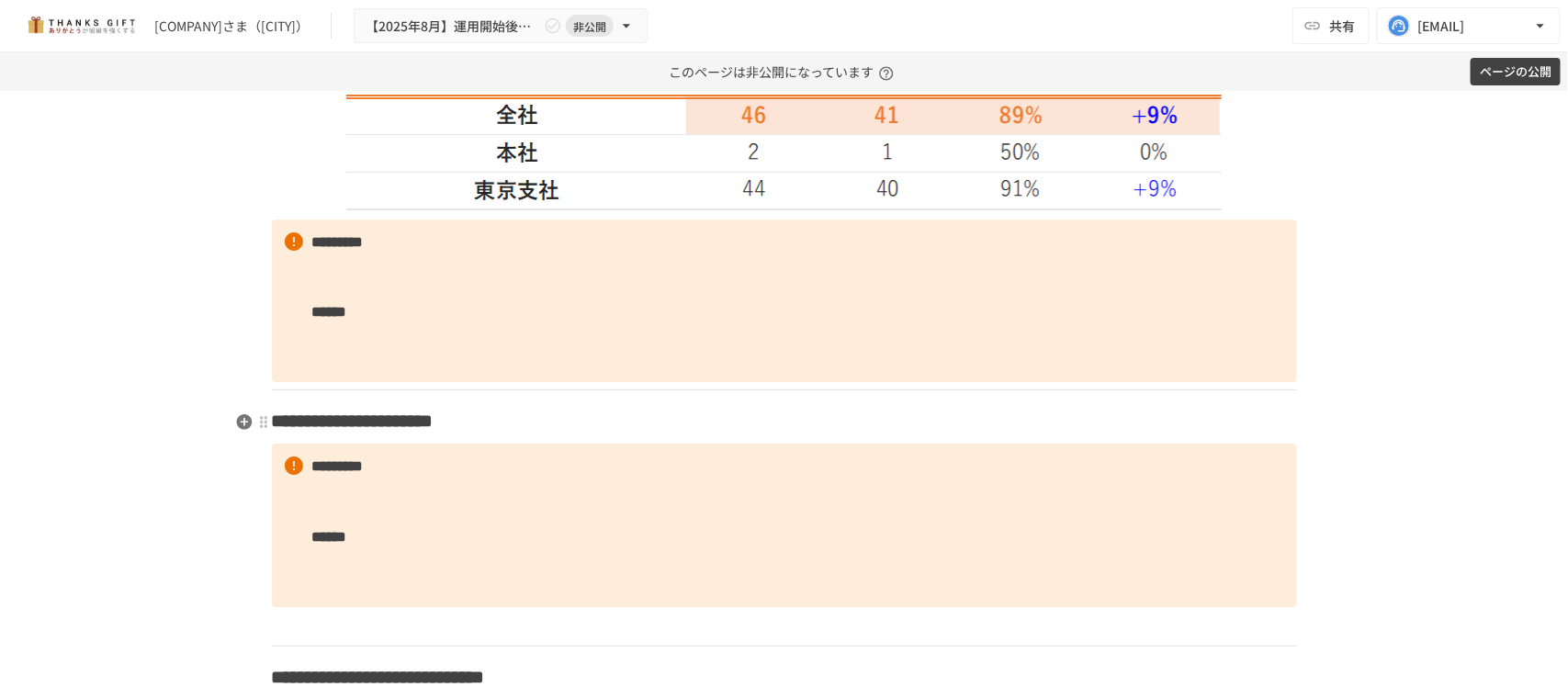 click on "**********" at bounding box center (784, 421) 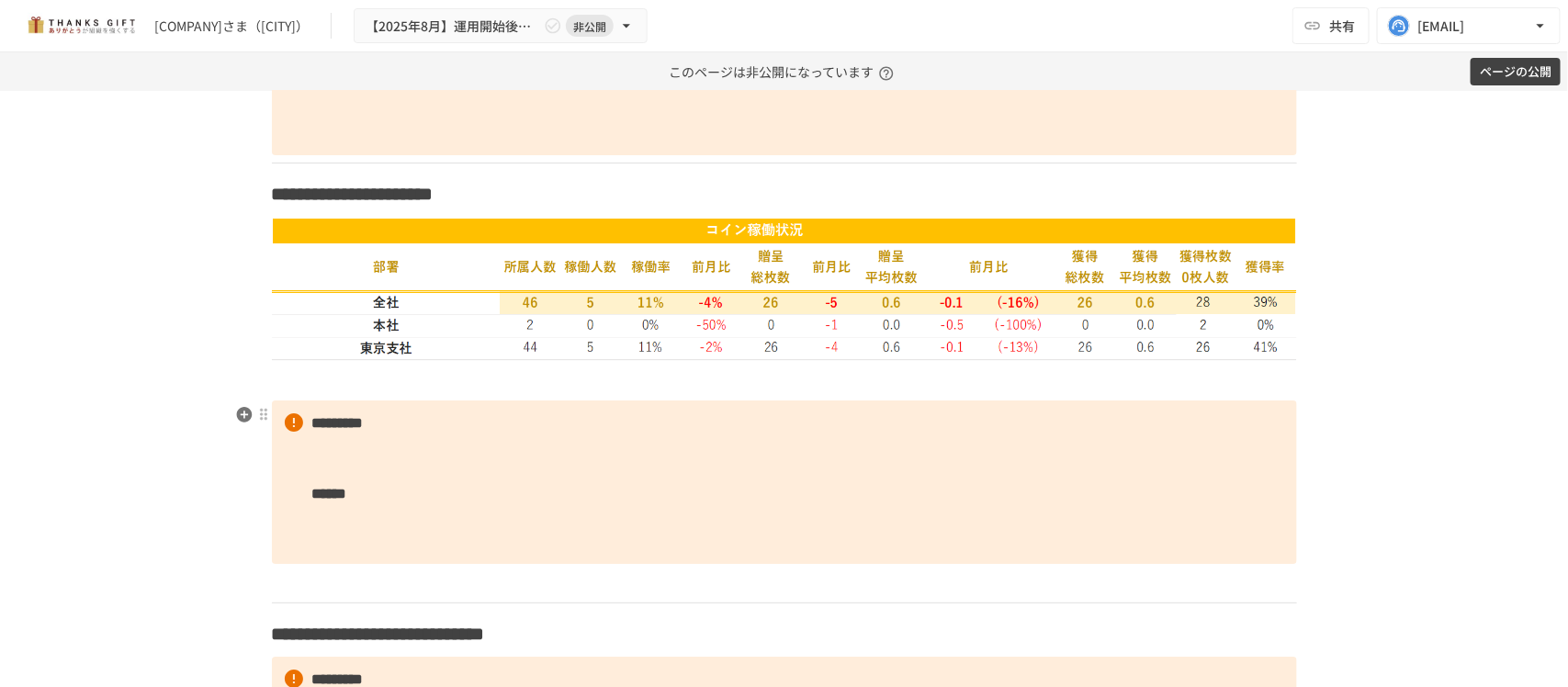 scroll, scrollTop: 2870, scrollLeft: 0, axis: vertical 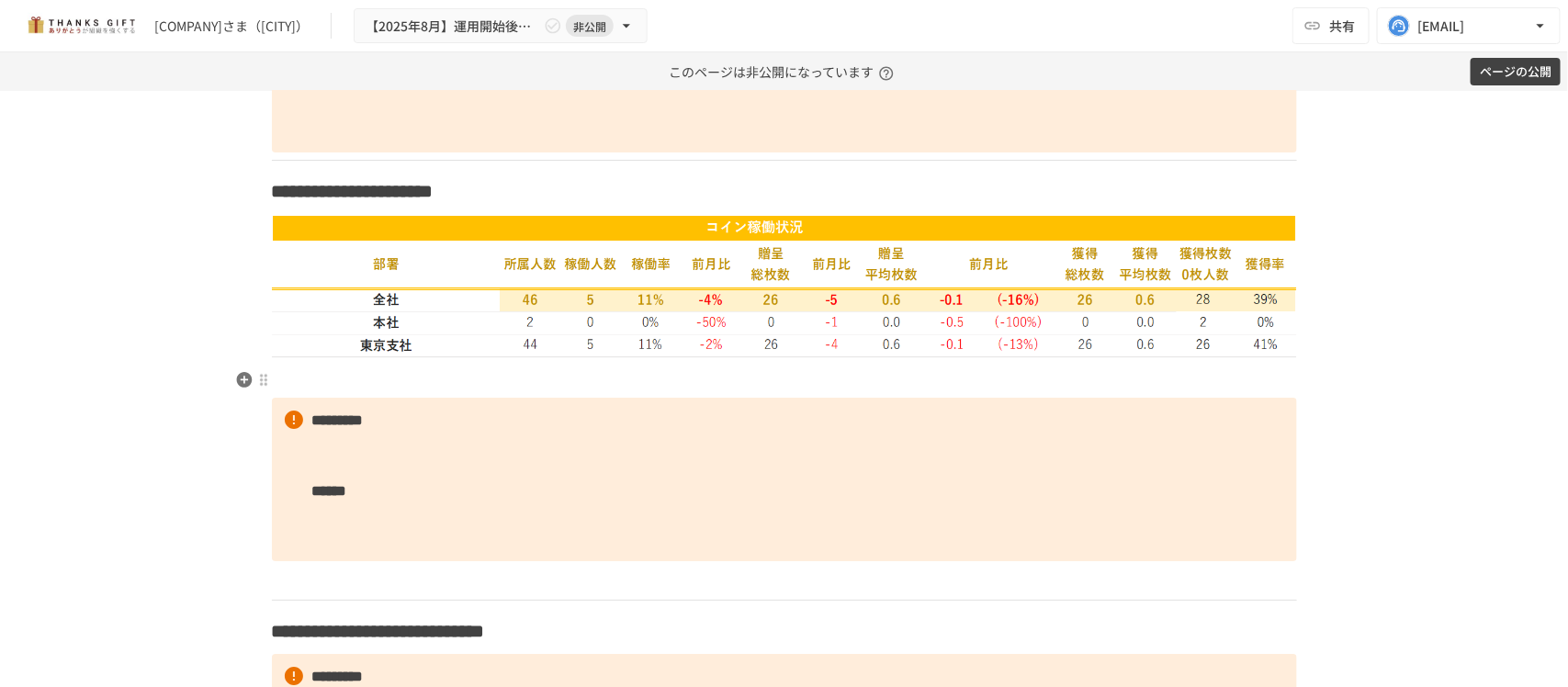click at bounding box center [784, 378] 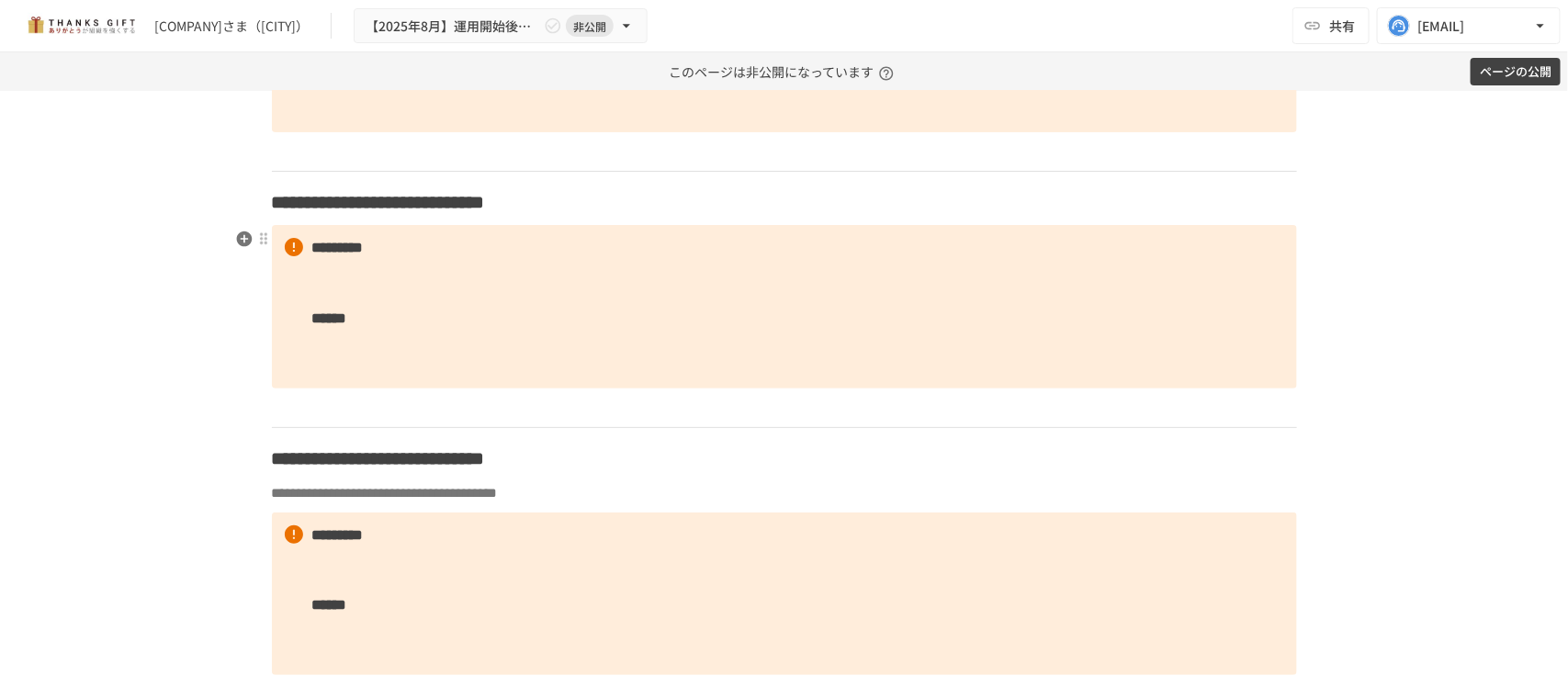scroll, scrollTop: 3329, scrollLeft: 0, axis: vertical 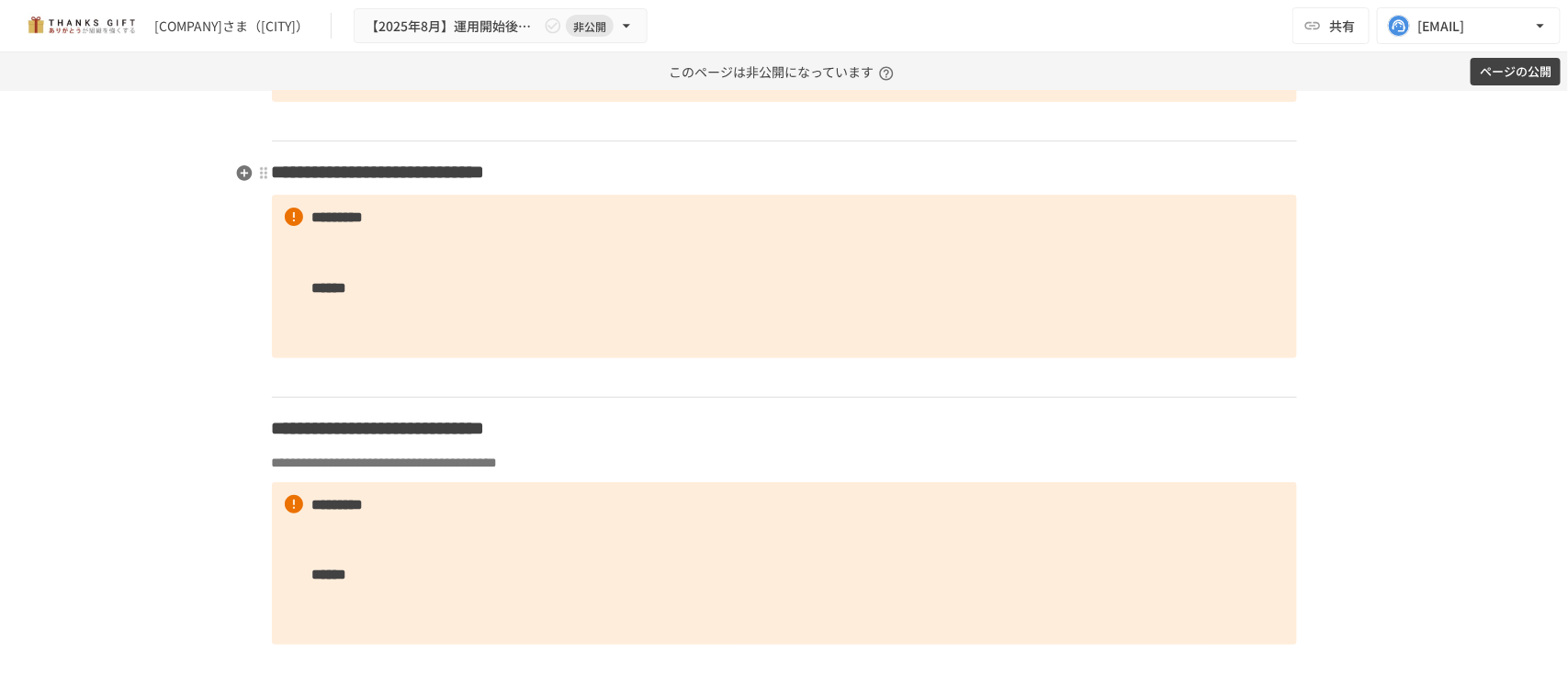 click on "**********" at bounding box center (784, 172) 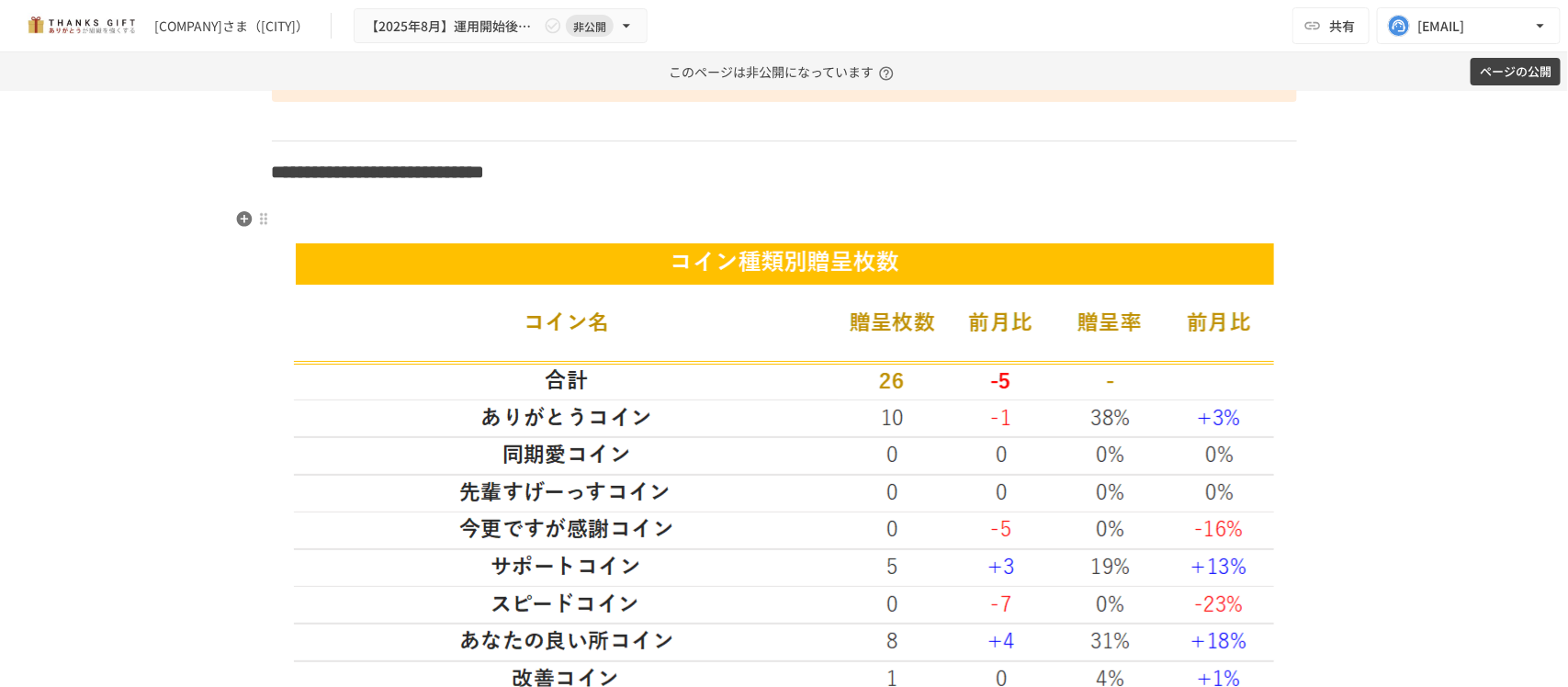 click at bounding box center (784, 218) 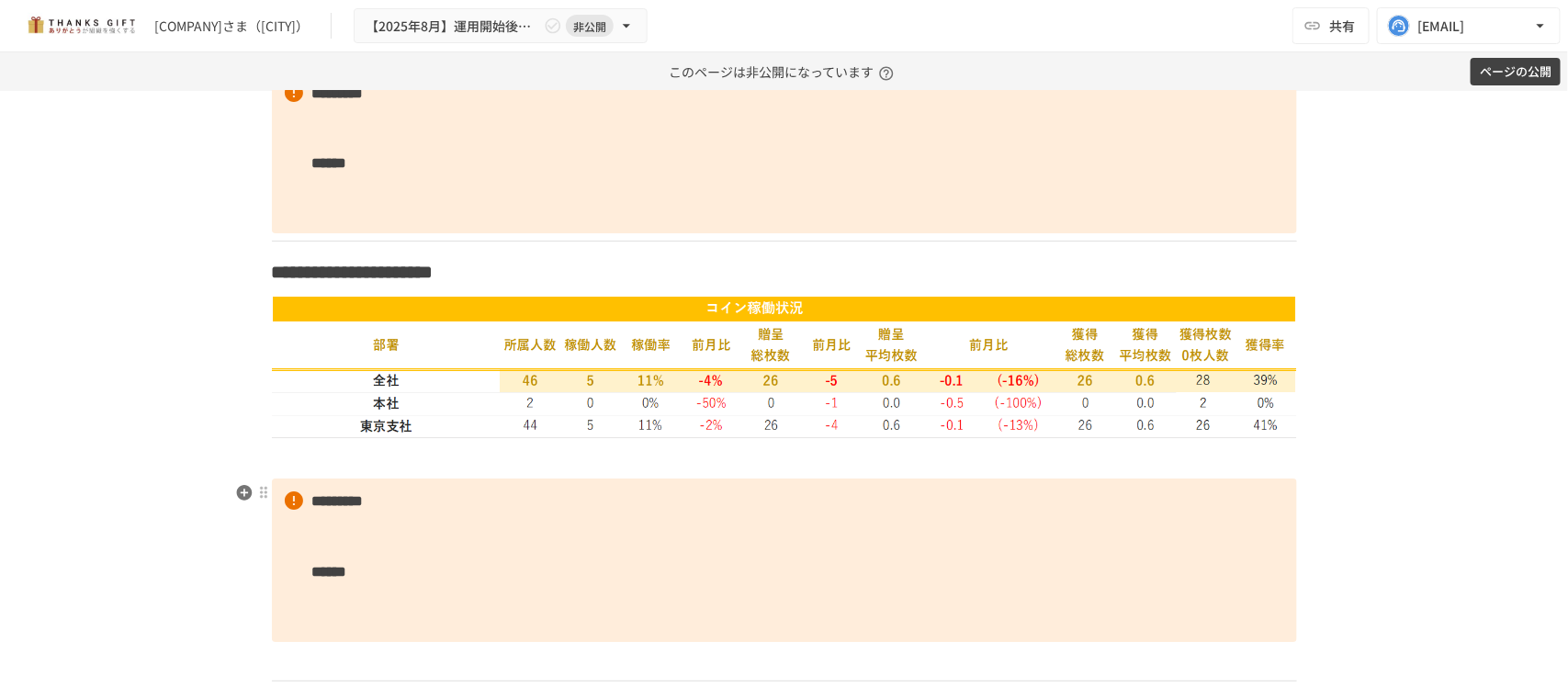 scroll, scrollTop: 2755, scrollLeft: 0, axis: vertical 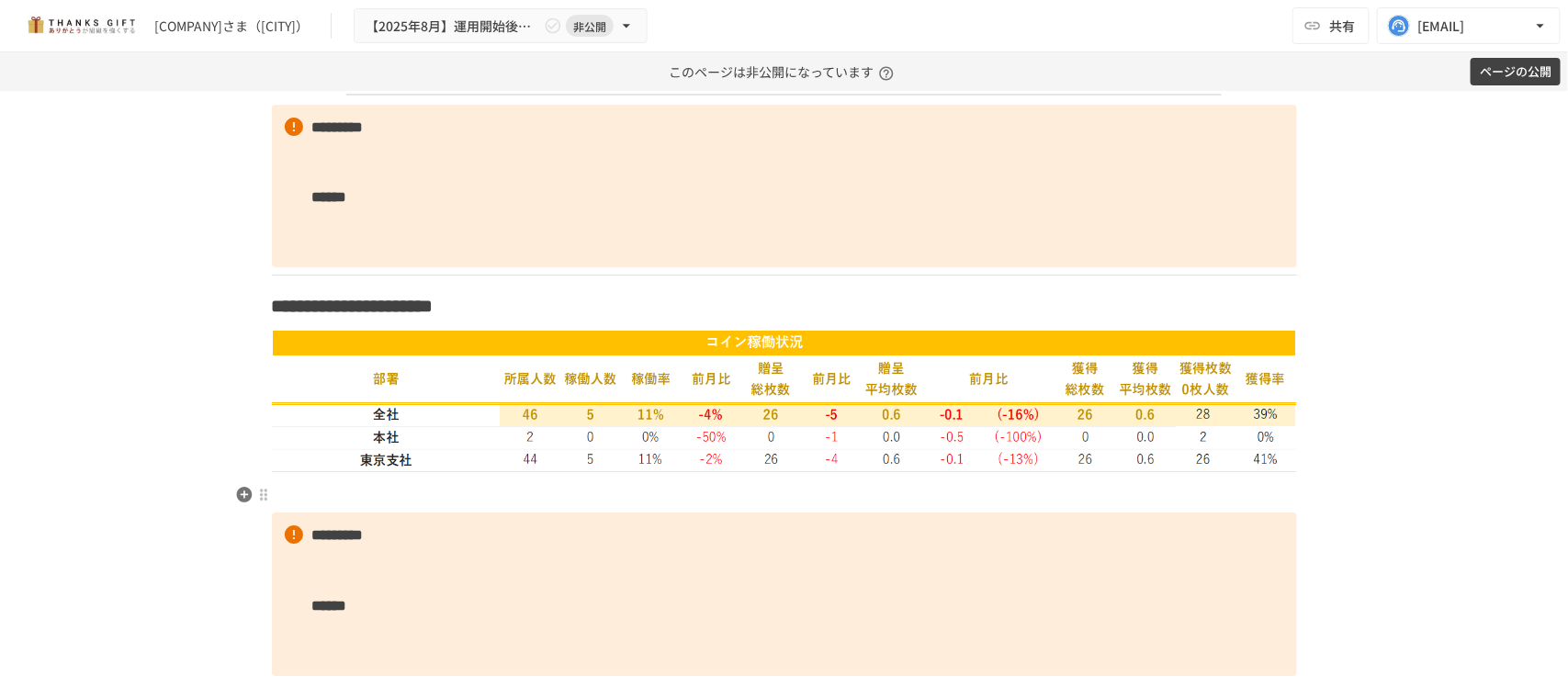click at bounding box center [784, 493] 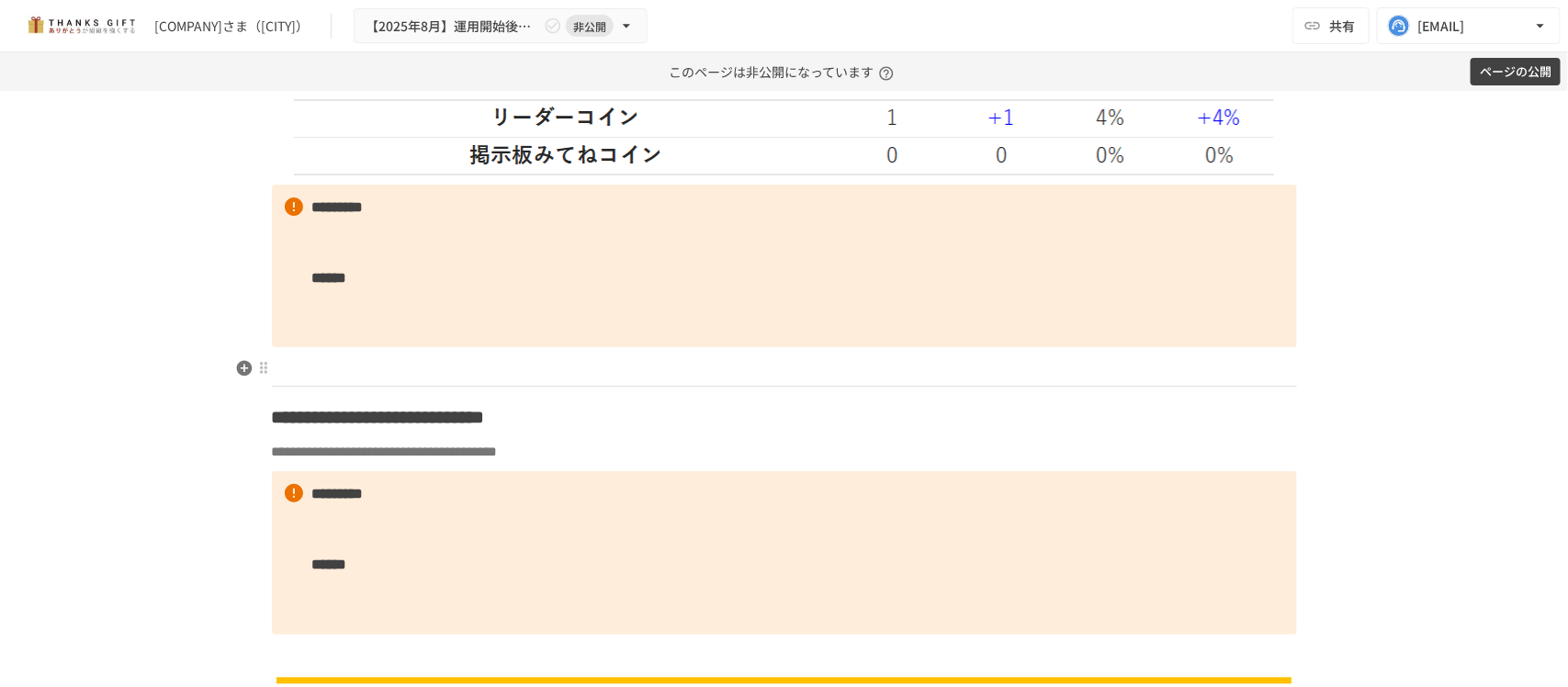 scroll, scrollTop: 4477, scrollLeft: 0, axis: vertical 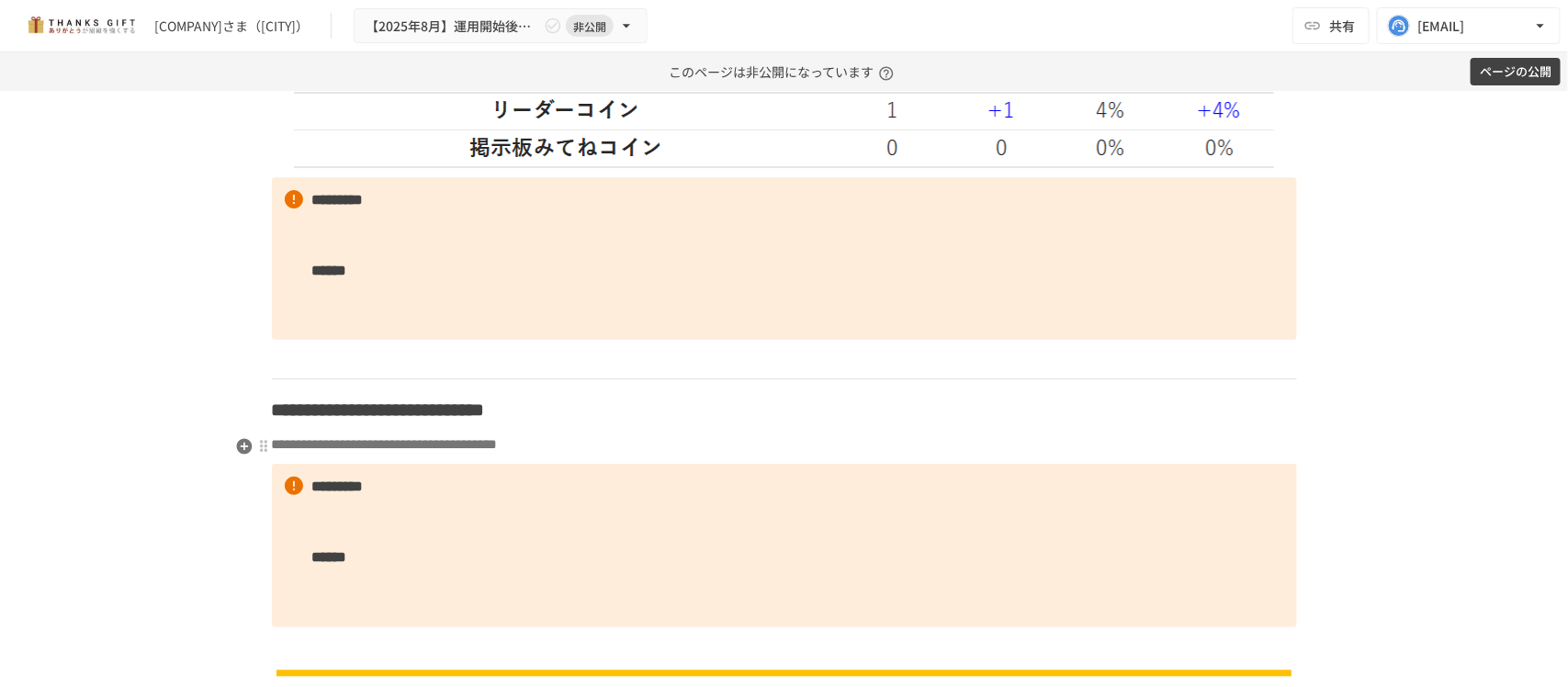 click on "**********" at bounding box center (784, 445) 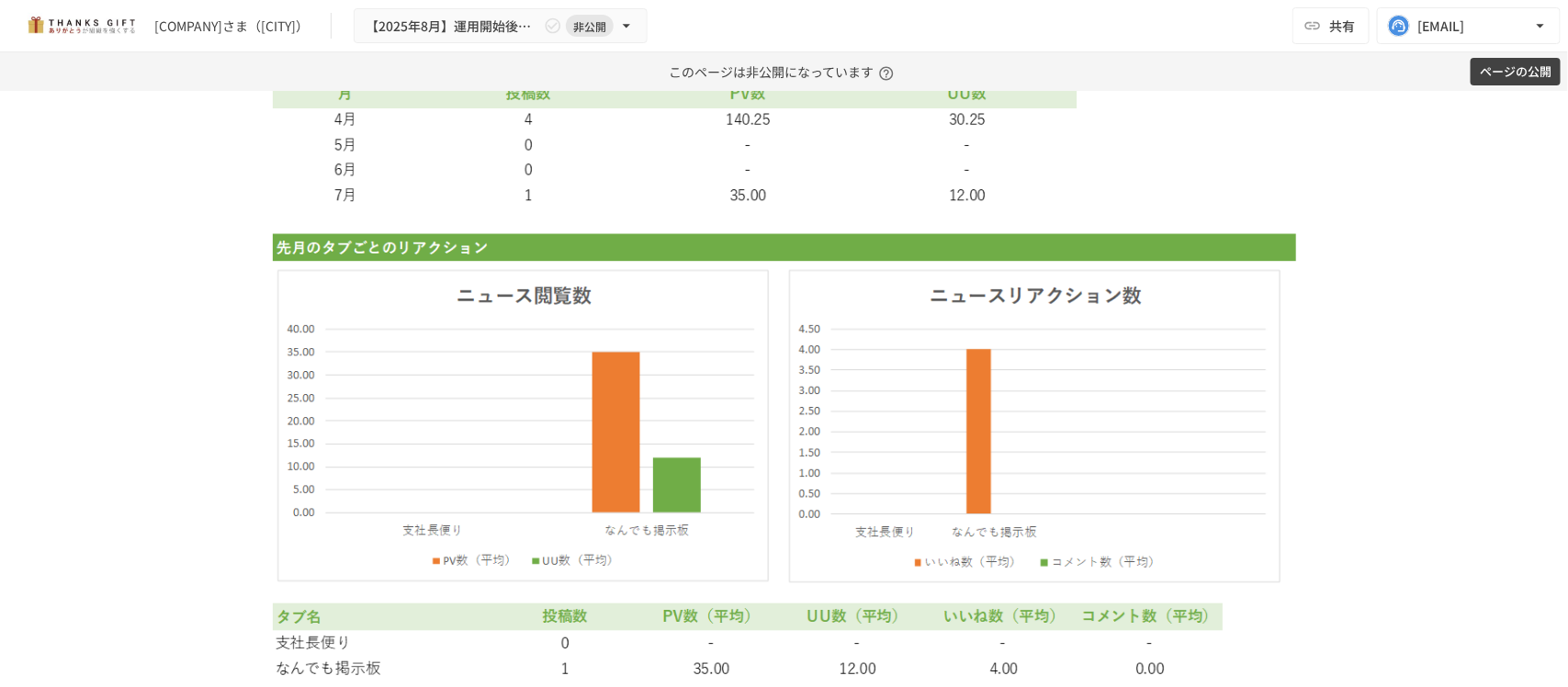 scroll, scrollTop: 5396, scrollLeft: 0, axis: vertical 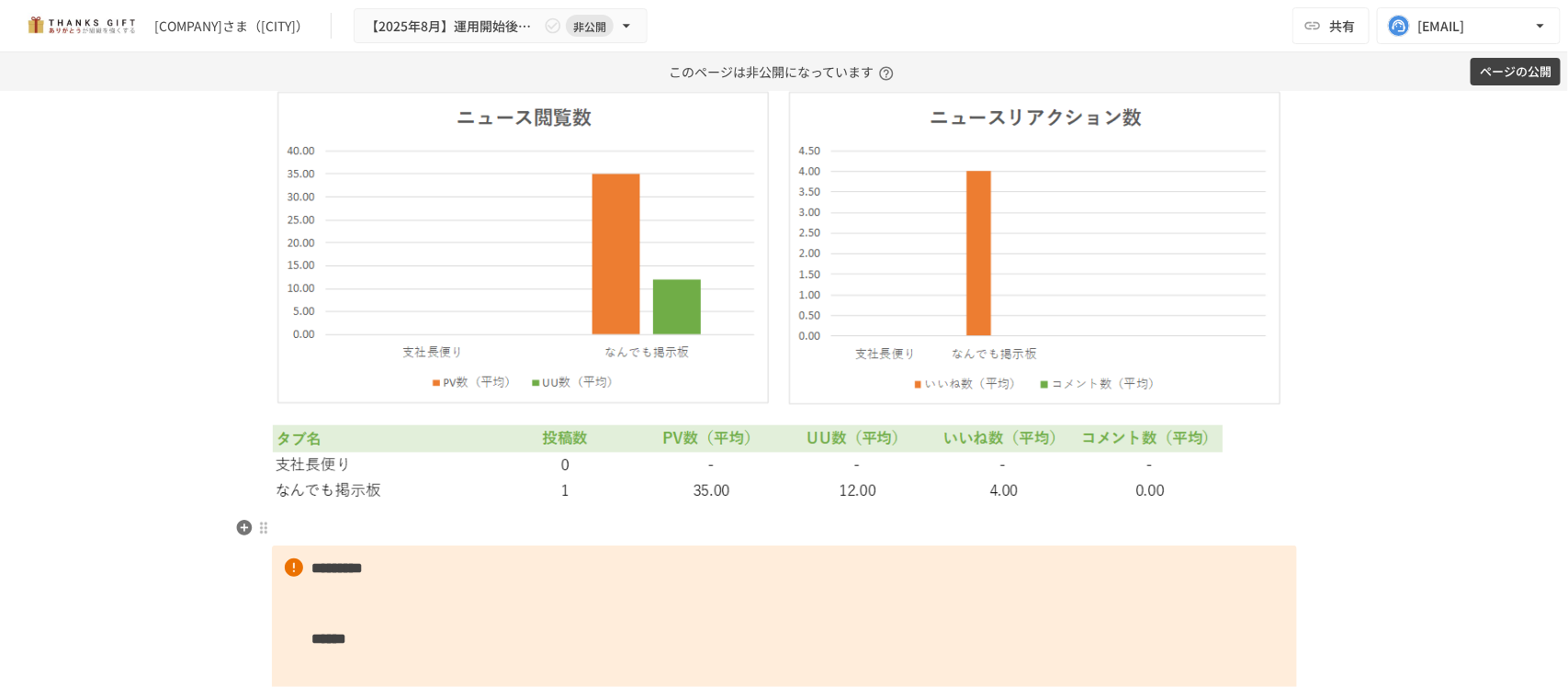 click at bounding box center (784, 526) 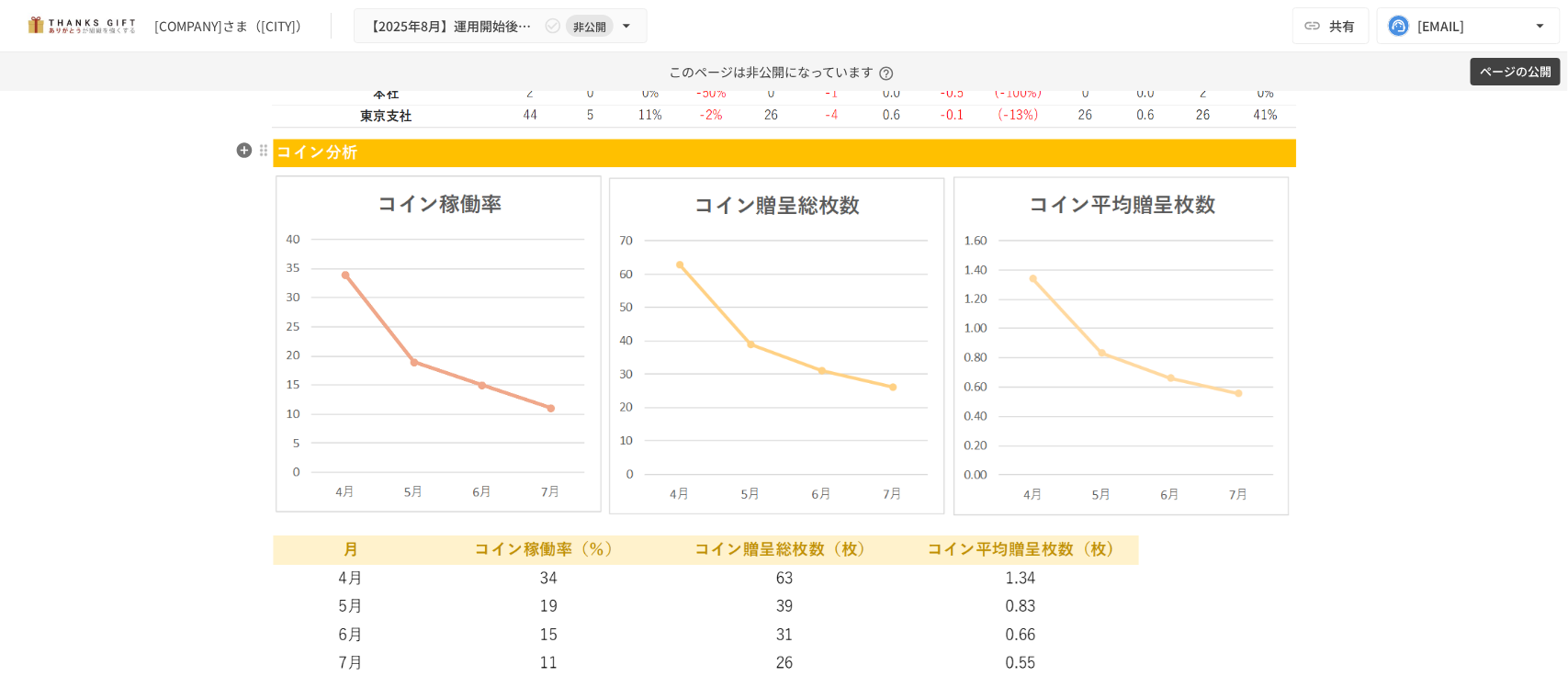 scroll, scrollTop: 3559, scrollLeft: 0, axis: vertical 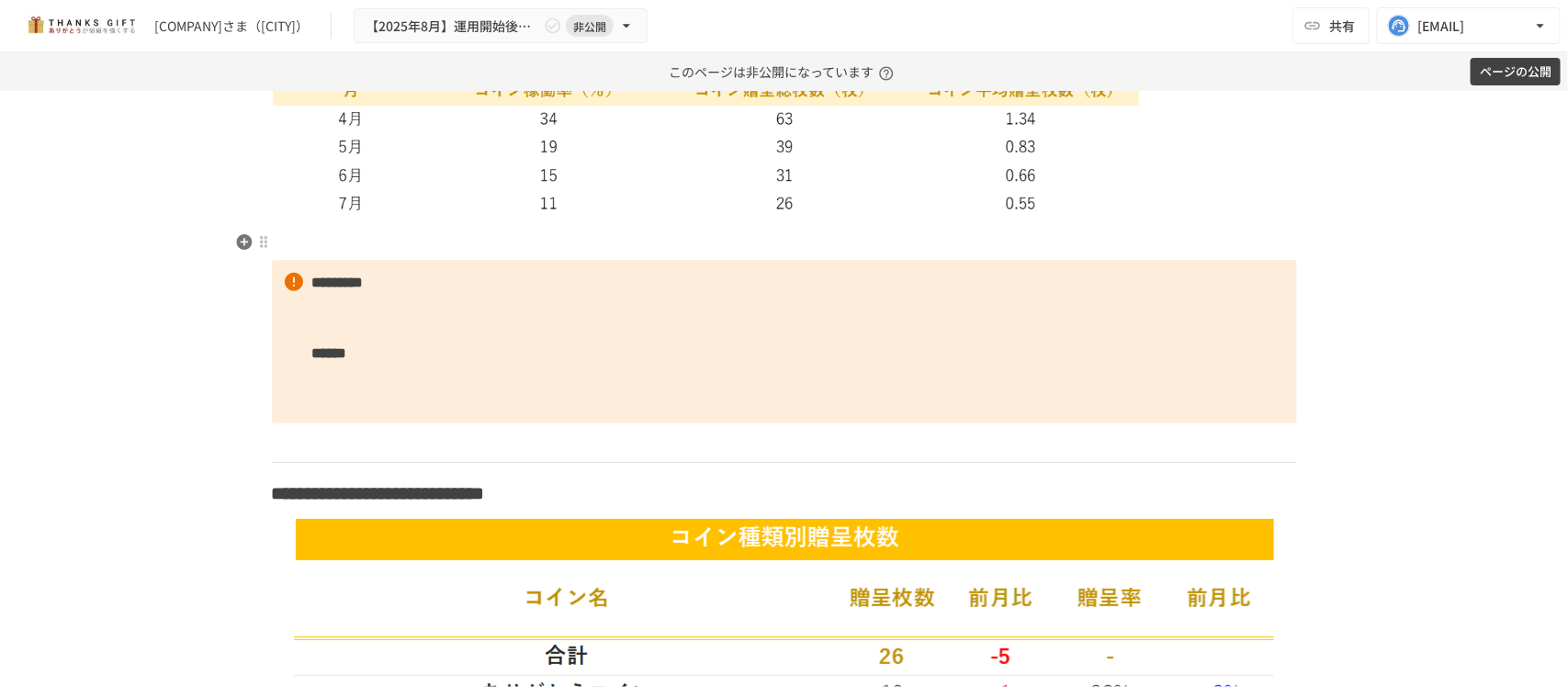 click at bounding box center (784, 241) 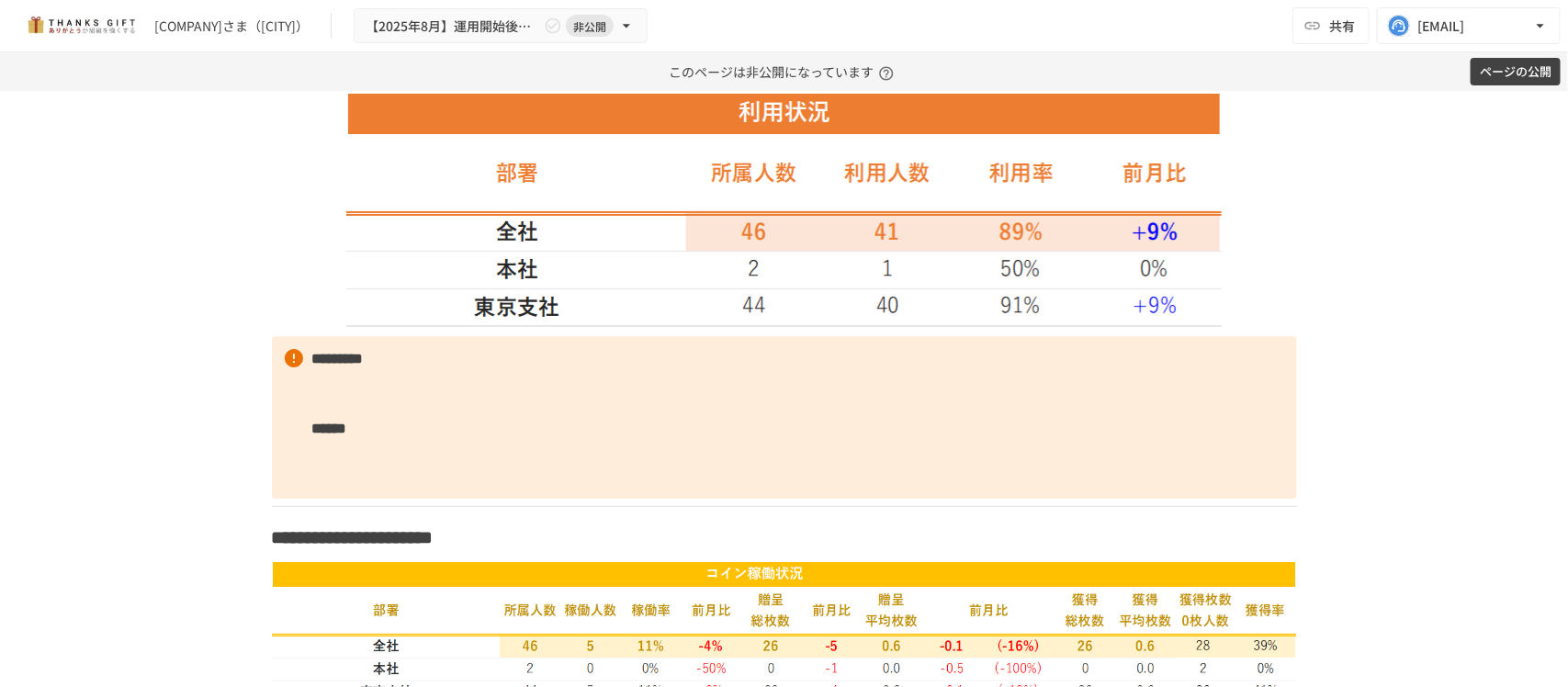 scroll, scrollTop: 2526, scrollLeft: 0, axis: vertical 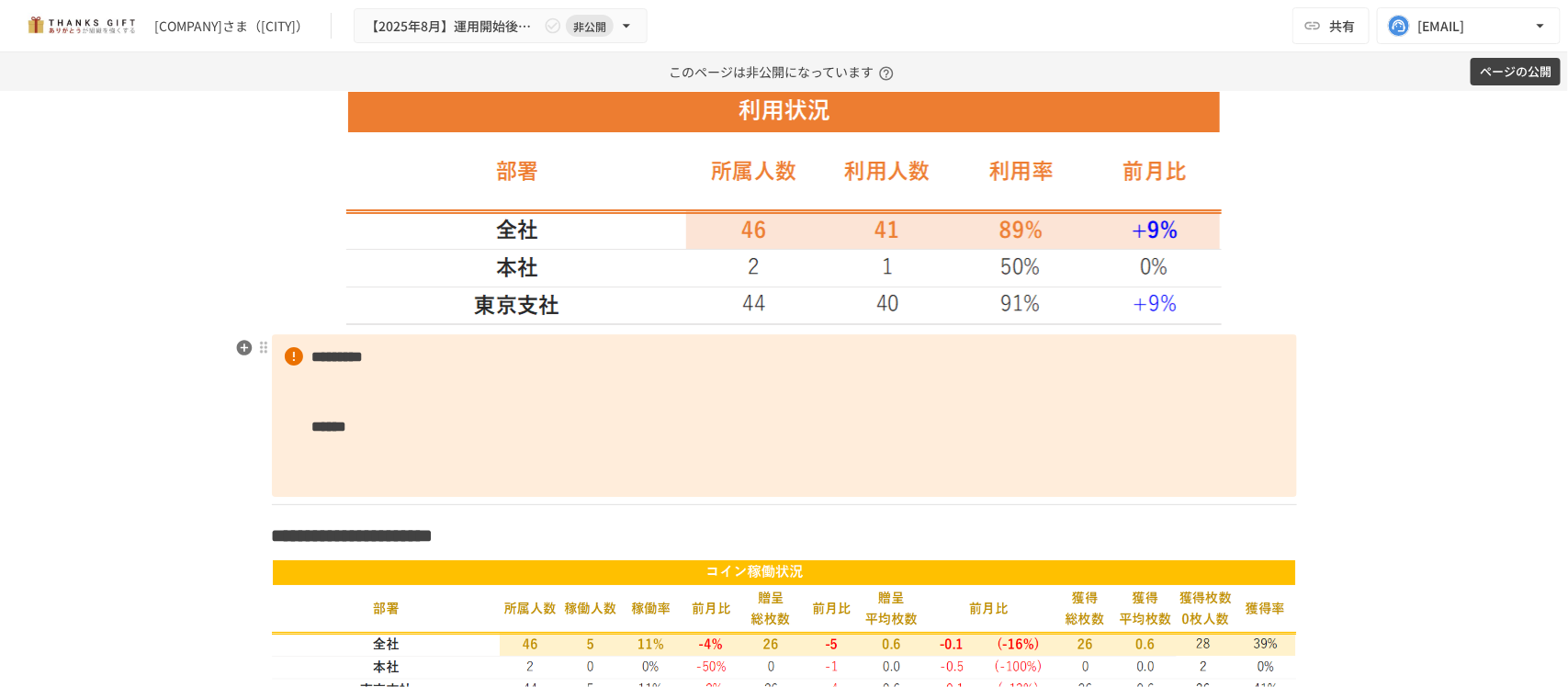click on "********* ******" at bounding box center [784, 416] 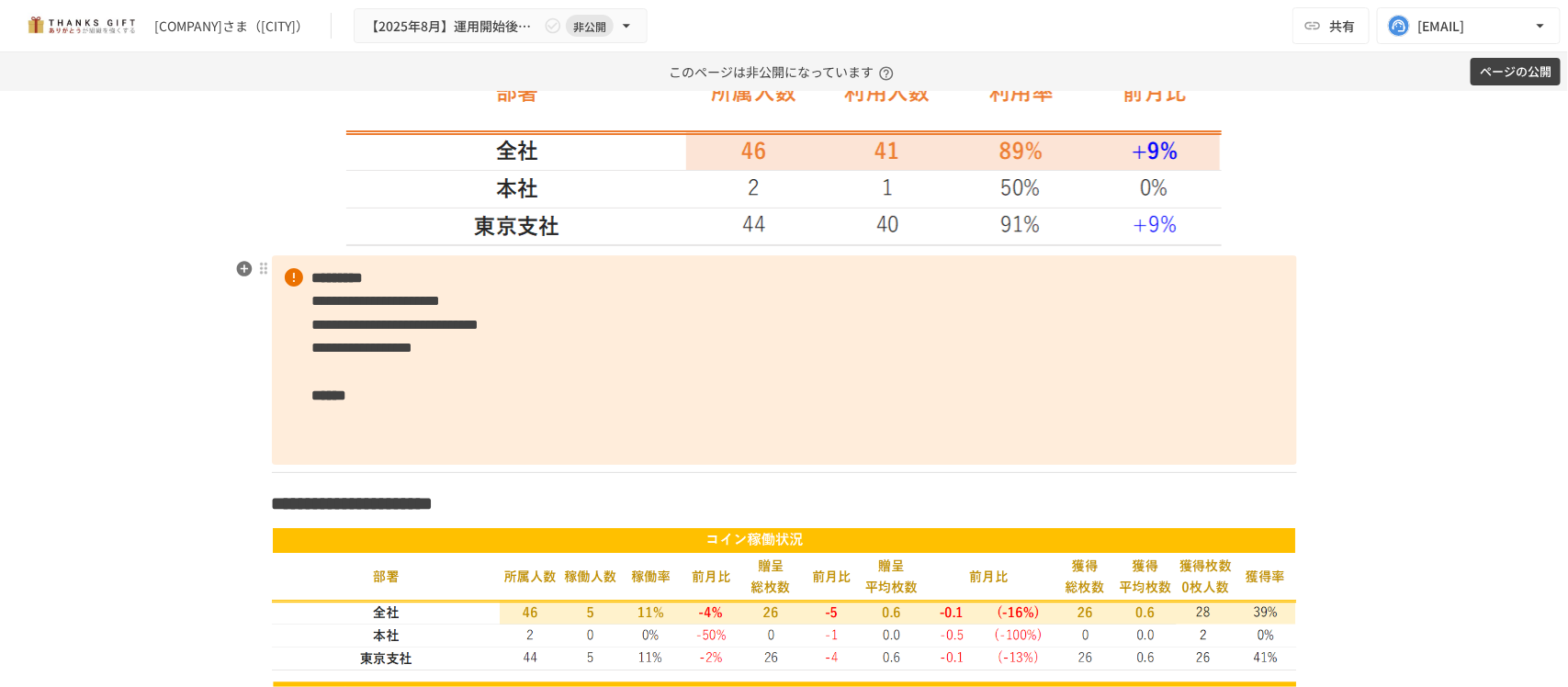 scroll, scrollTop: 2641, scrollLeft: 0, axis: vertical 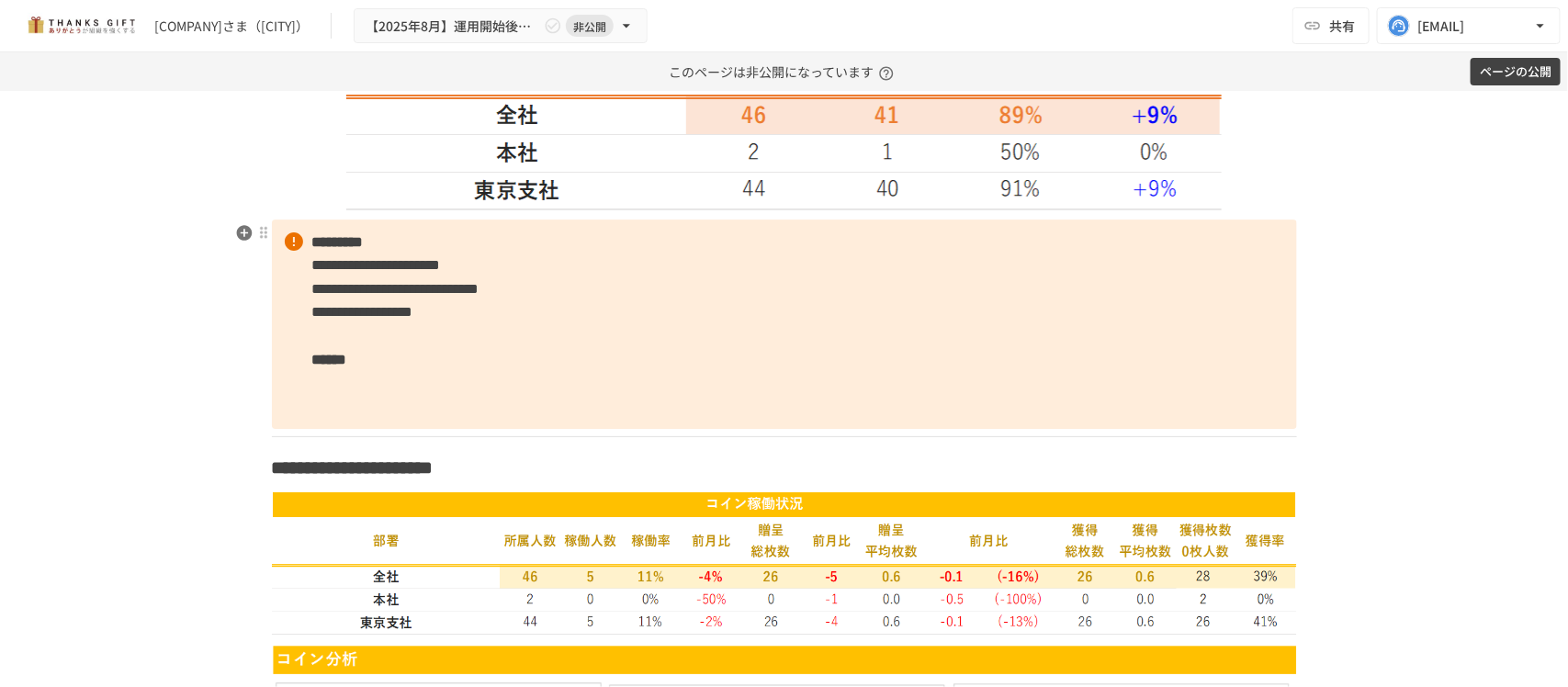click on "**********" at bounding box center [784, 324] 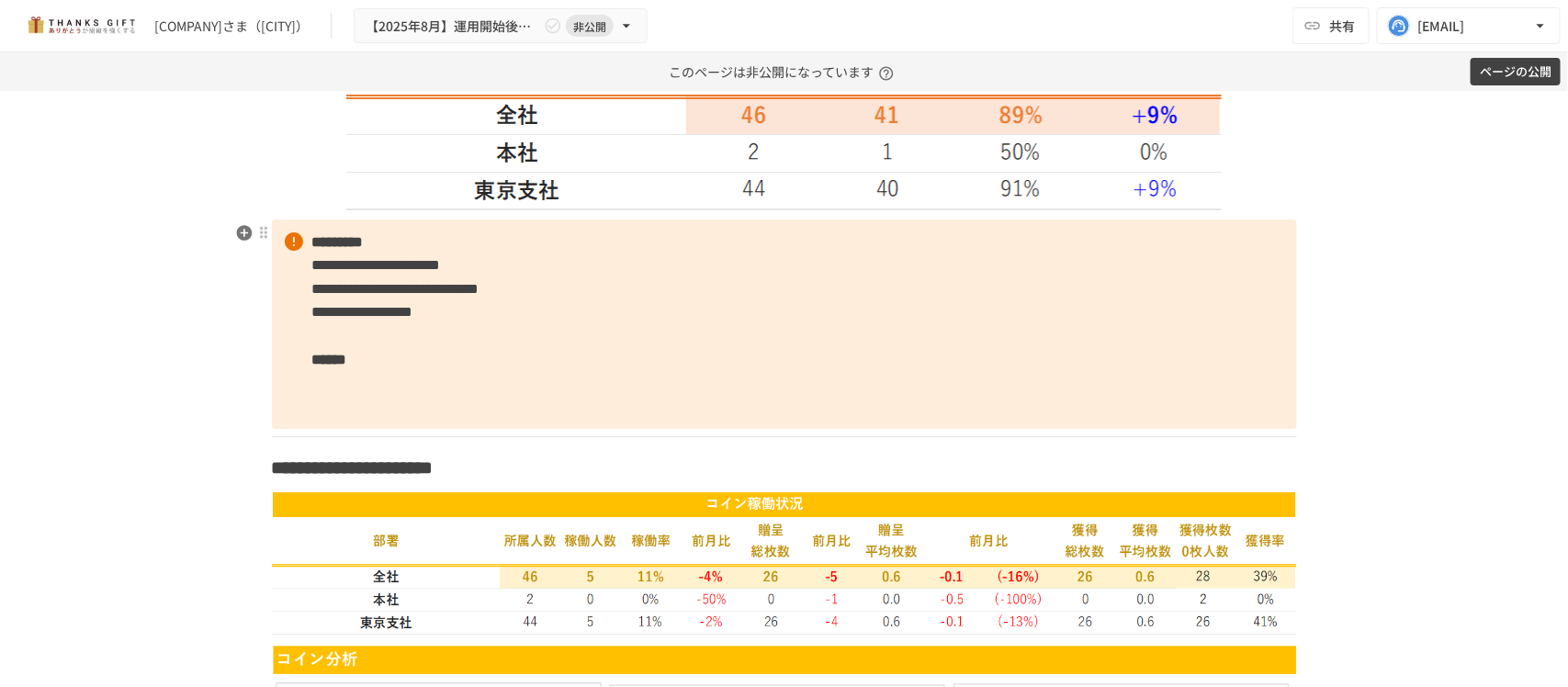 click on "**********" at bounding box center (784, 324) 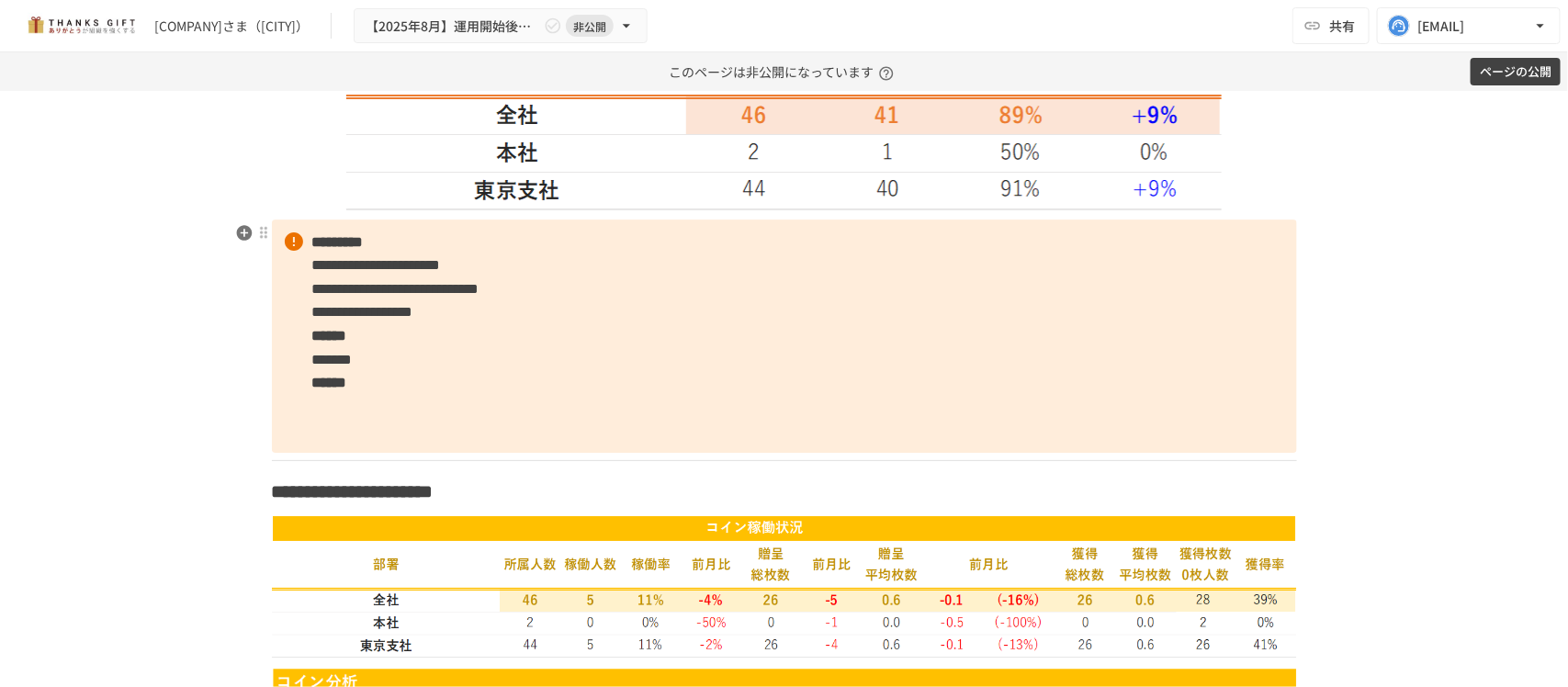click on "**********" at bounding box center [784, 336] 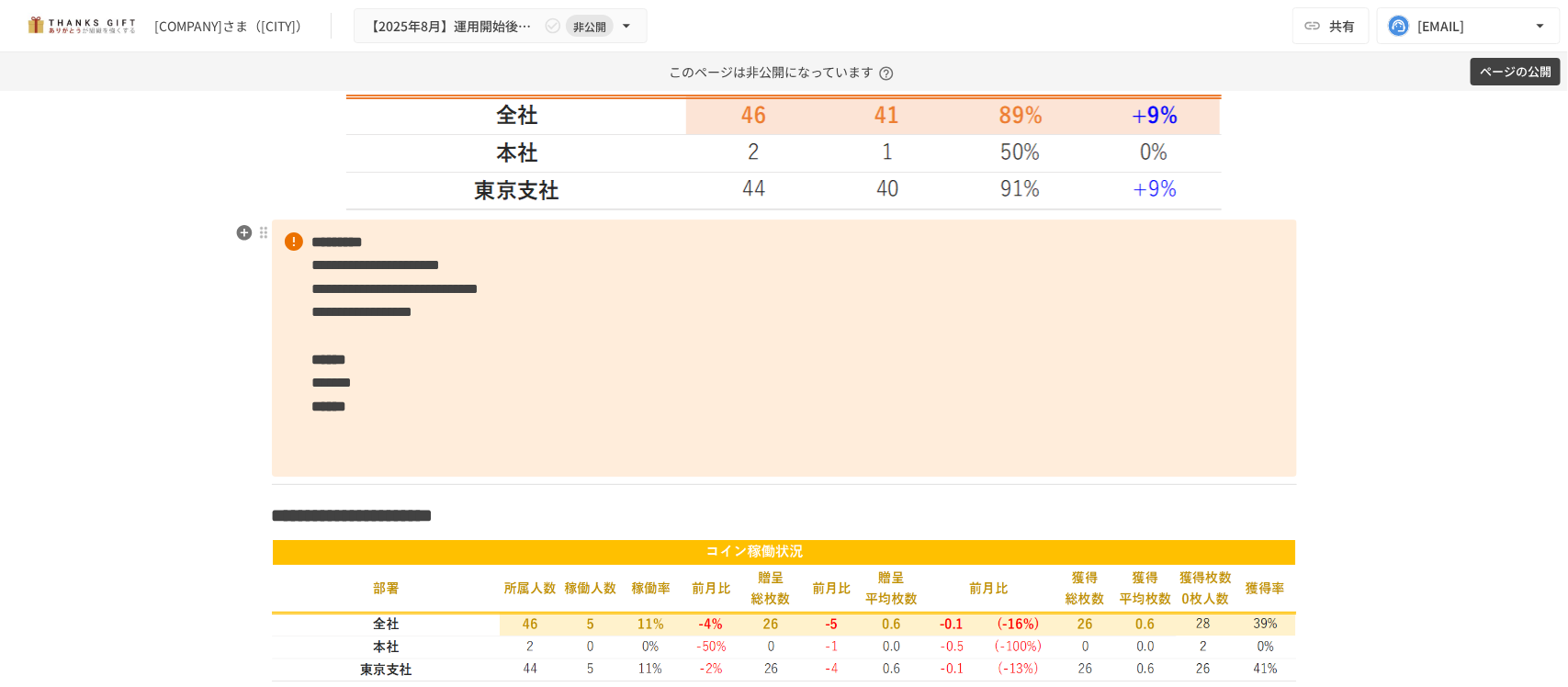 drag, startPoint x: 450, startPoint y: 340, endPoint x: 473, endPoint y: 419, distance: 82.28001 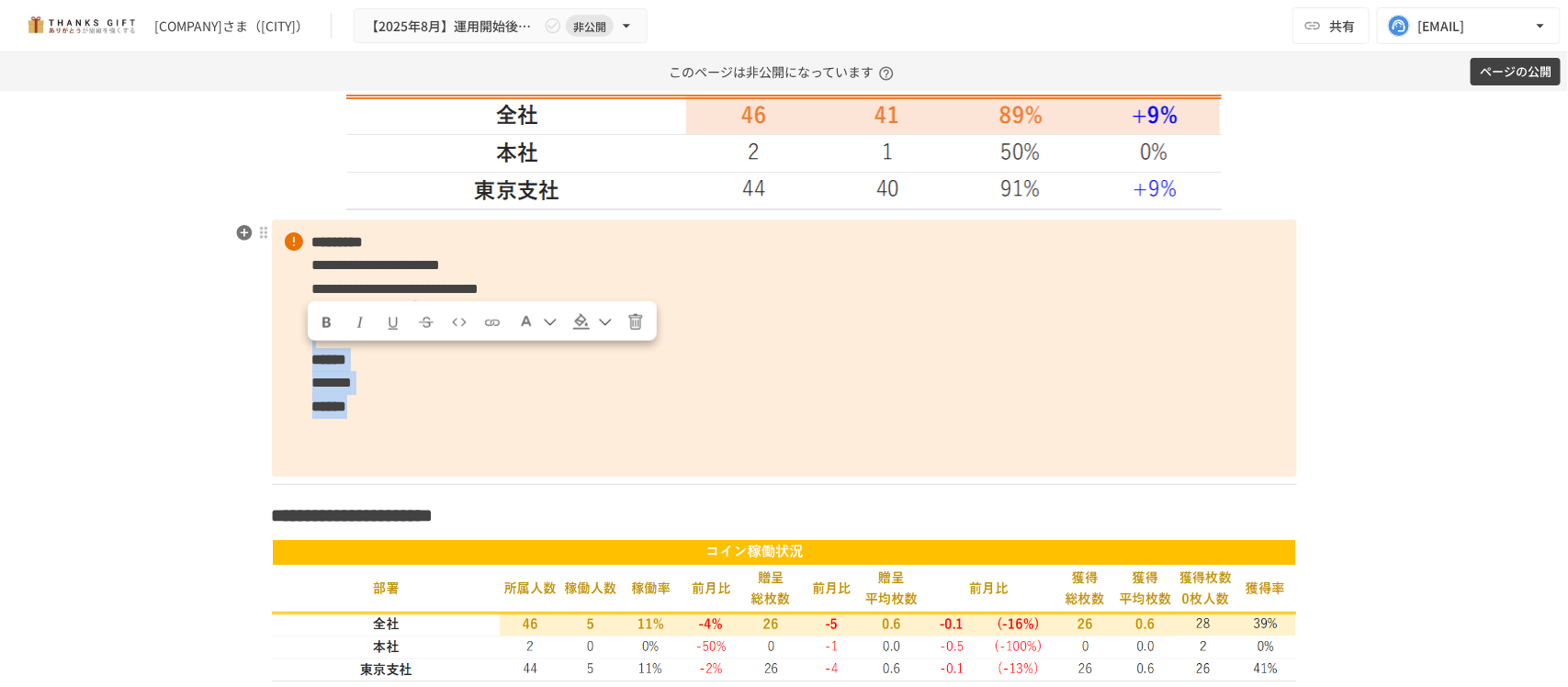 click on "**********" at bounding box center [784, 348] 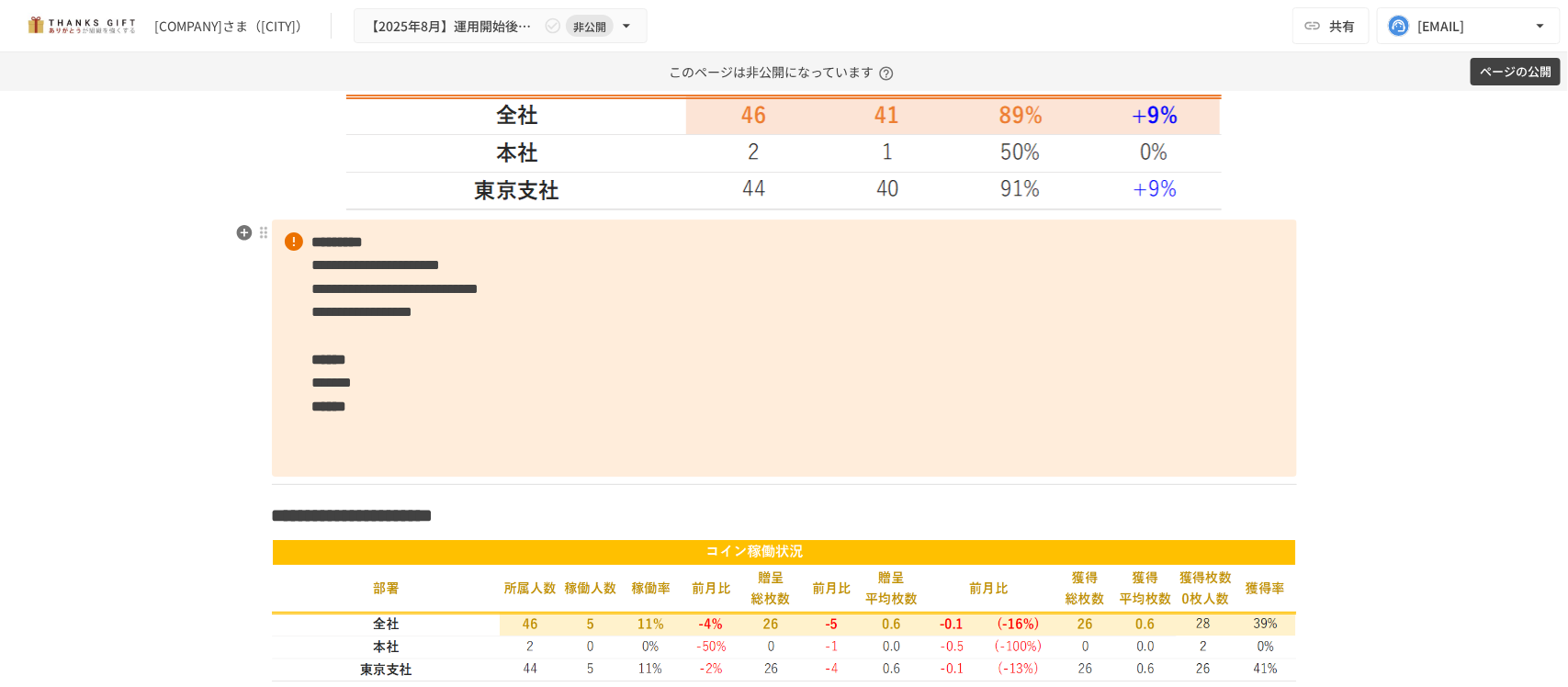 click on "**********" at bounding box center [784, 348] 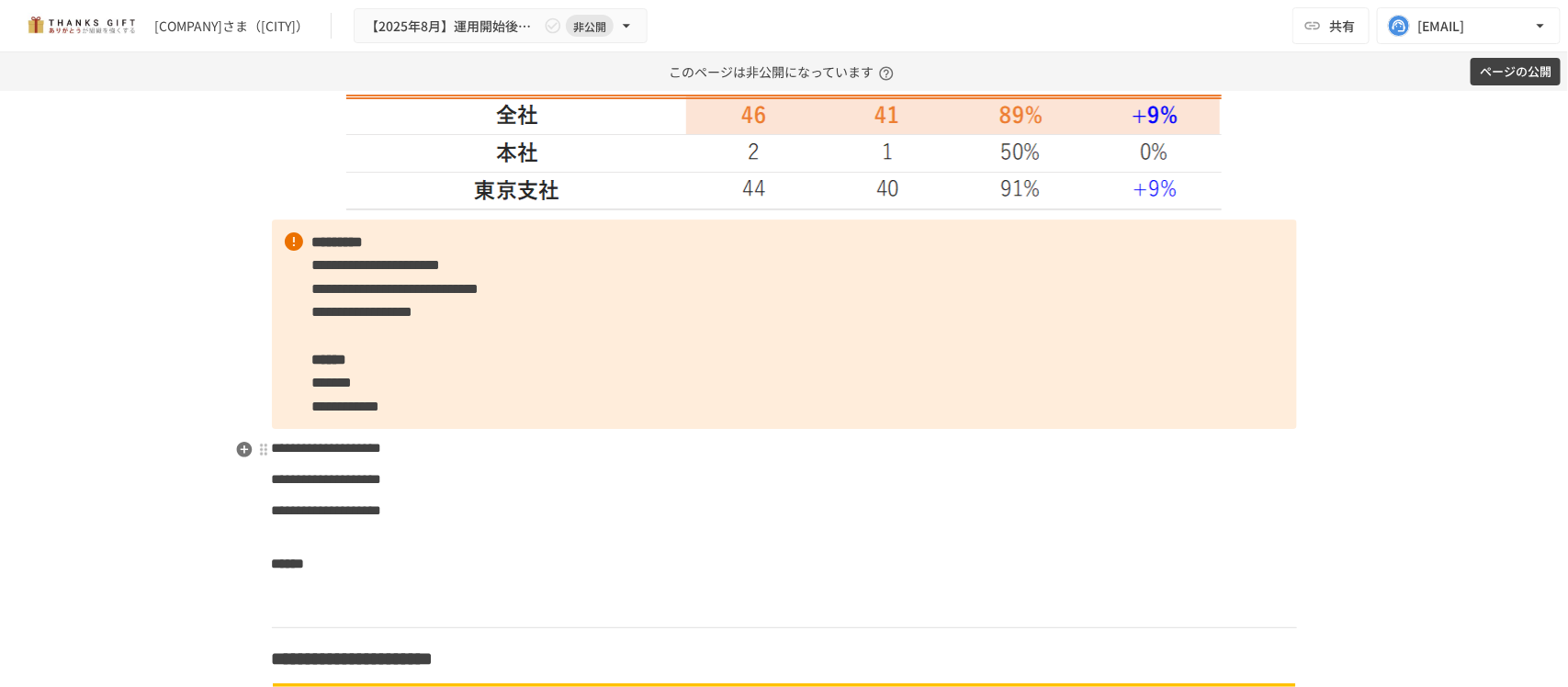 click on "**********" at bounding box center [327, 447] 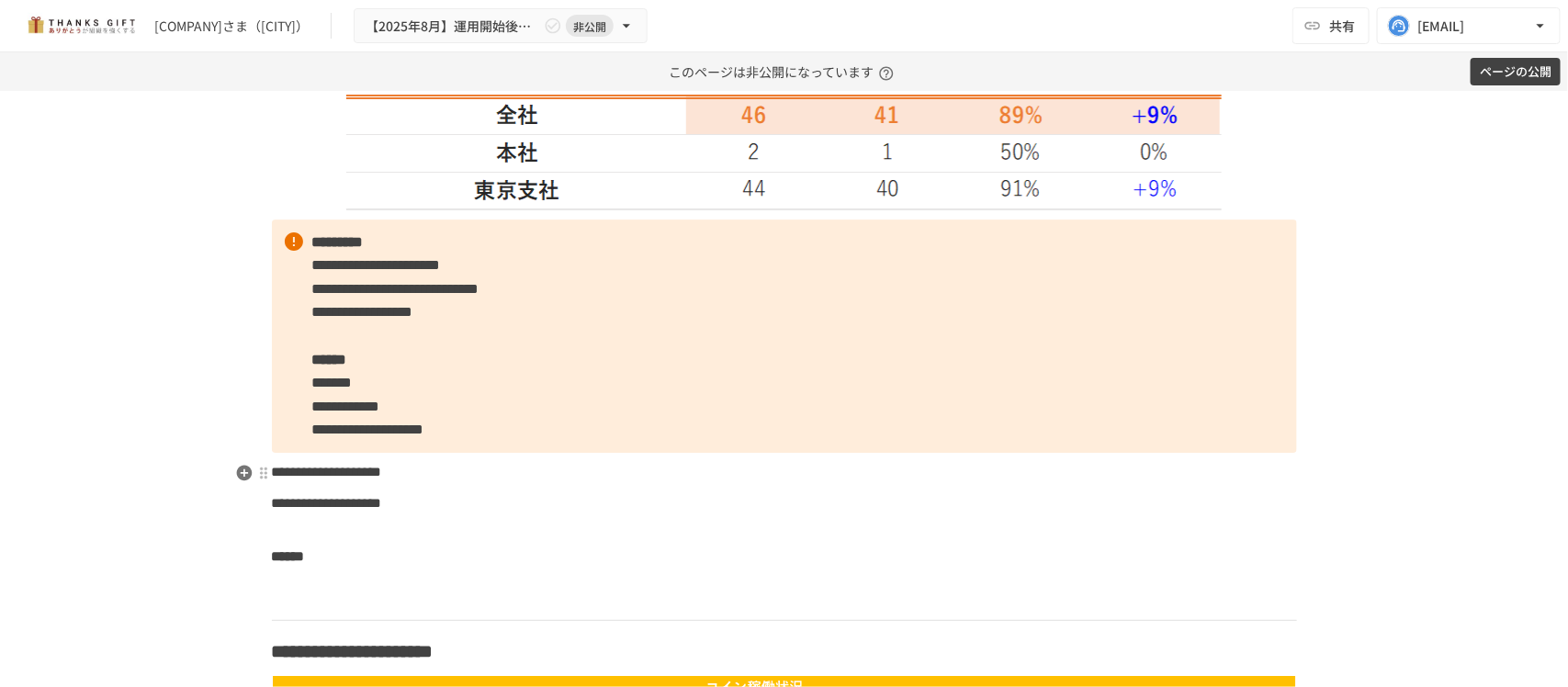 click on "**********" at bounding box center (327, 471) 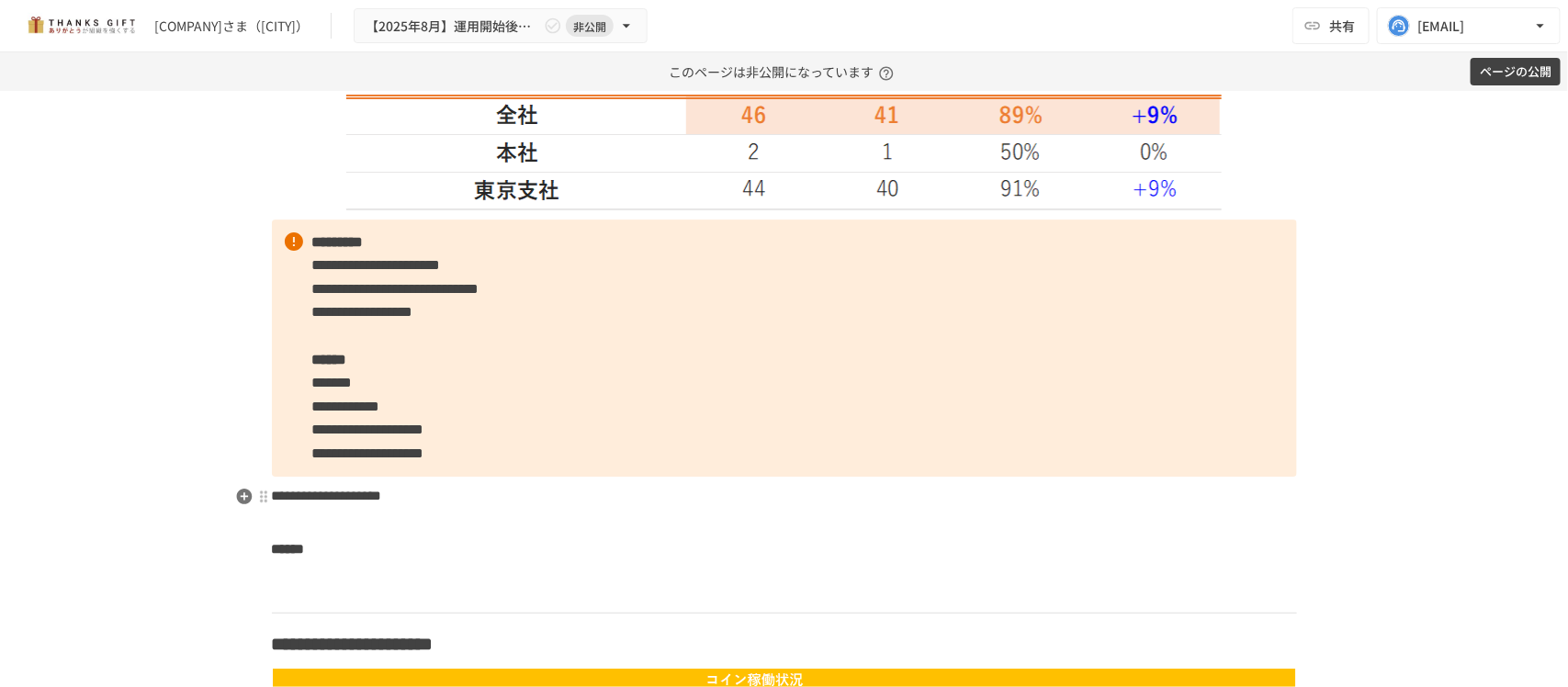 click on "**********" at bounding box center [327, 495] 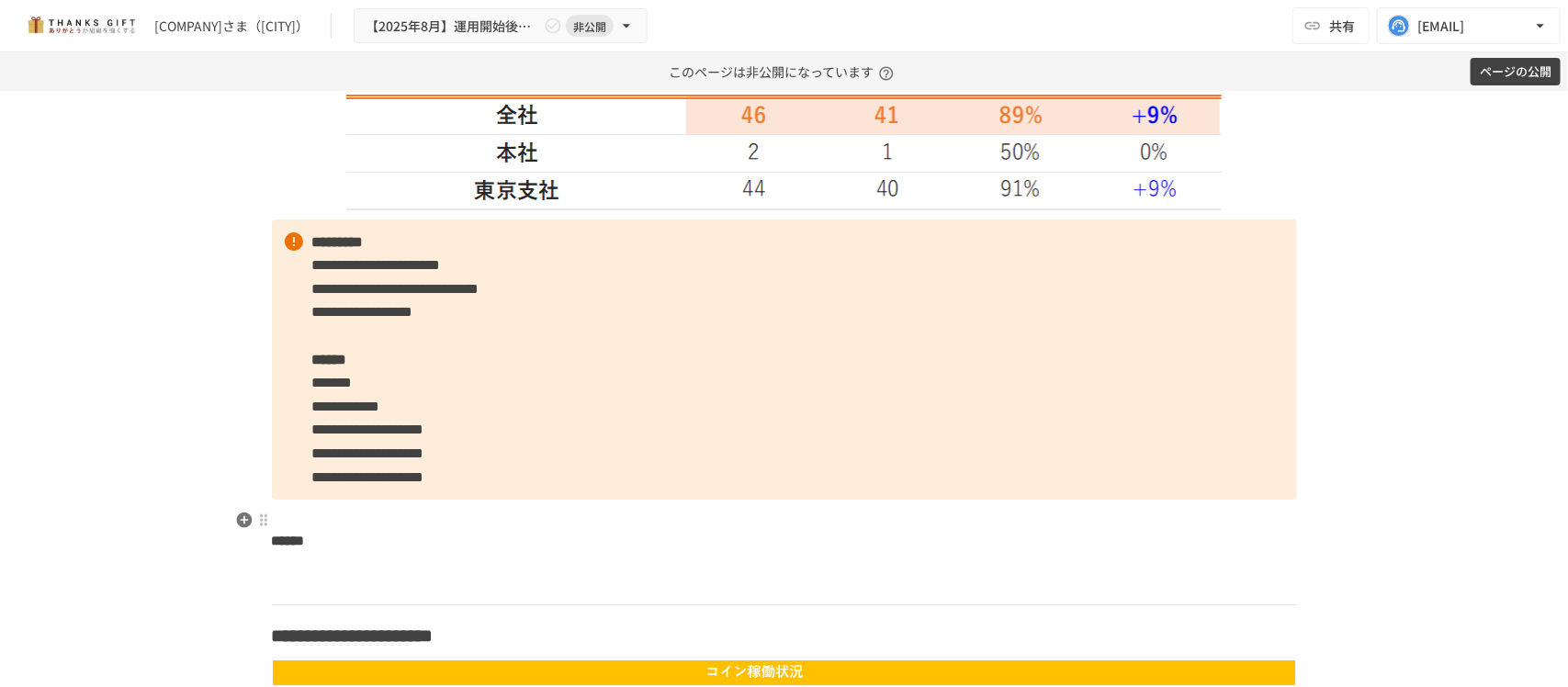 click on "******" at bounding box center [288, 540] 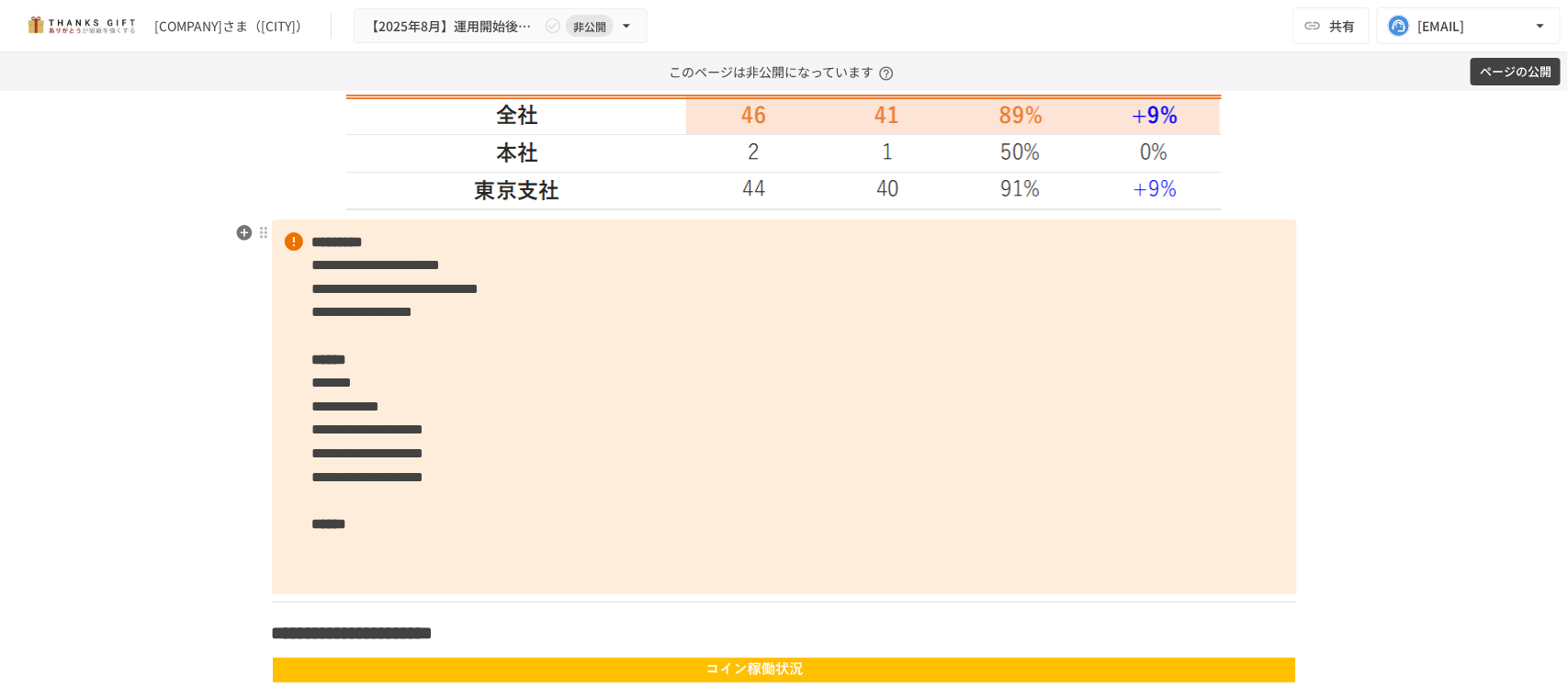 click on "**********" at bounding box center (346, 406) 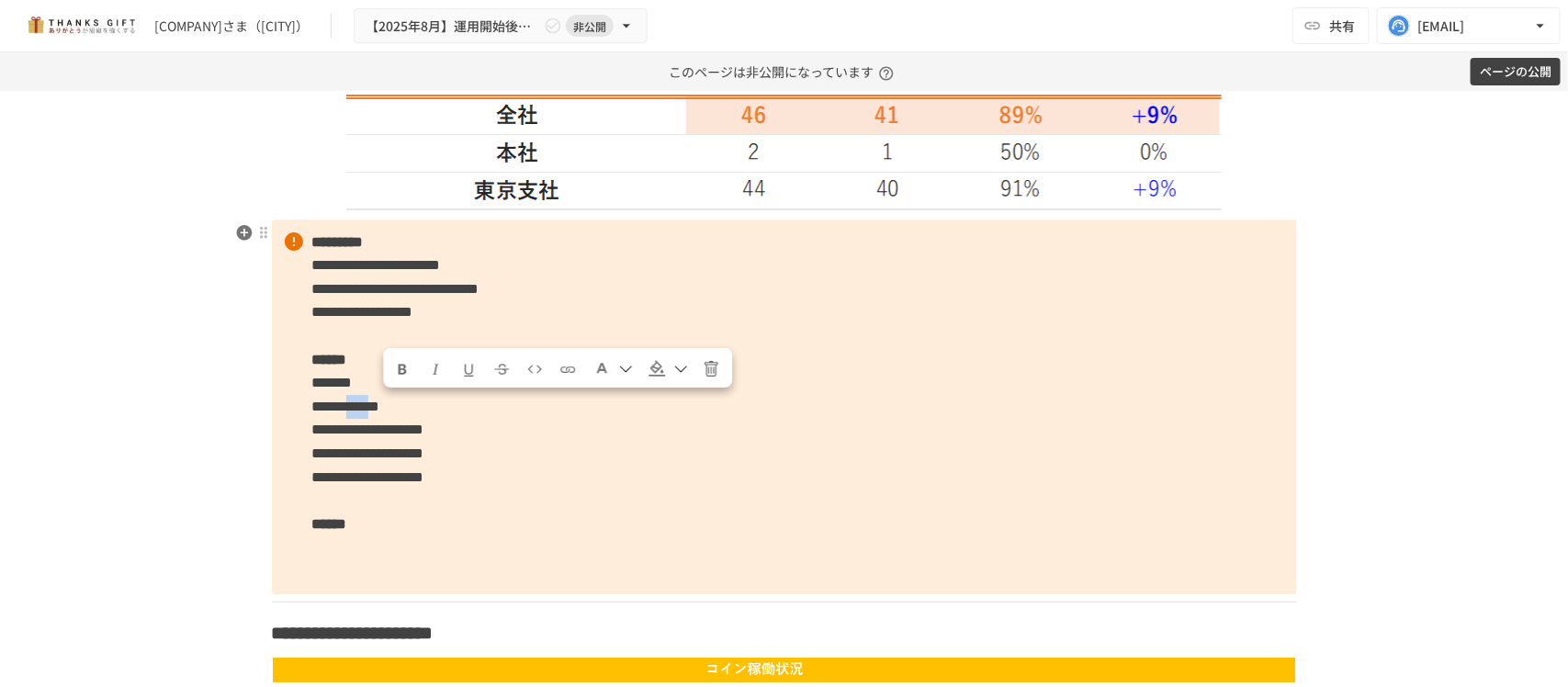 drag, startPoint x: 438, startPoint y: 411, endPoint x: 386, endPoint y: 407, distance: 52.15362 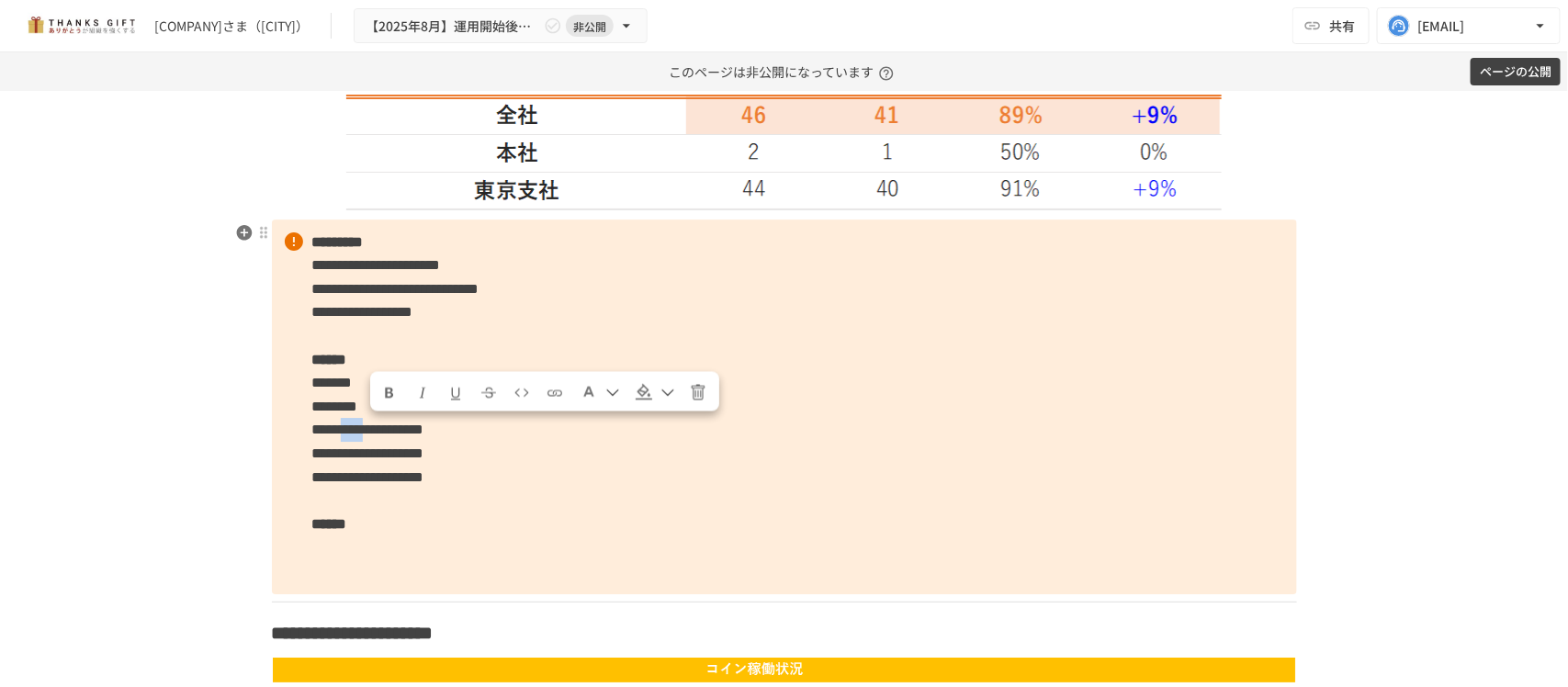 drag, startPoint x: 423, startPoint y: 430, endPoint x: 370, endPoint y: 423, distance: 53.460266 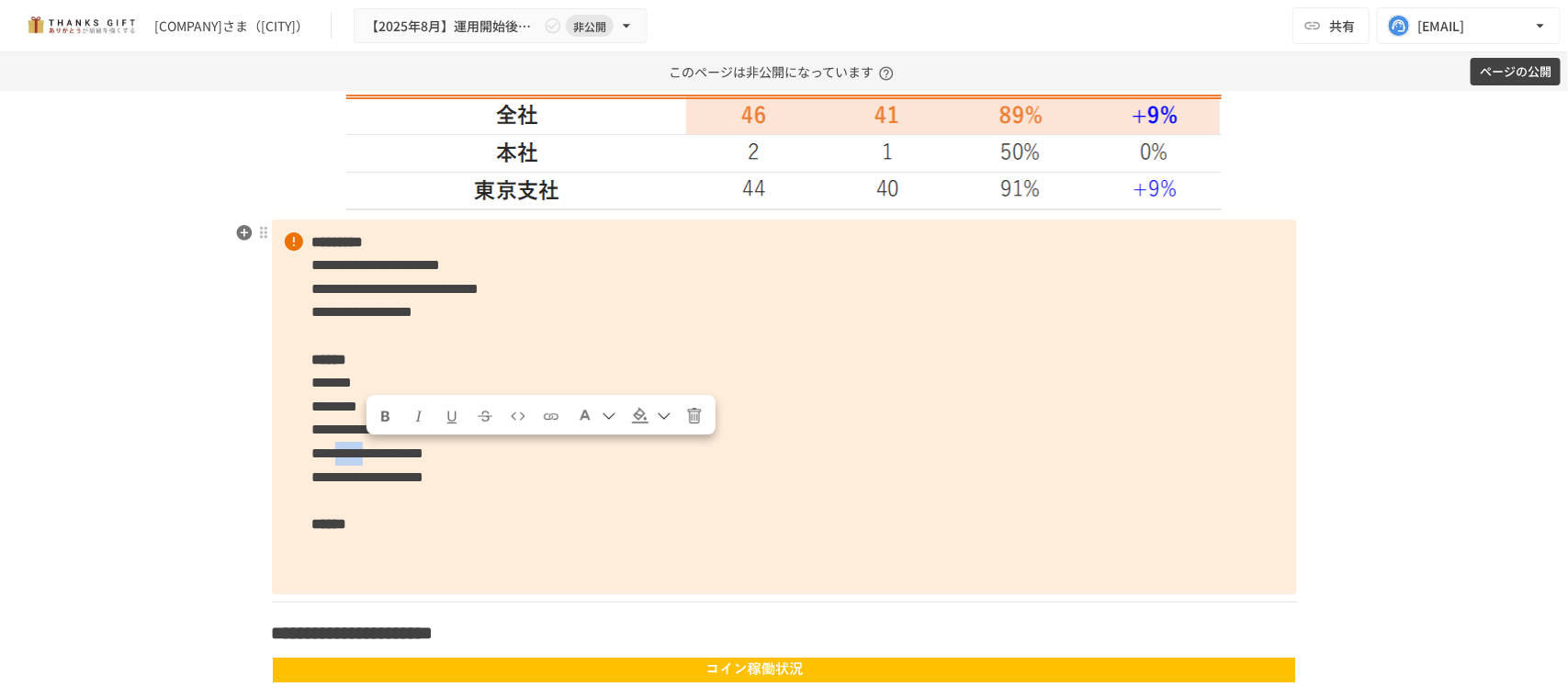 drag, startPoint x: 420, startPoint y: 455, endPoint x: 358, endPoint y: 452, distance: 62.07254 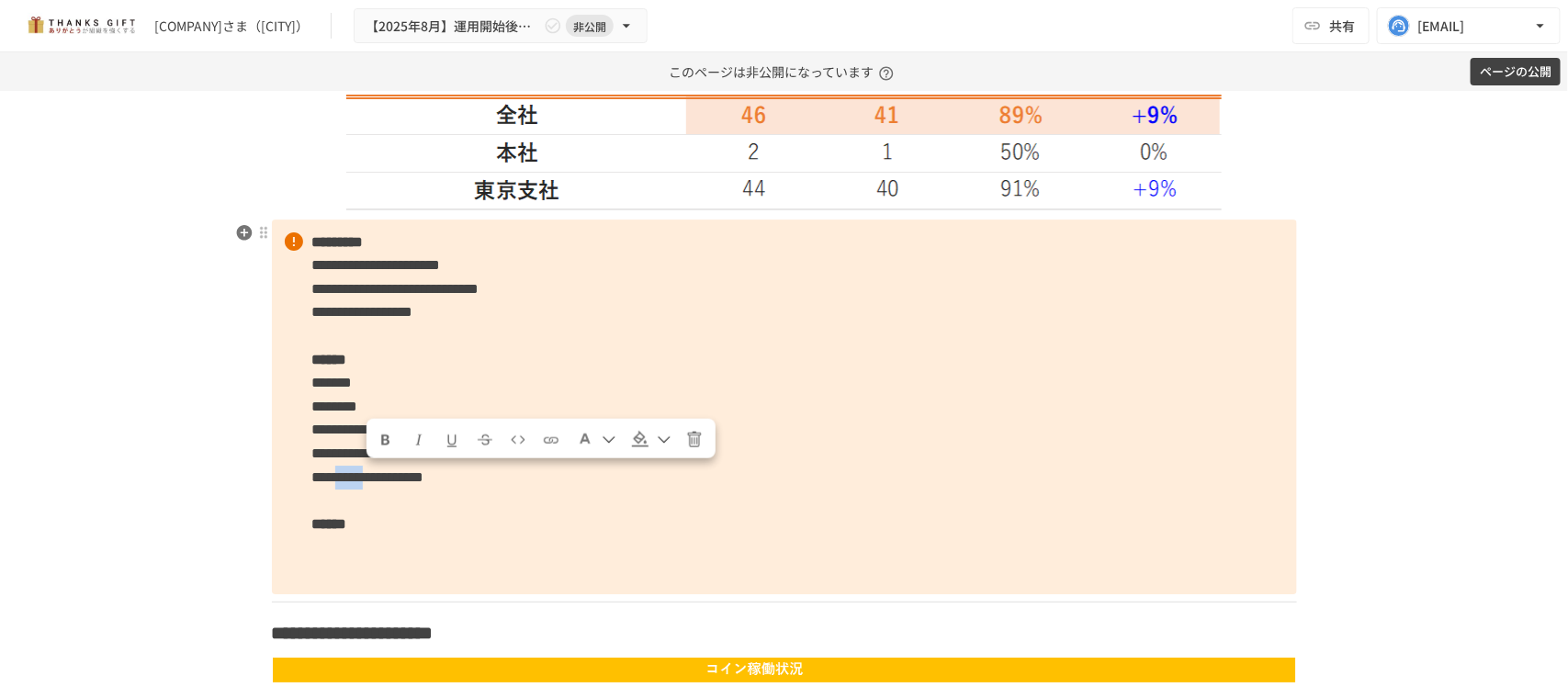 drag, startPoint x: 423, startPoint y: 479, endPoint x: 361, endPoint y: 476, distance: 62.072538 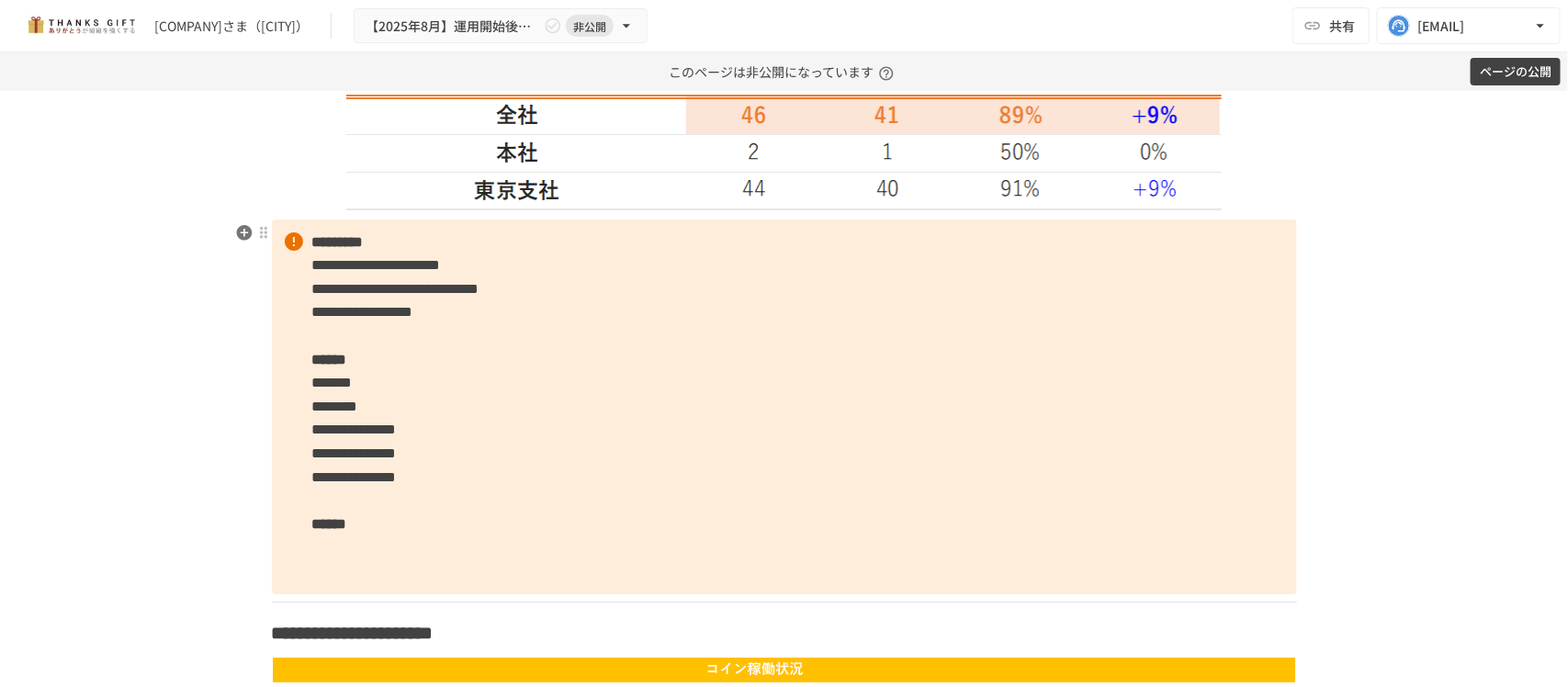 click on "**********" at bounding box center [355, 429] 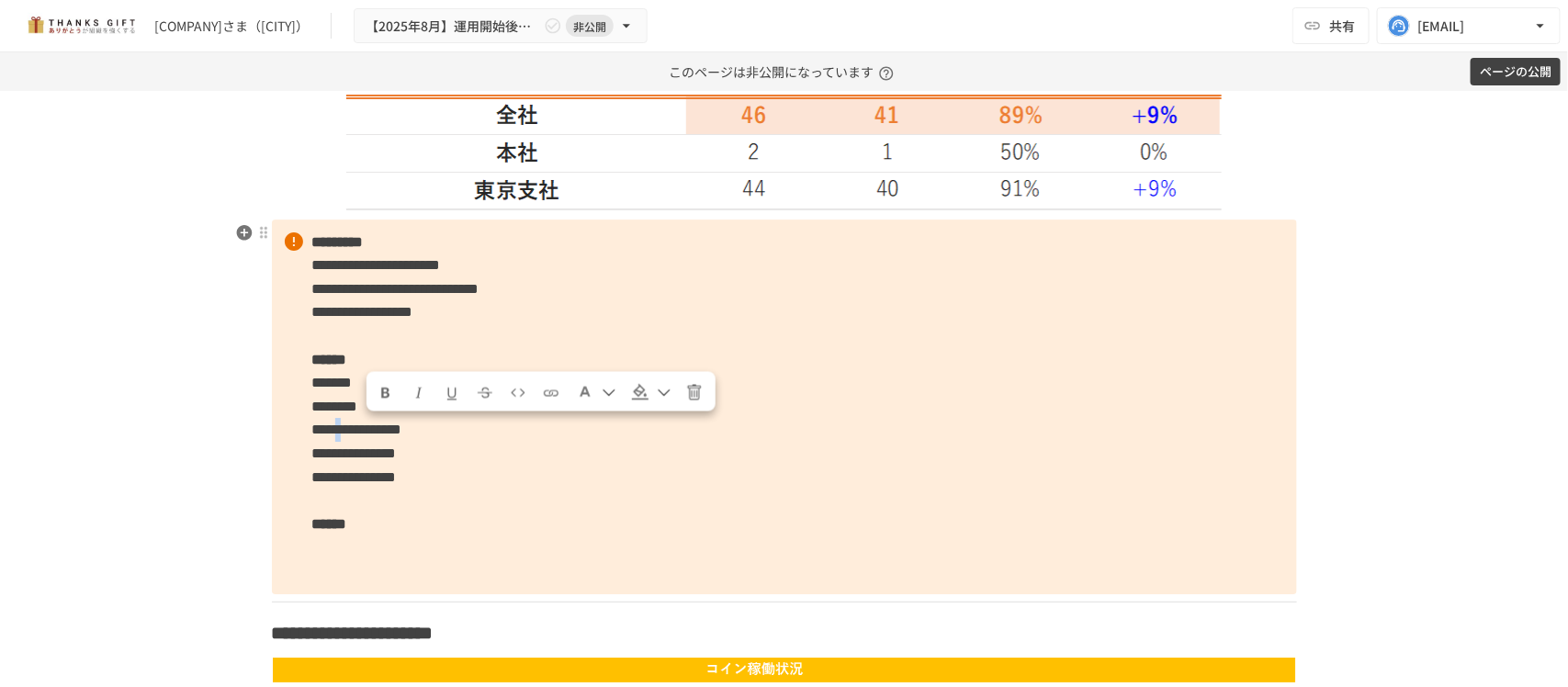click on "**********" at bounding box center (357, 429) 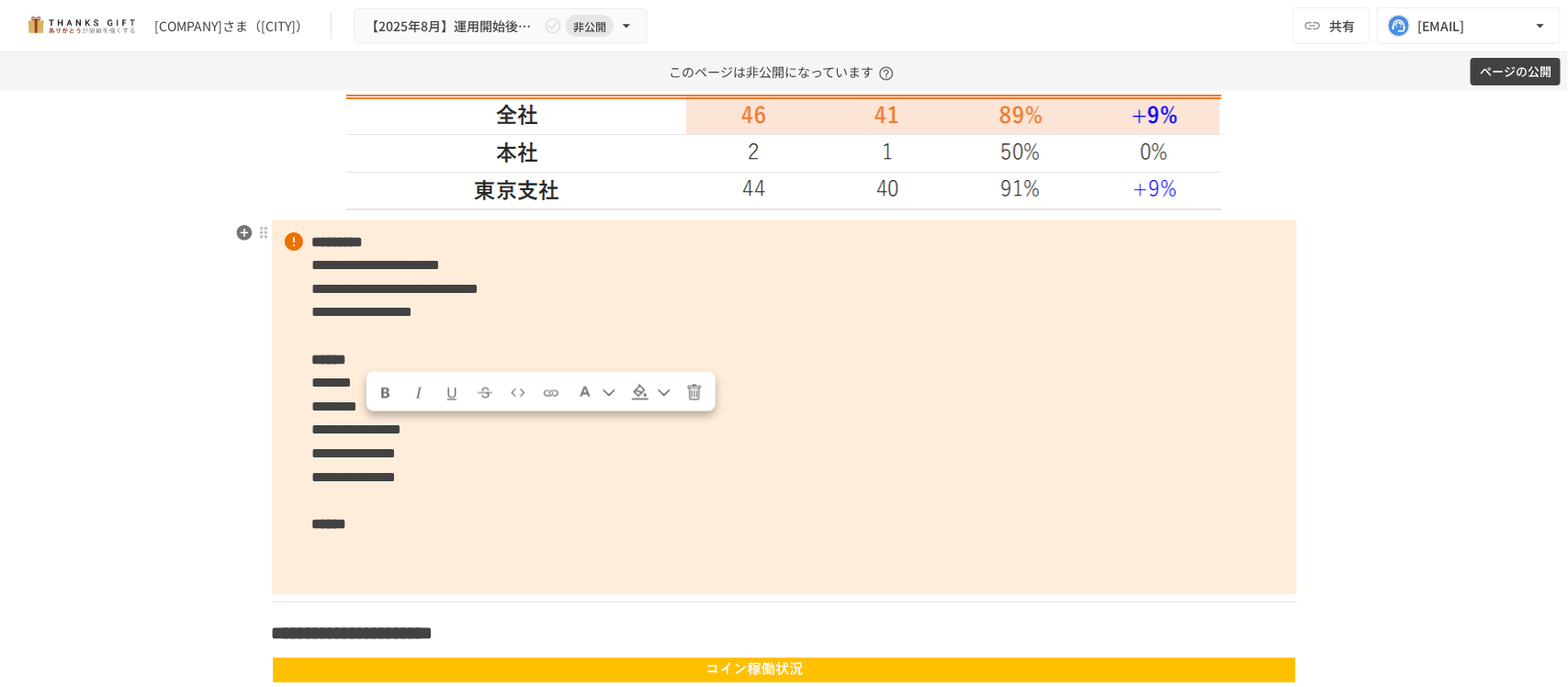 drag, startPoint x: 416, startPoint y: 456, endPoint x: 412, endPoint y: 448, distance: 8.94427 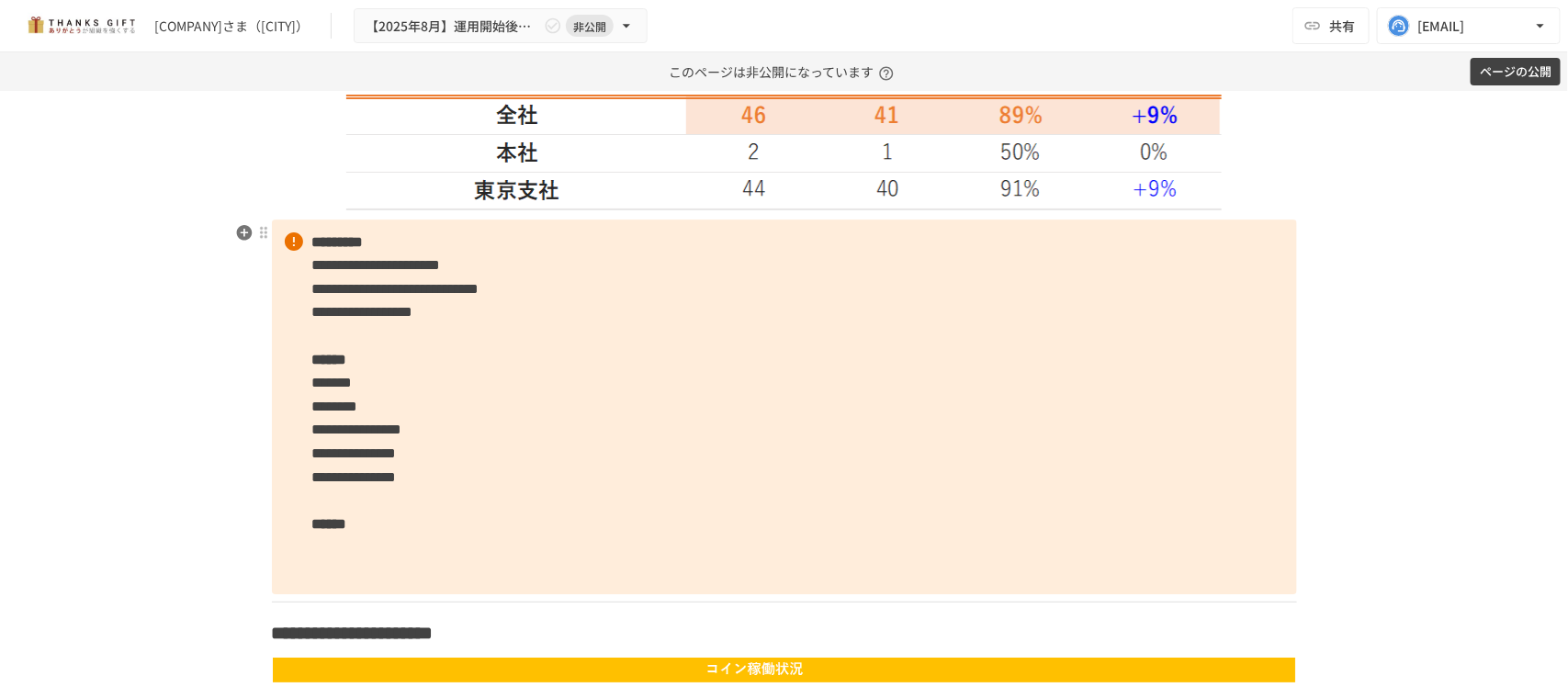 click on "**********" at bounding box center (784, 407) 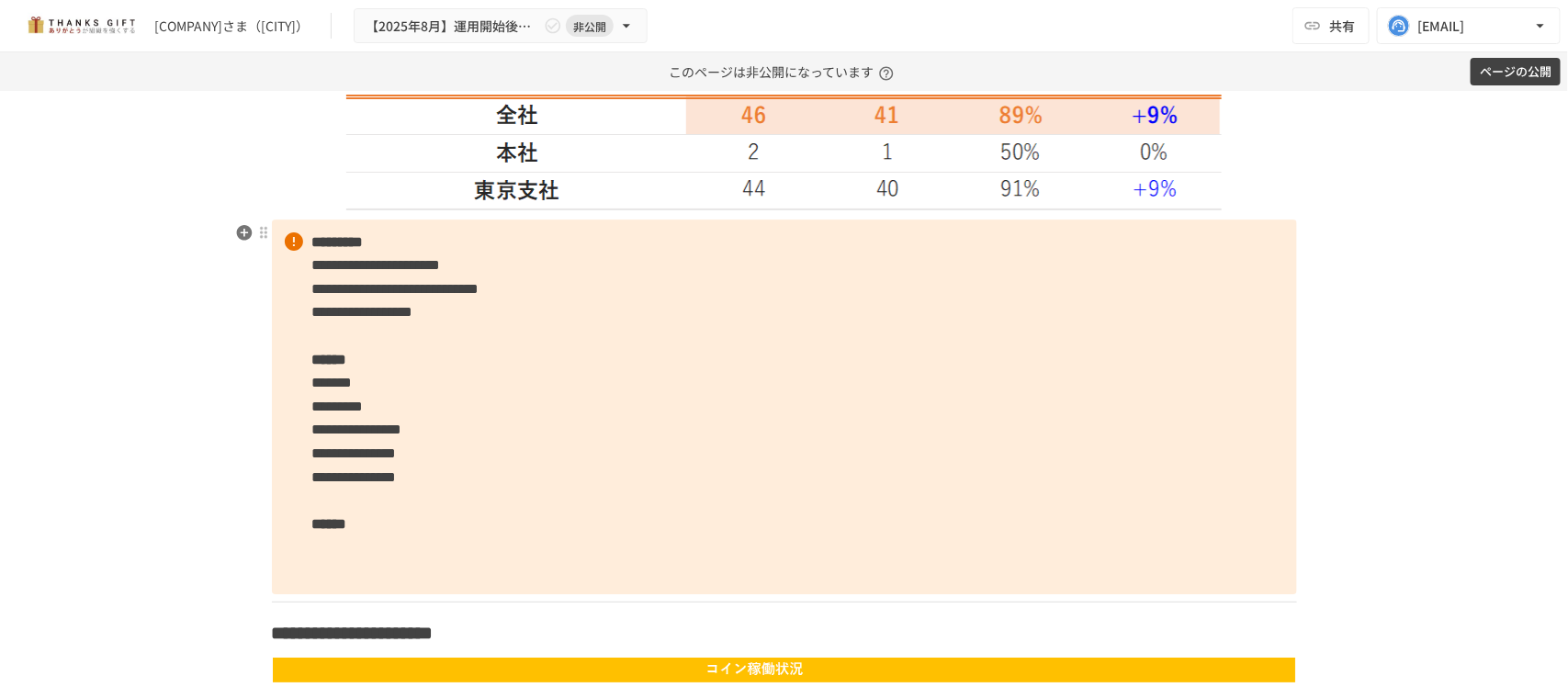 click on "**********" at bounding box center [355, 453] 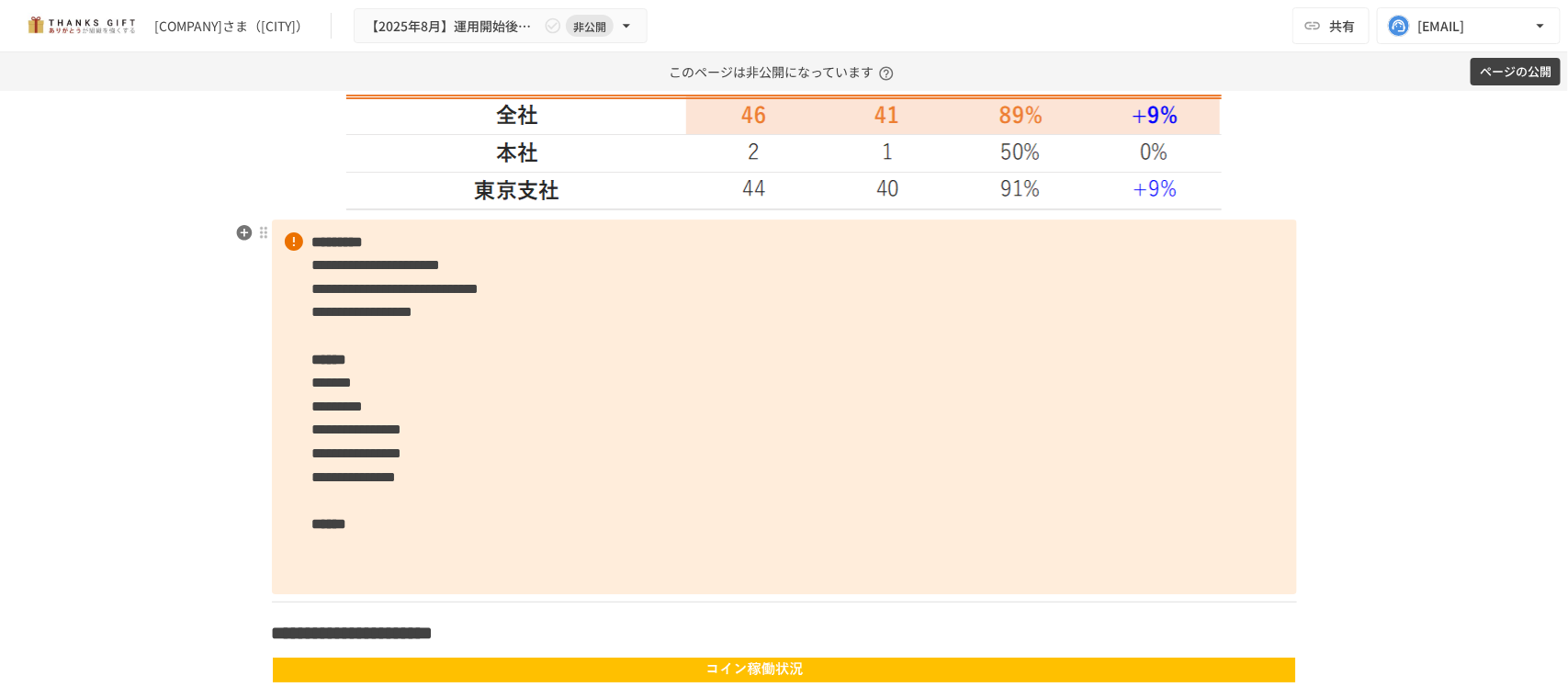 click on "**********" at bounding box center (355, 477) 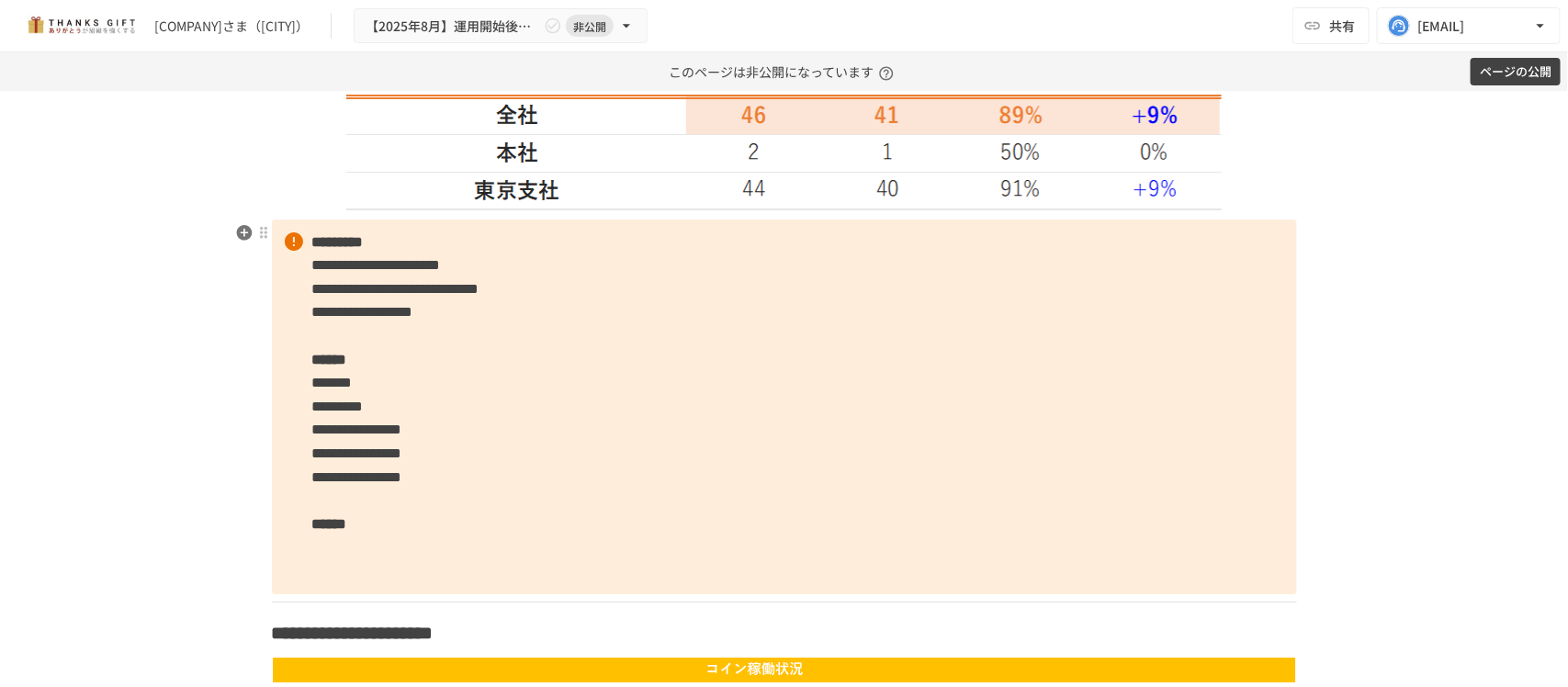 click on "**********" at bounding box center (357, 477) 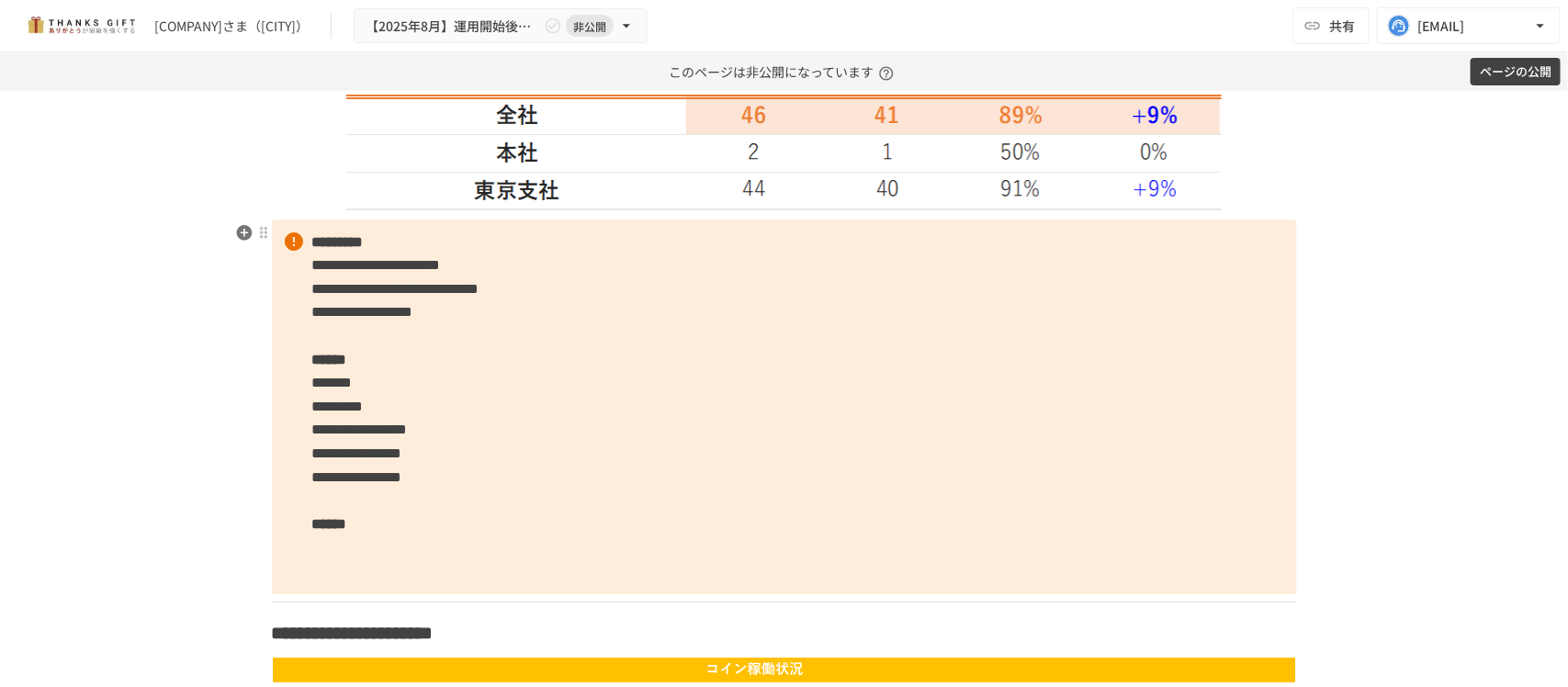click on "**********" at bounding box center (784, 407) 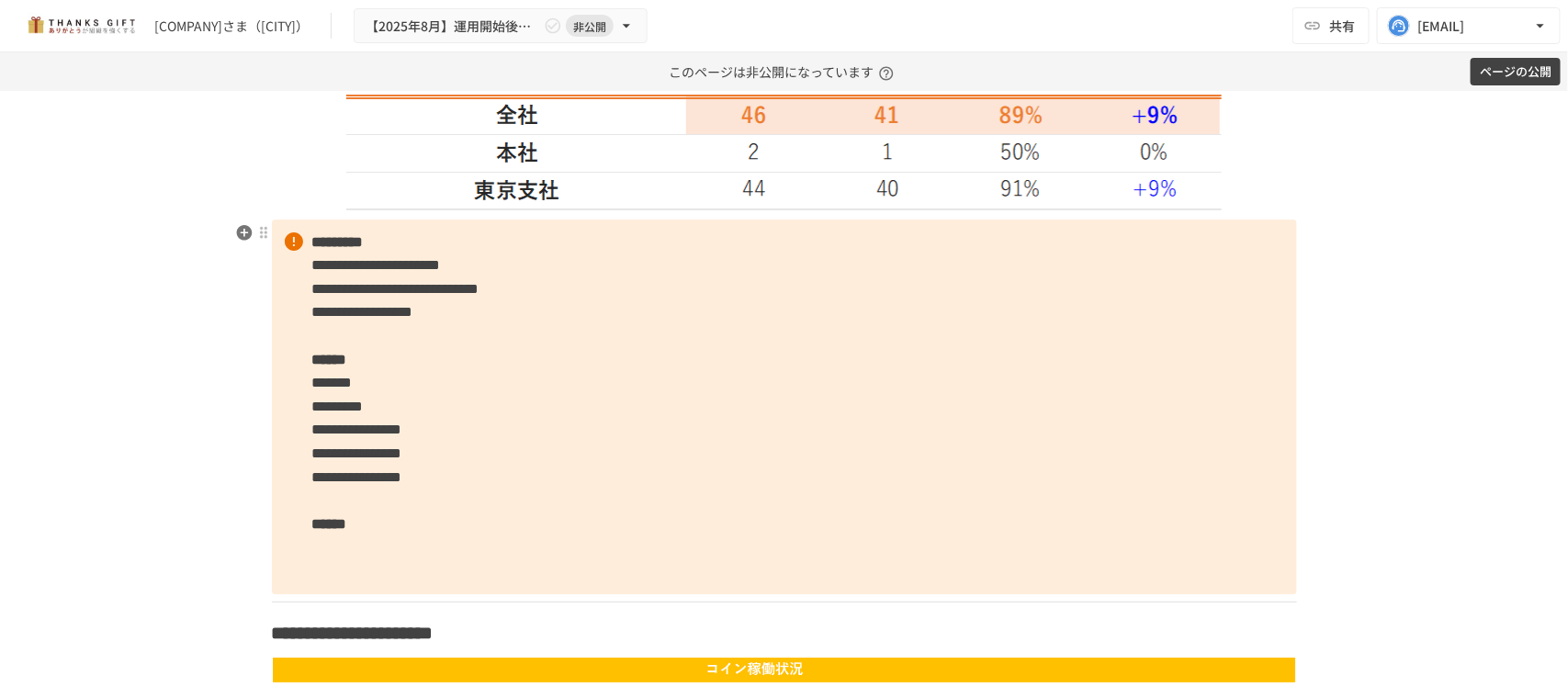 click on "******" at bounding box center [338, 406] 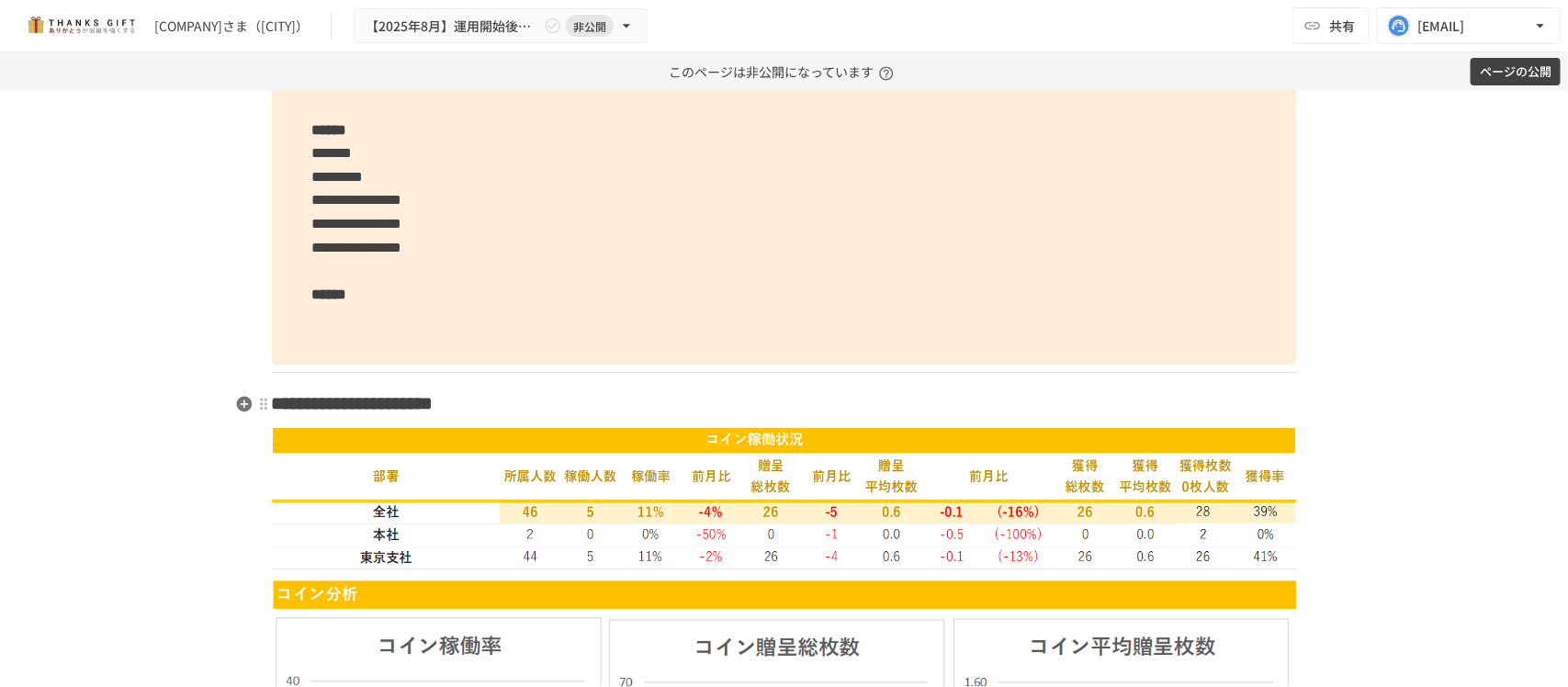 scroll, scrollTop: 2755, scrollLeft: 0, axis: vertical 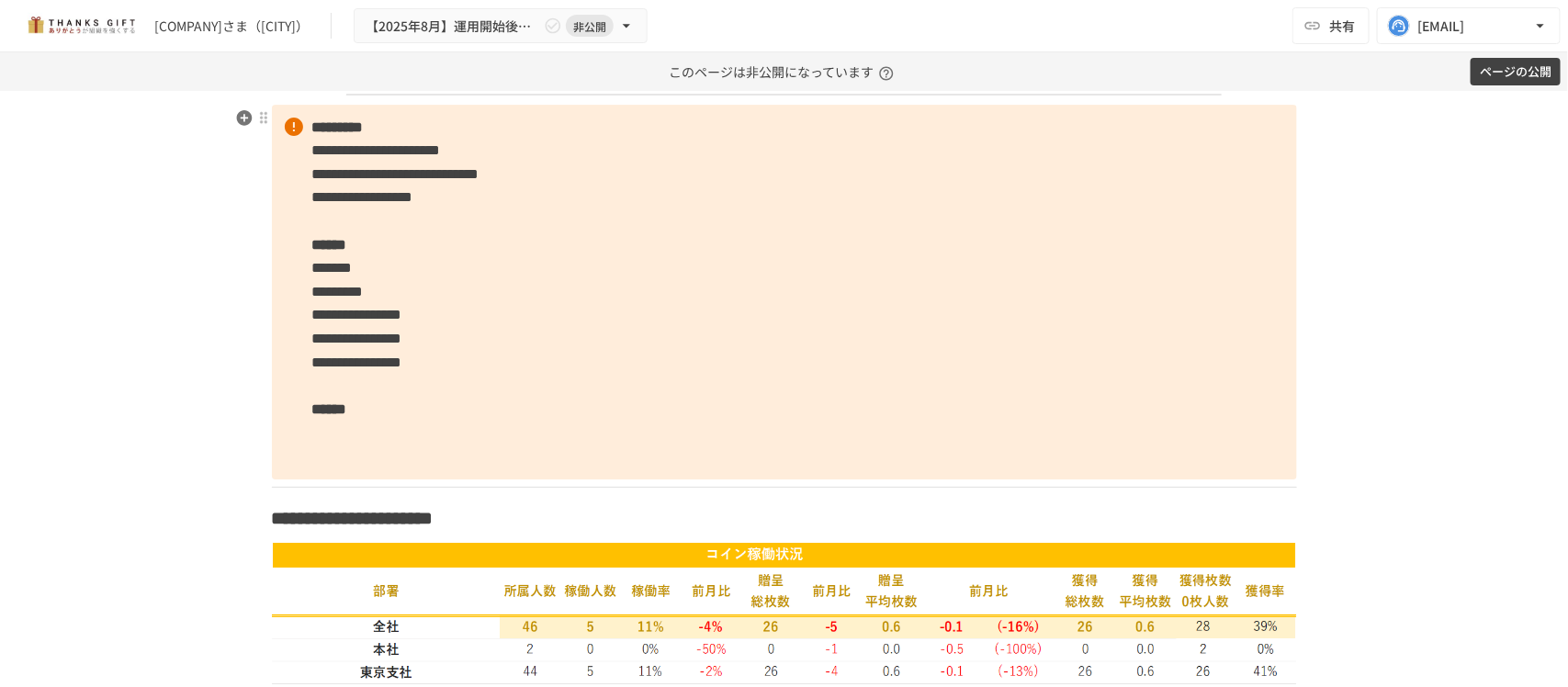 click on "**********" at bounding box center [396, 174] 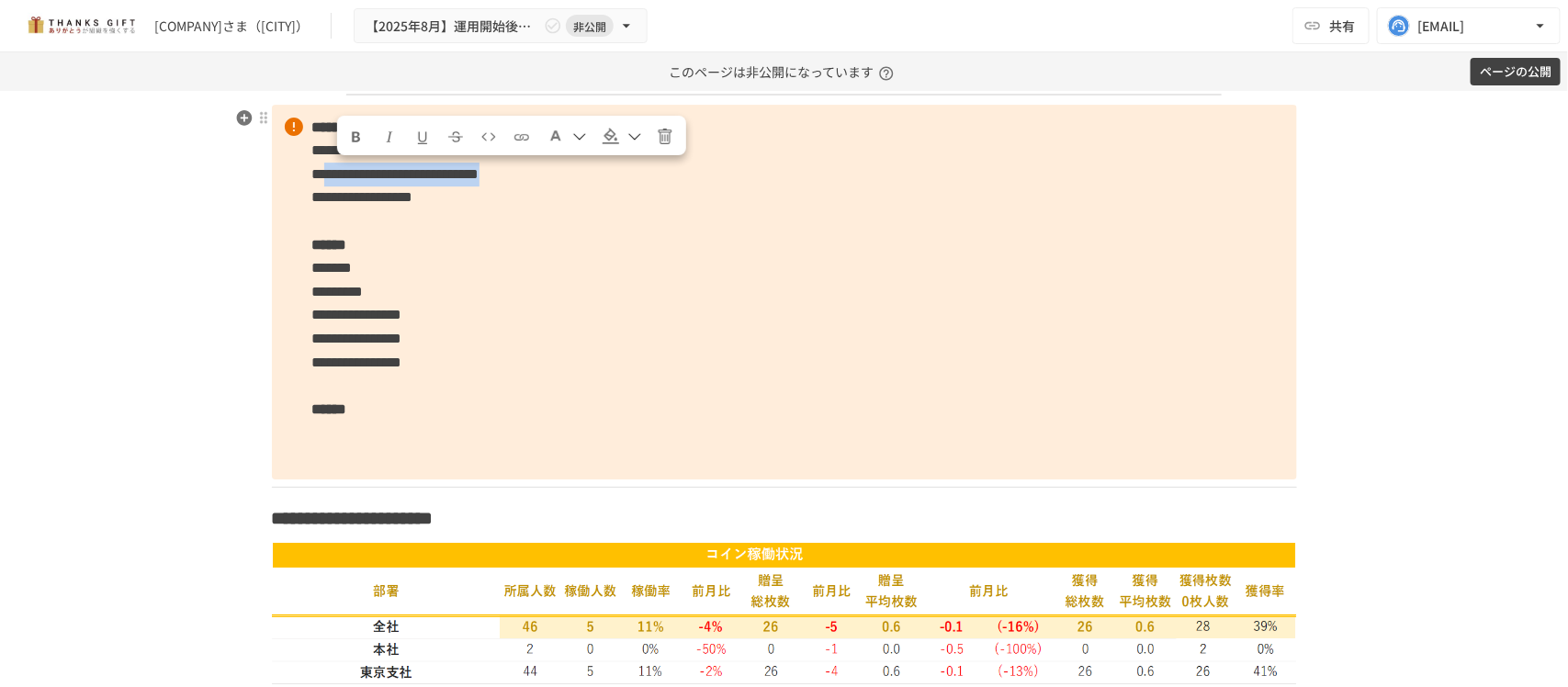 drag, startPoint x: 767, startPoint y: 181, endPoint x: 336, endPoint y: 182, distance: 431.00116 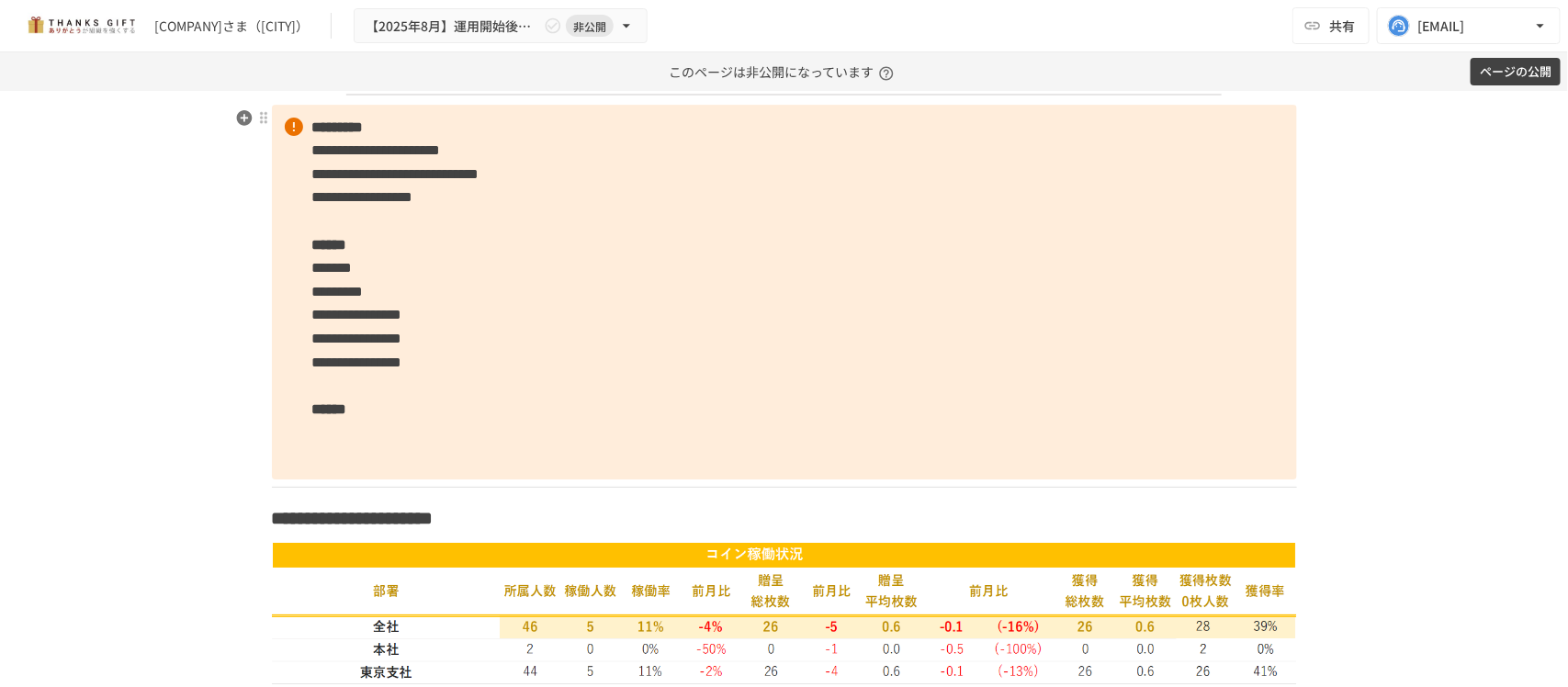 click on "**********" at bounding box center [784, 292] 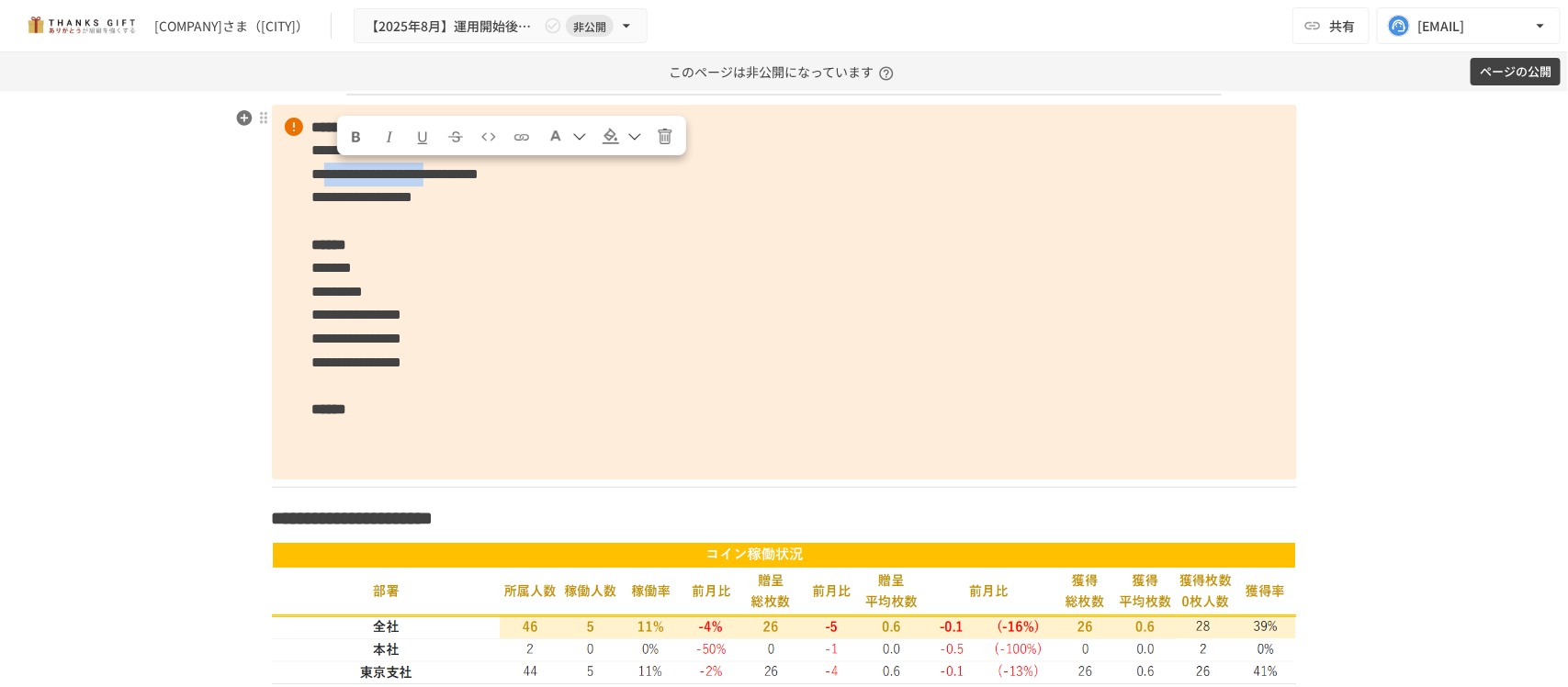 drag, startPoint x: 584, startPoint y: 175, endPoint x: 336, endPoint y: 185, distance: 248.20153 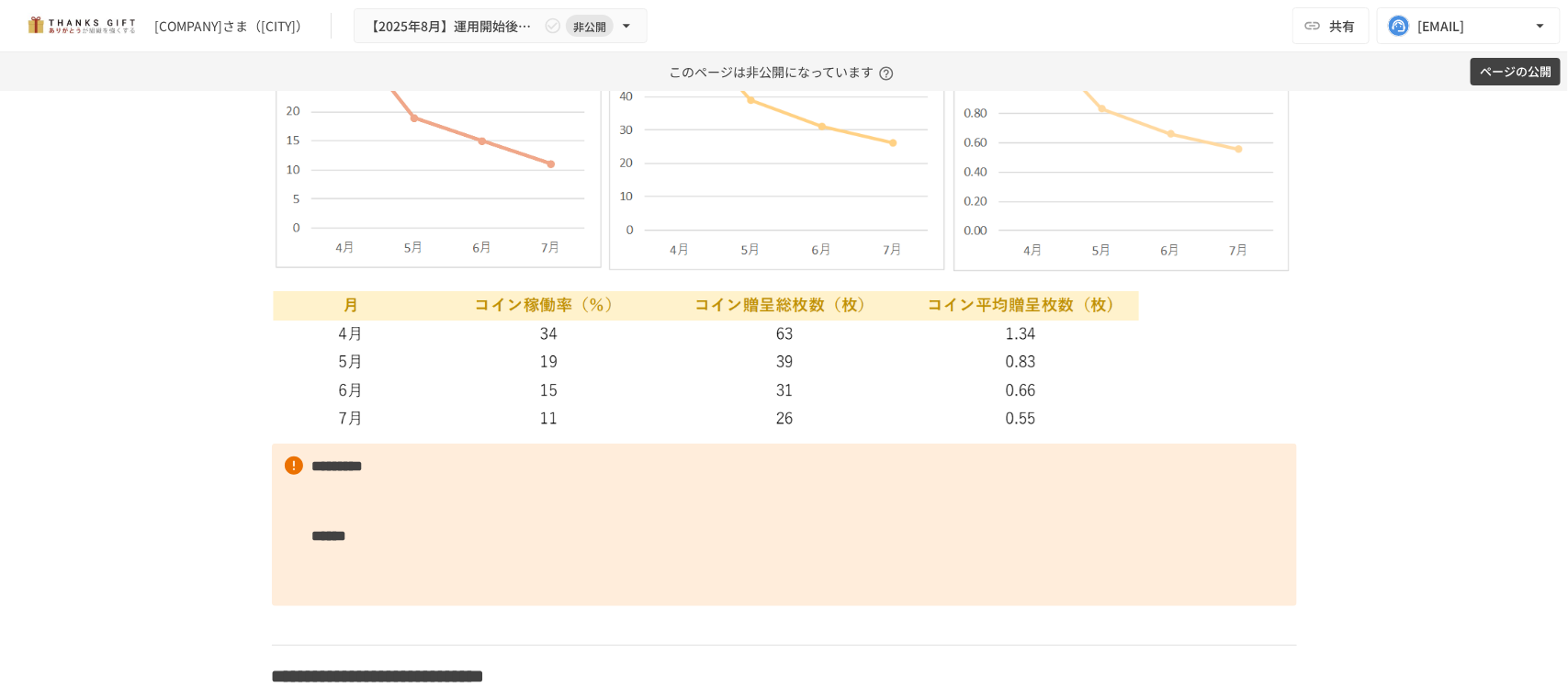scroll, scrollTop: 3559, scrollLeft: 0, axis: vertical 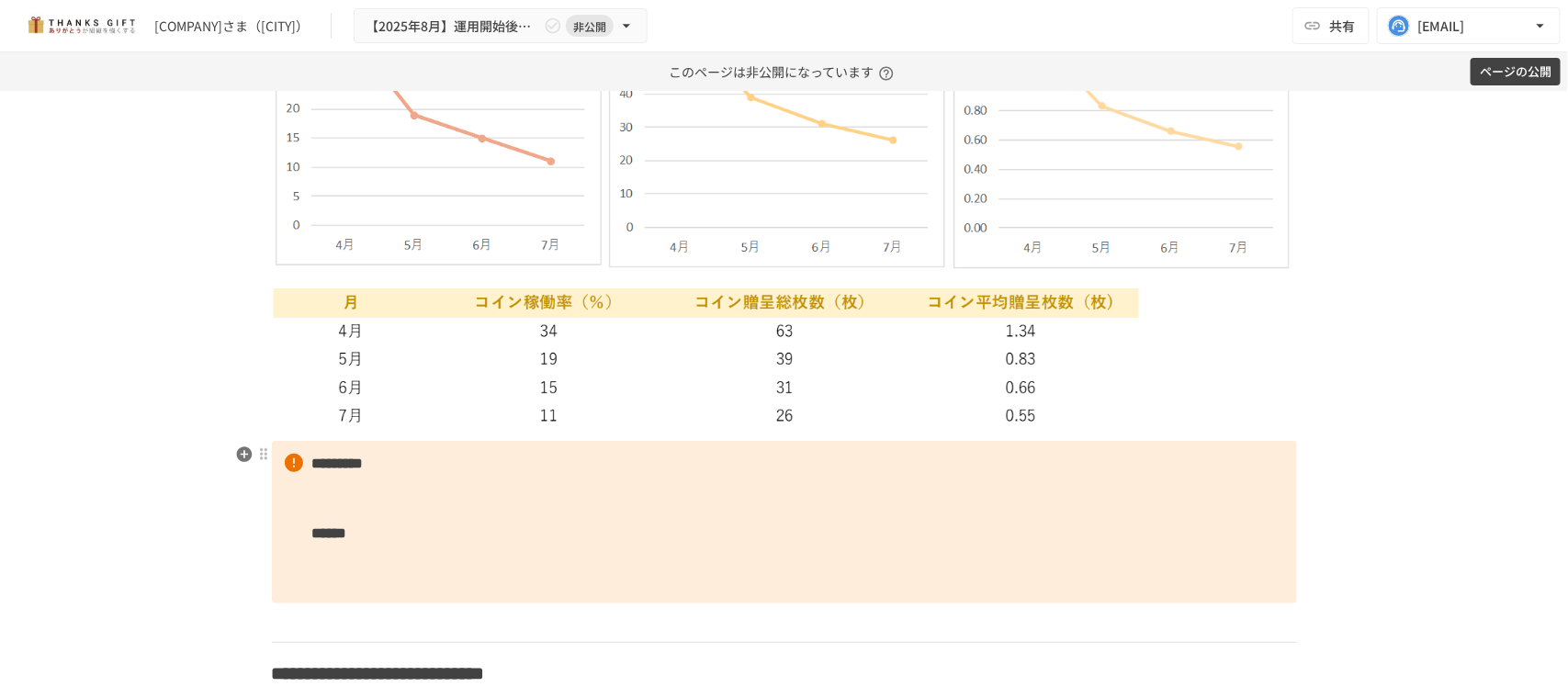 click on "********* ******" at bounding box center (784, 523) 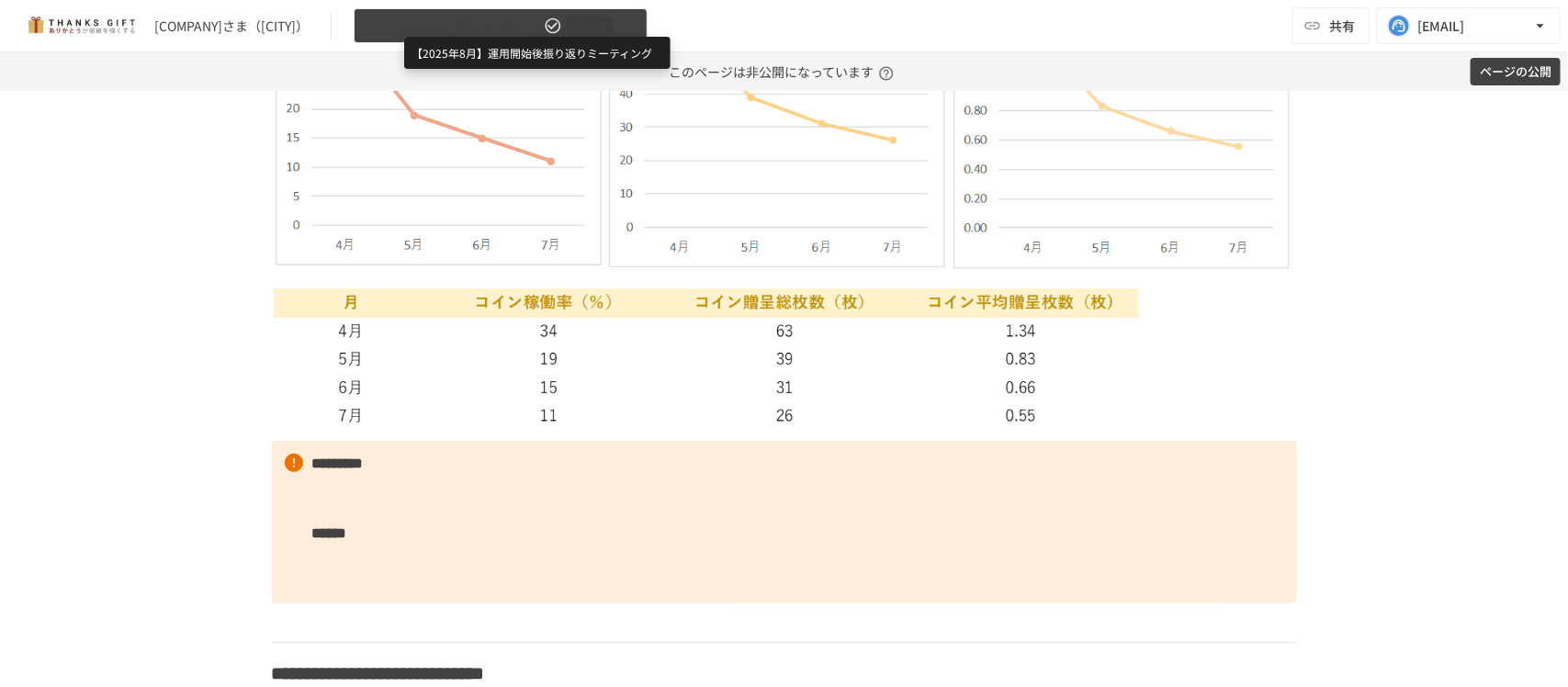 click on "【2025年8月】運用開始後振り返りミーティング" at bounding box center [453, 26] 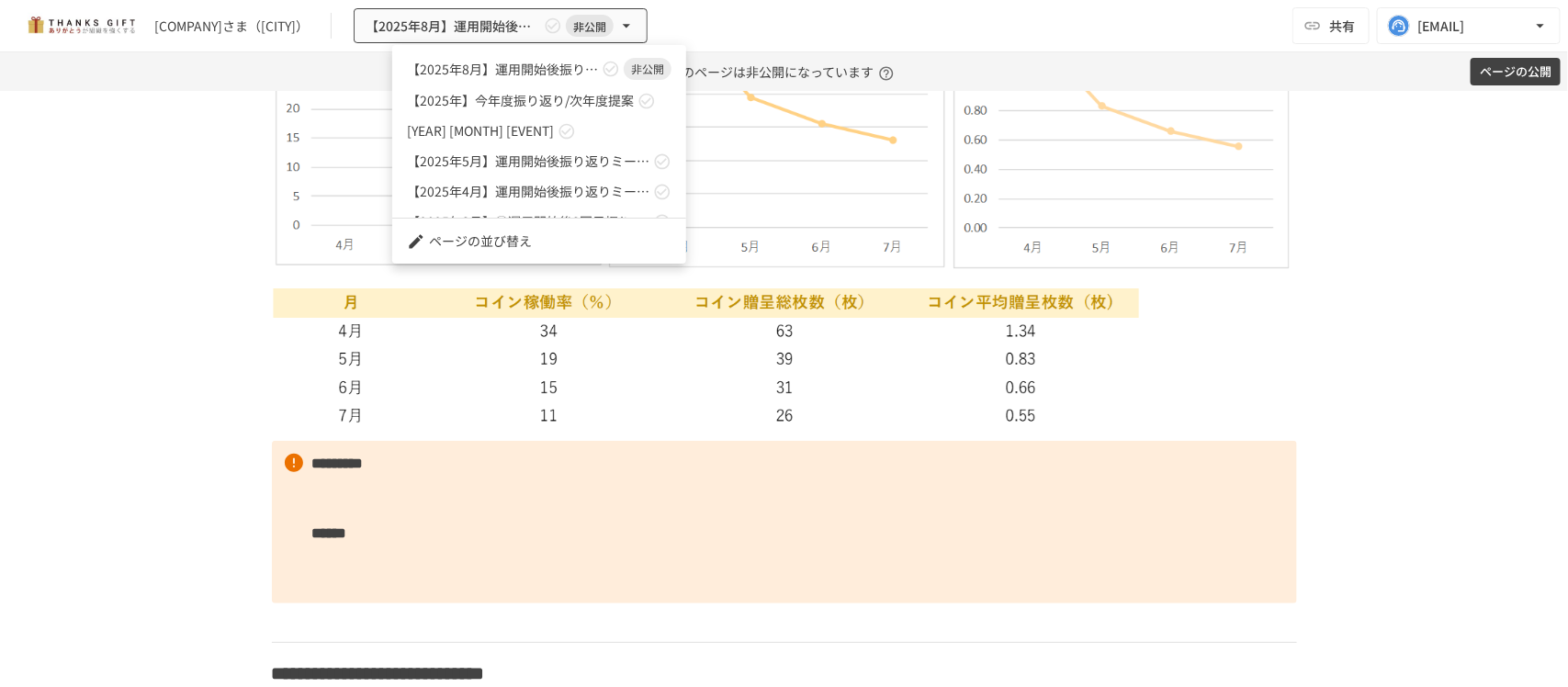 click at bounding box center (784, 344) 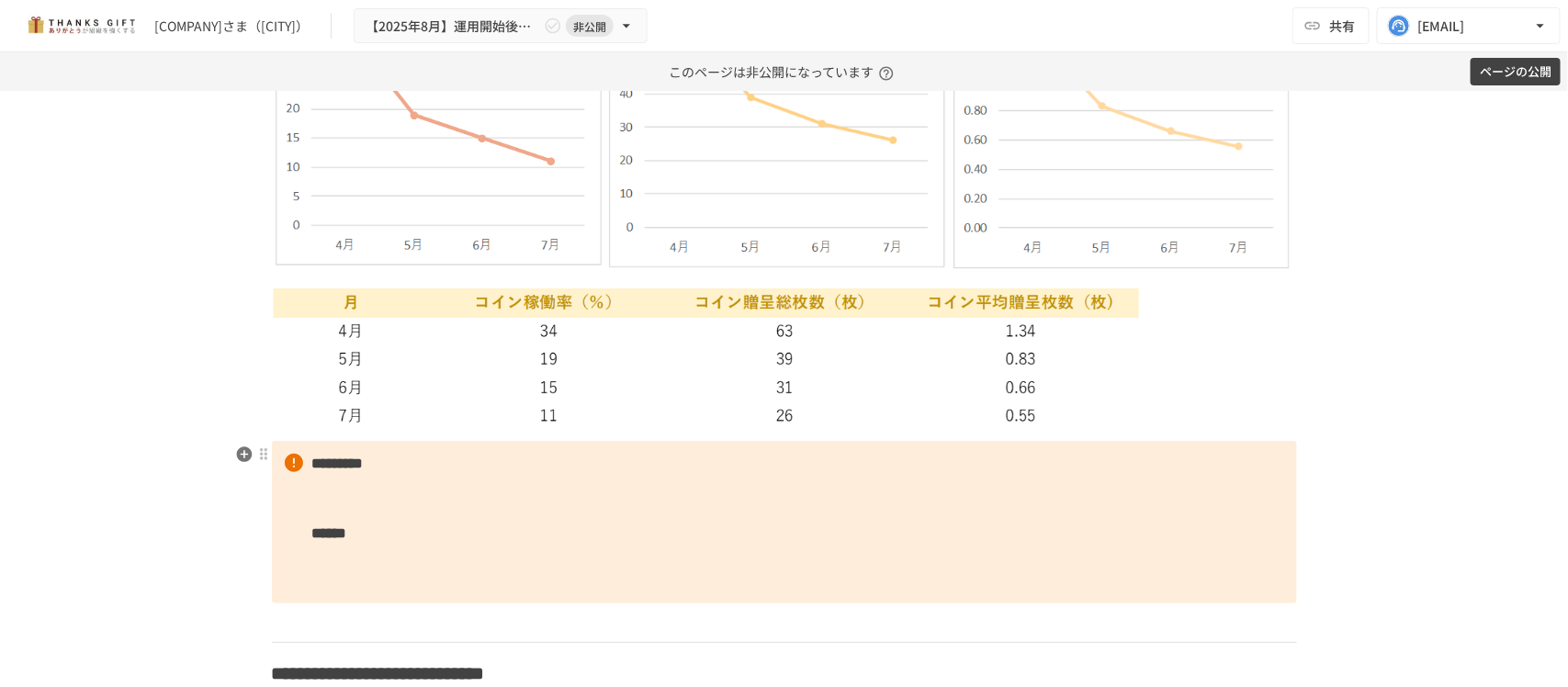 click on "********* ******" at bounding box center [784, 523] 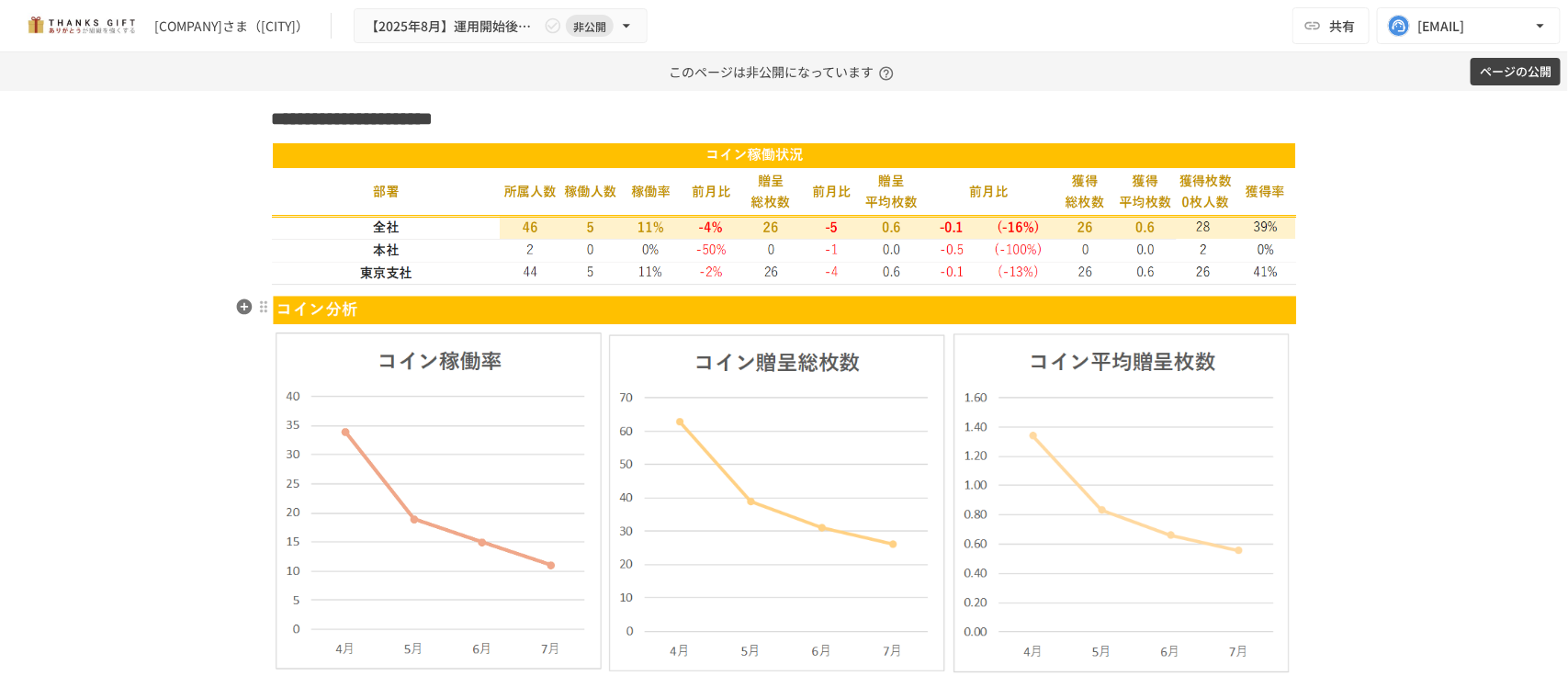 scroll, scrollTop: 3100, scrollLeft: 0, axis: vertical 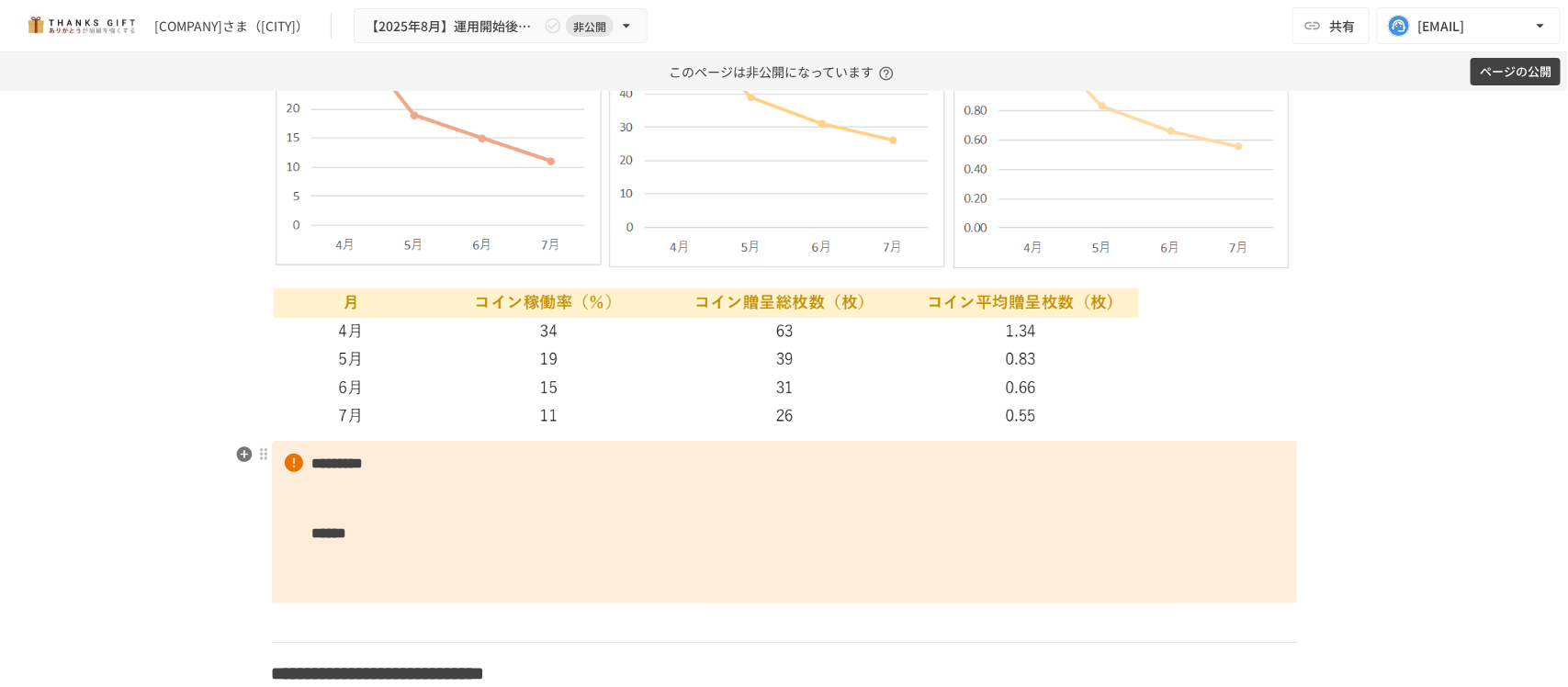 drag, startPoint x: 296, startPoint y: 498, endPoint x: 305, endPoint y: 484, distance: 16.643317 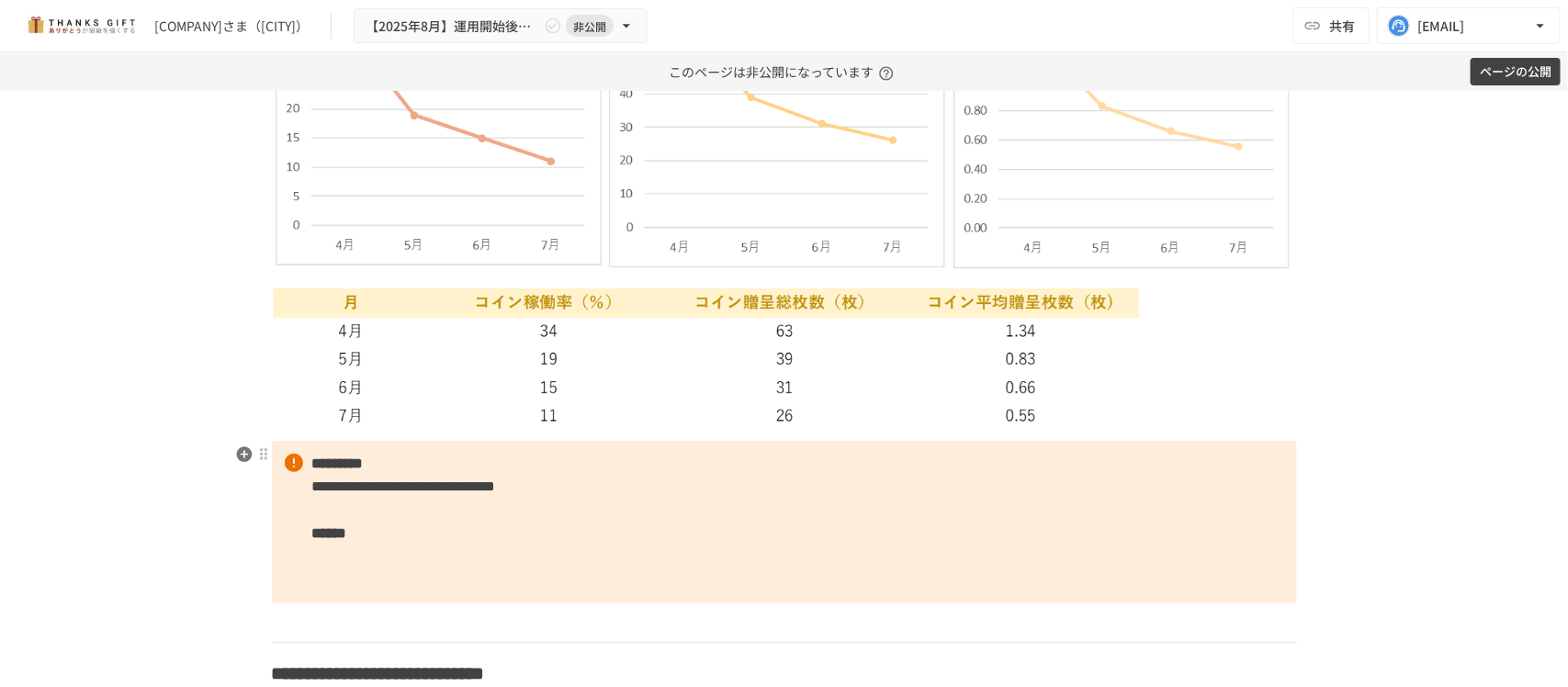 click on "**********" at bounding box center (784, 523) 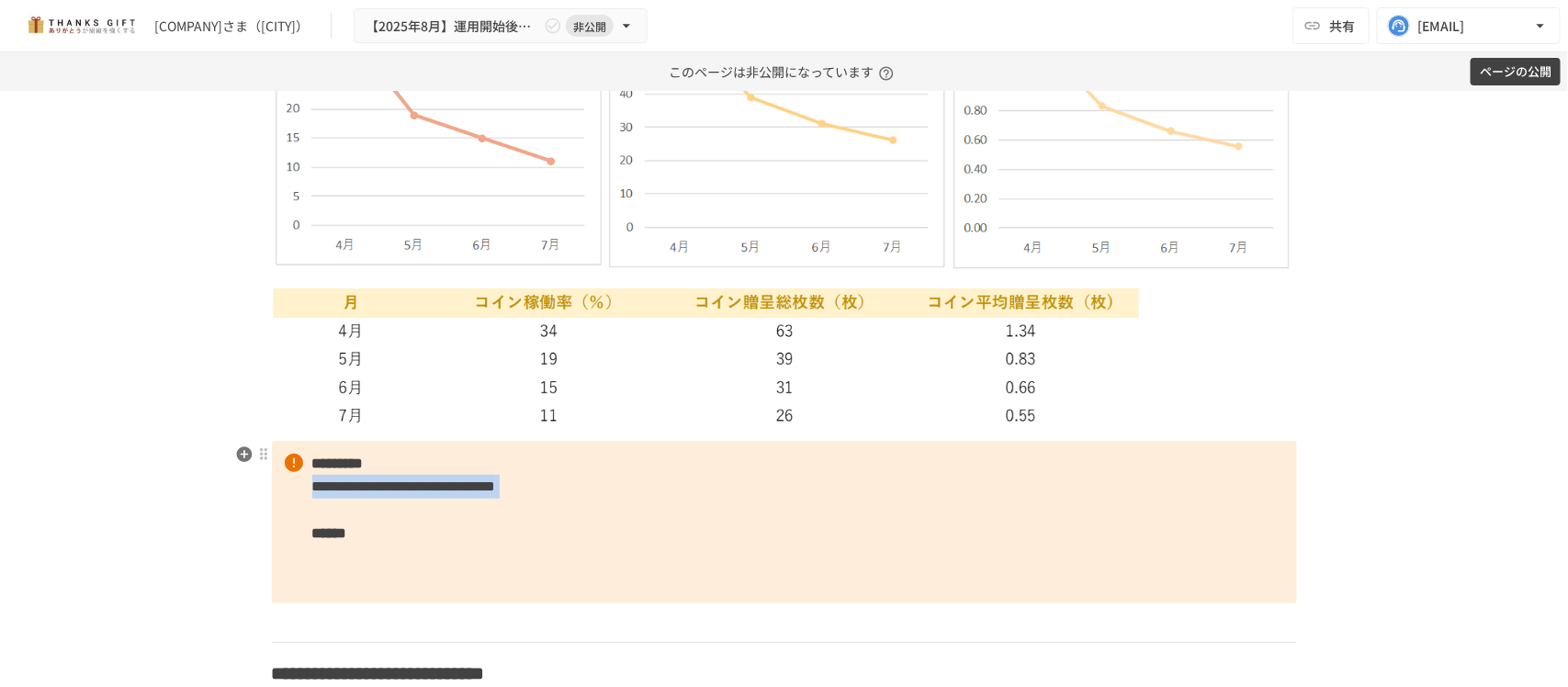 click on "**********" at bounding box center [784, 523] 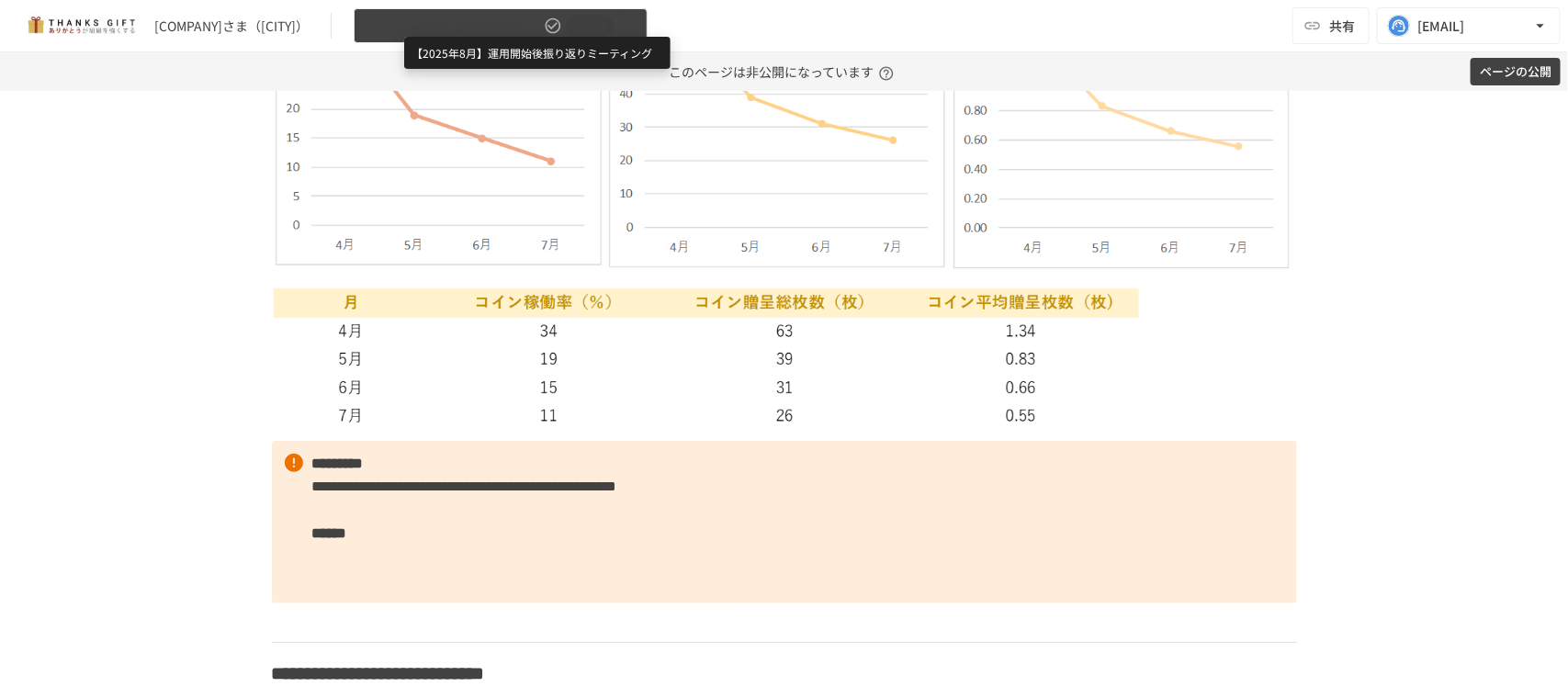 click on "【2025年8月】運用開始後振り返りミーティング" at bounding box center (453, 26) 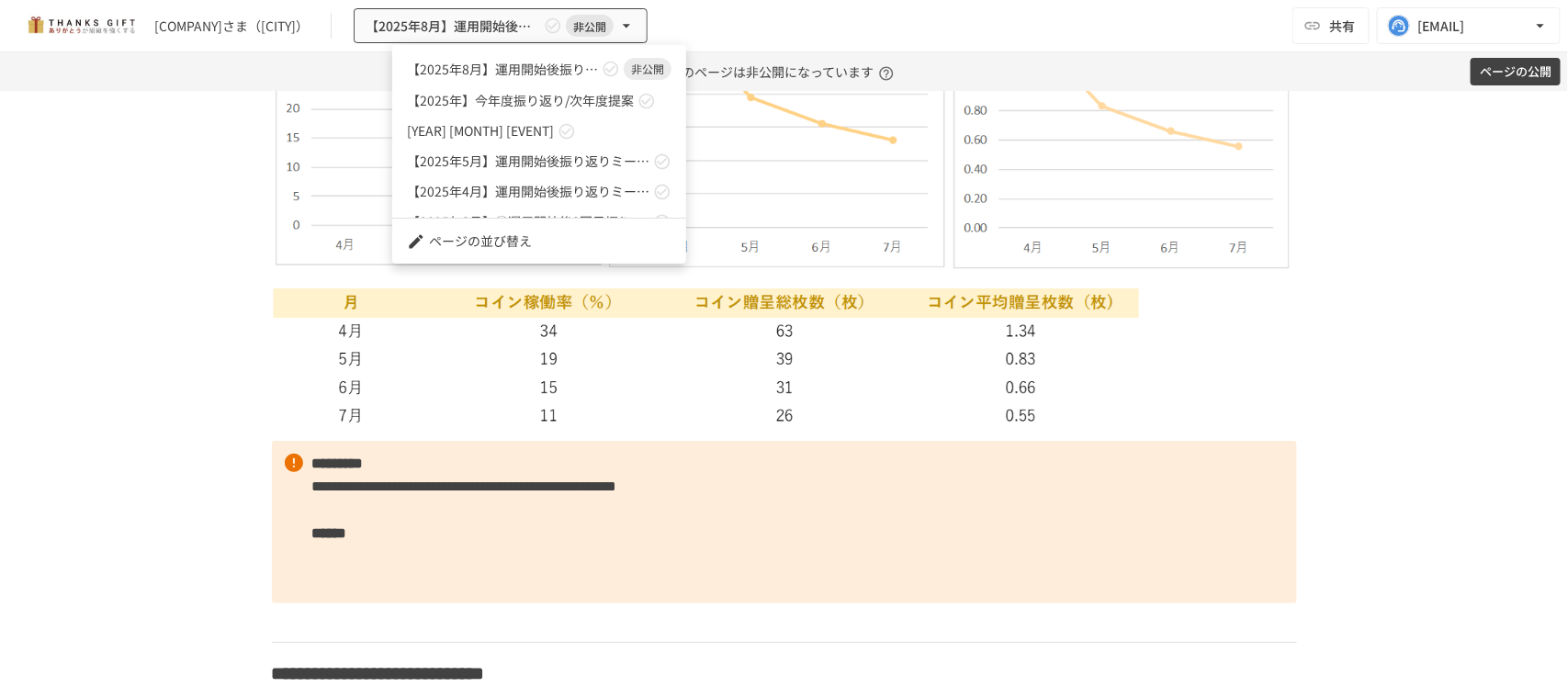 click at bounding box center [784, 344] 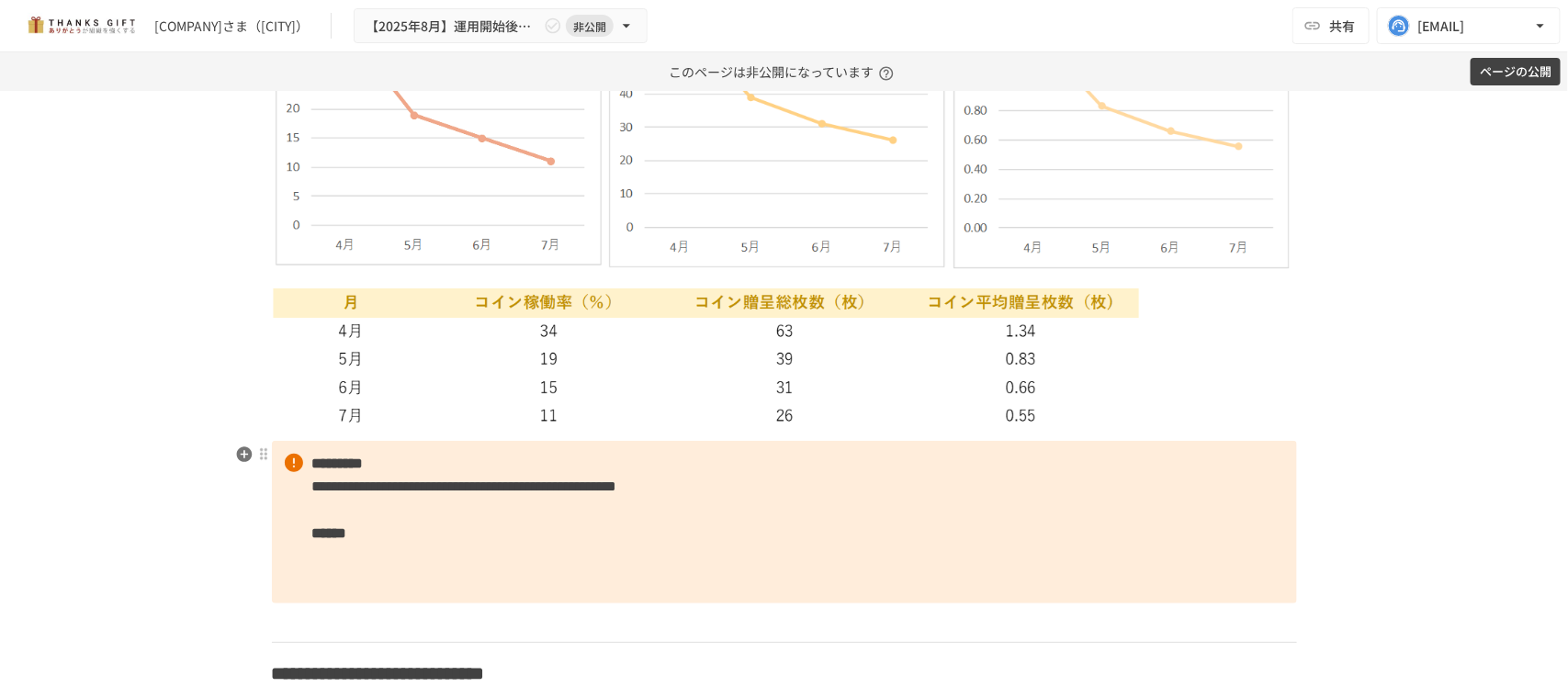 click on "**********" at bounding box center (784, 523) 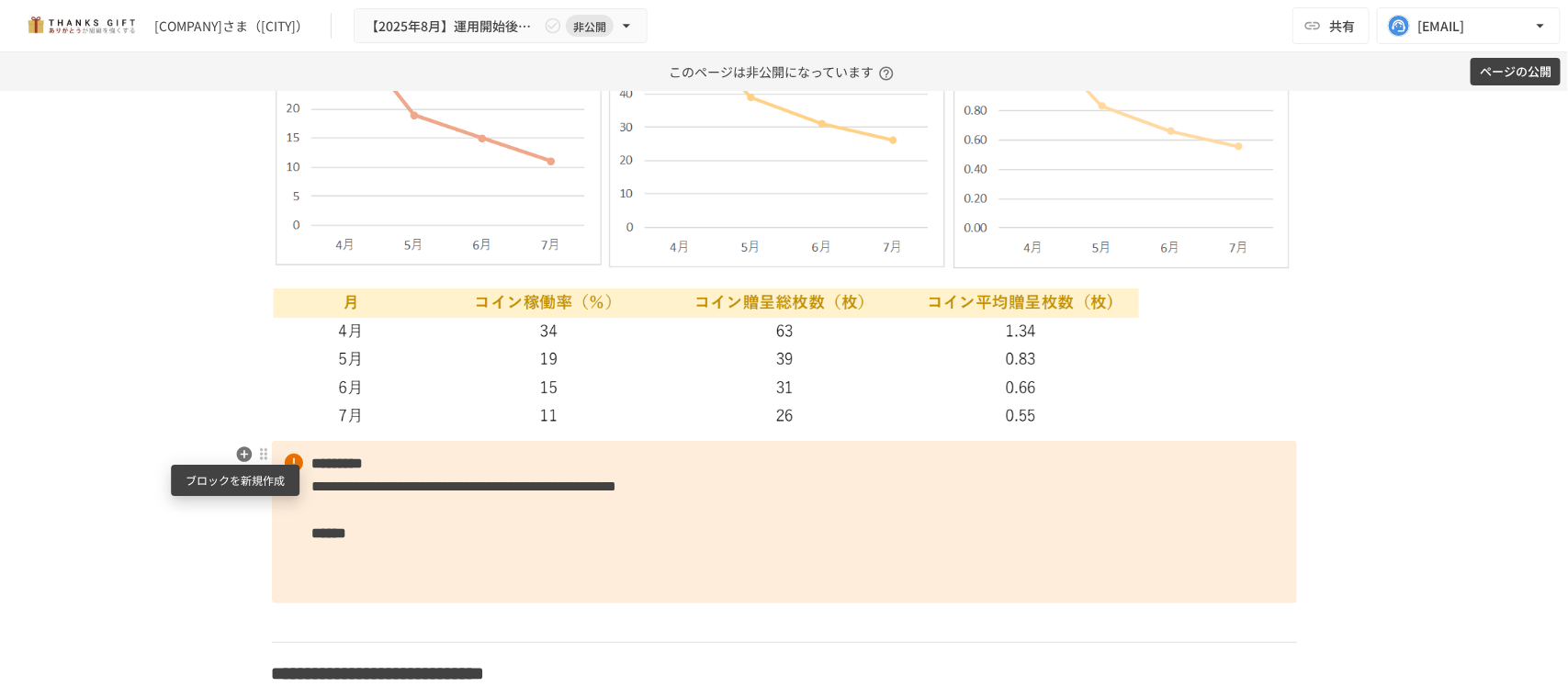 click 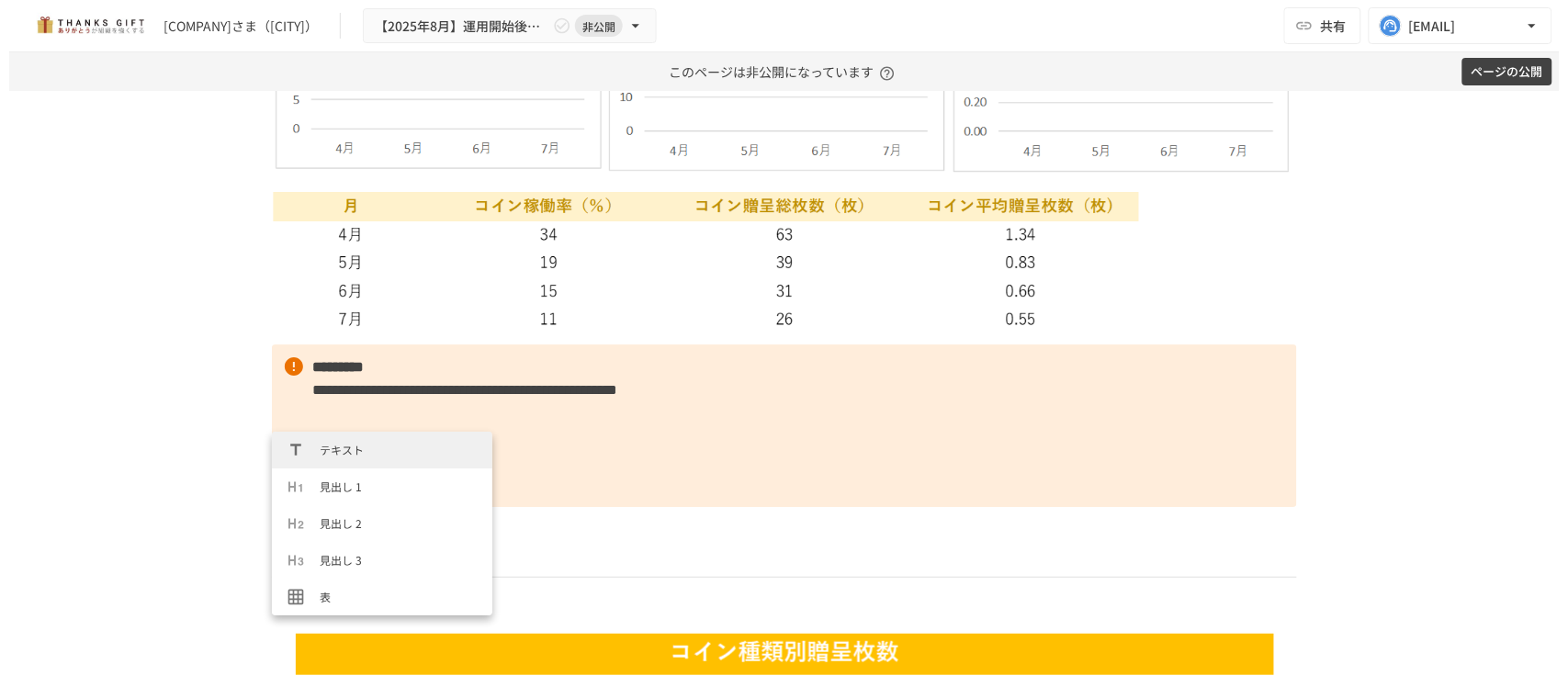 scroll, scrollTop: 3789, scrollLeft: 0, axis: vertical 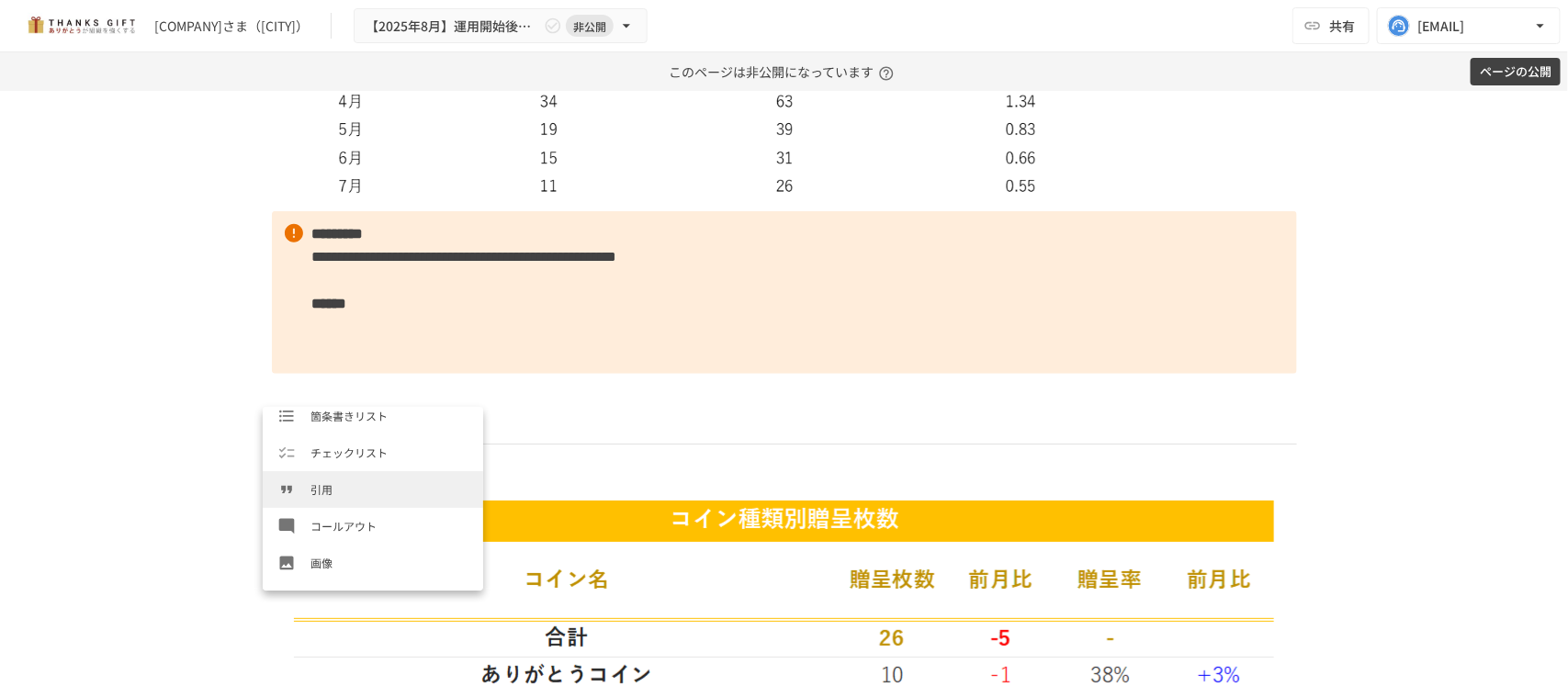 click on "引用" at bounding box center (373, 490) 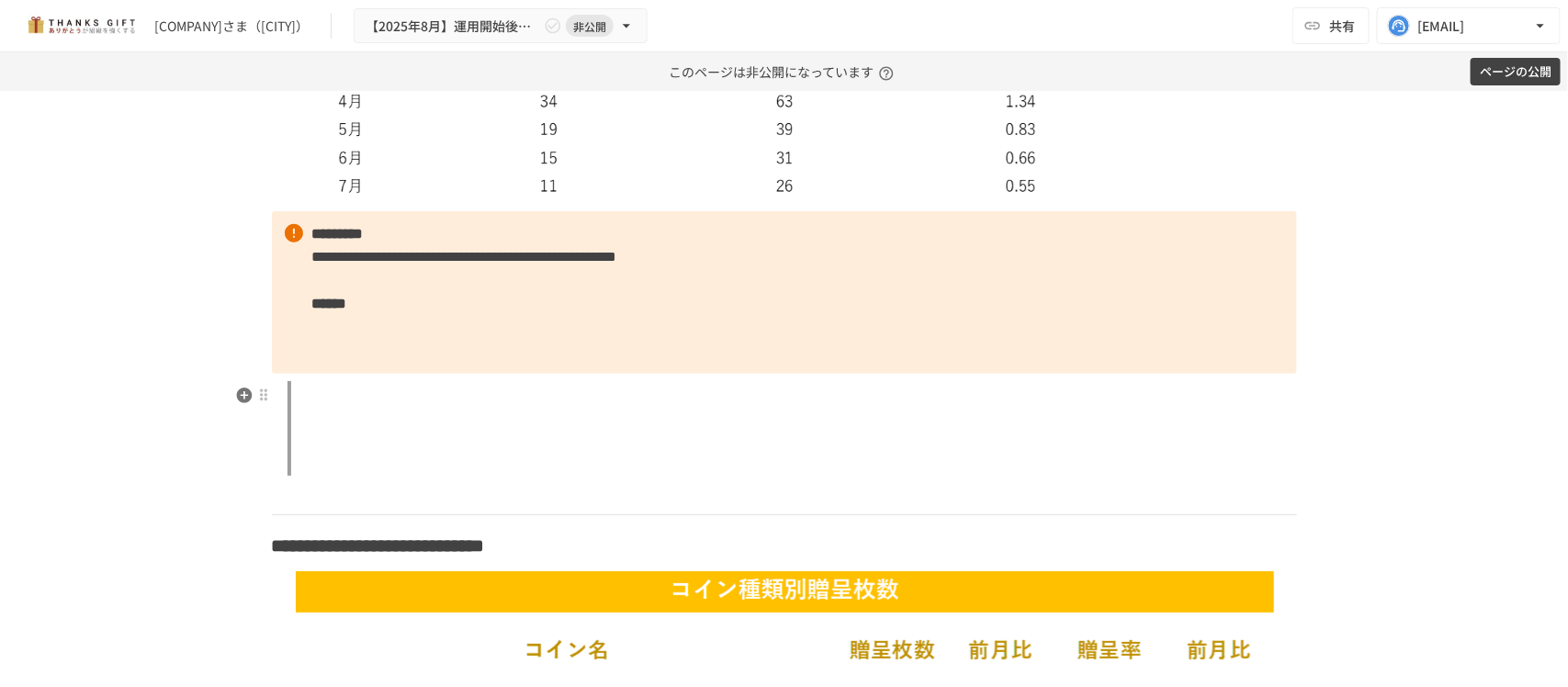click at bounding box center [792, 428] 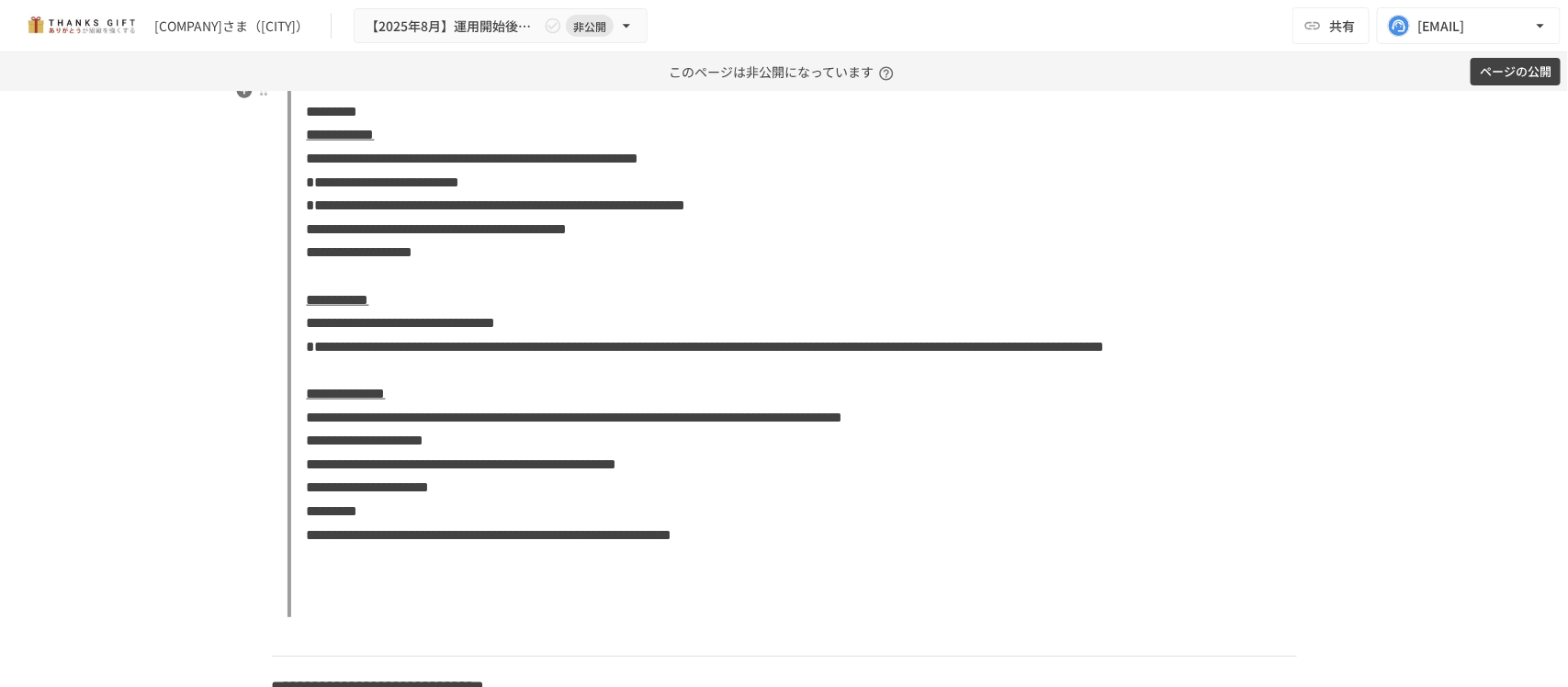 scroll, scrollTop: 3979, scrollLeft: 0, axis: vertical 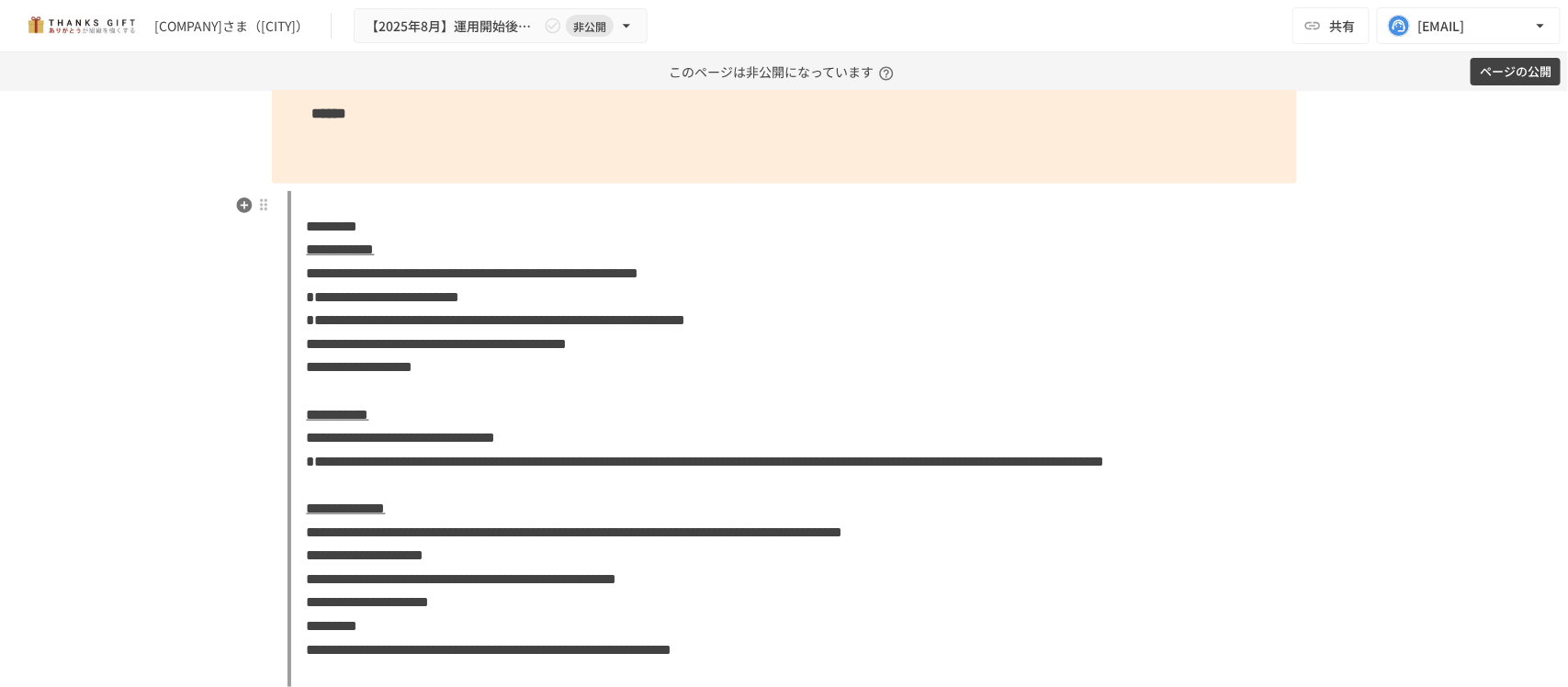 click on "**********" at bounding box center (437, 344) 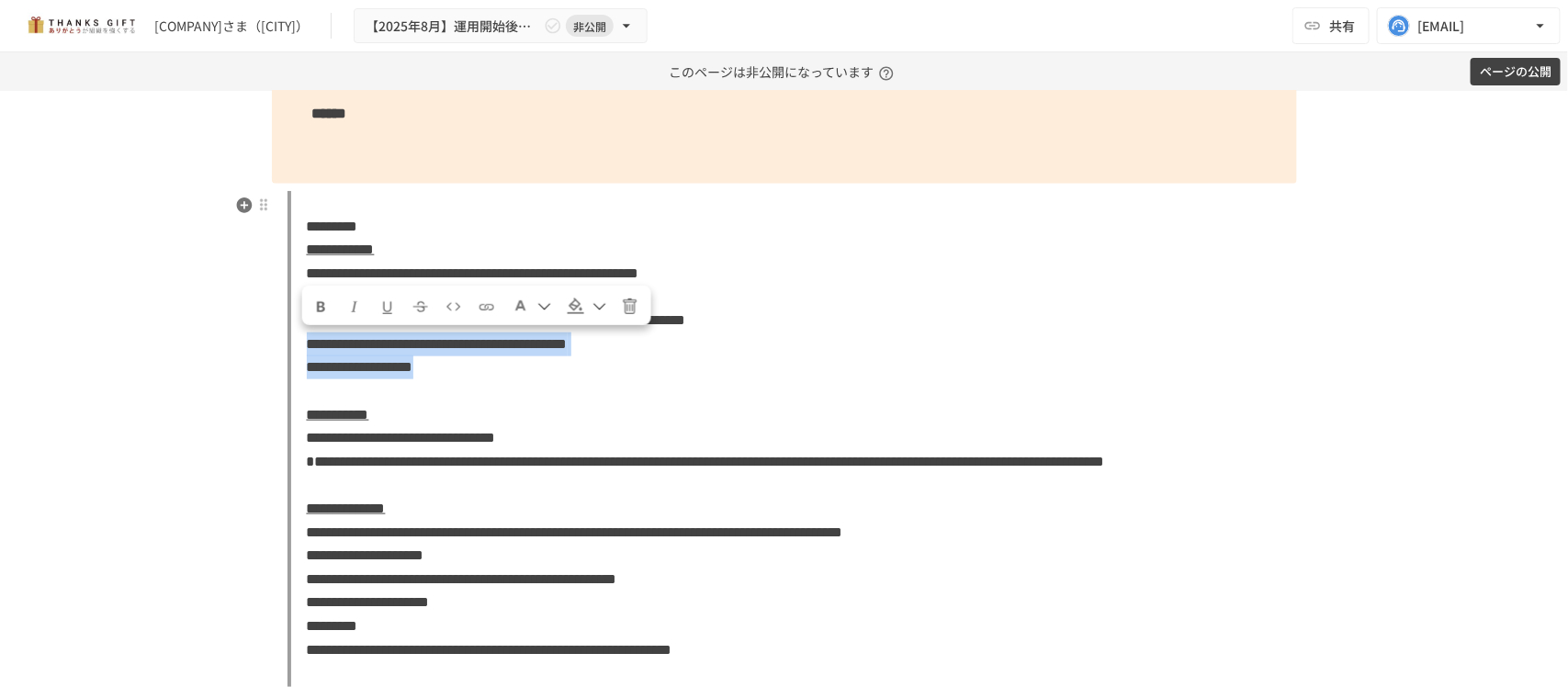 drag, startPoint x: 549, startPoint y: 375, endPoint x: 285, endPoint y: 342, distance: 266.05451 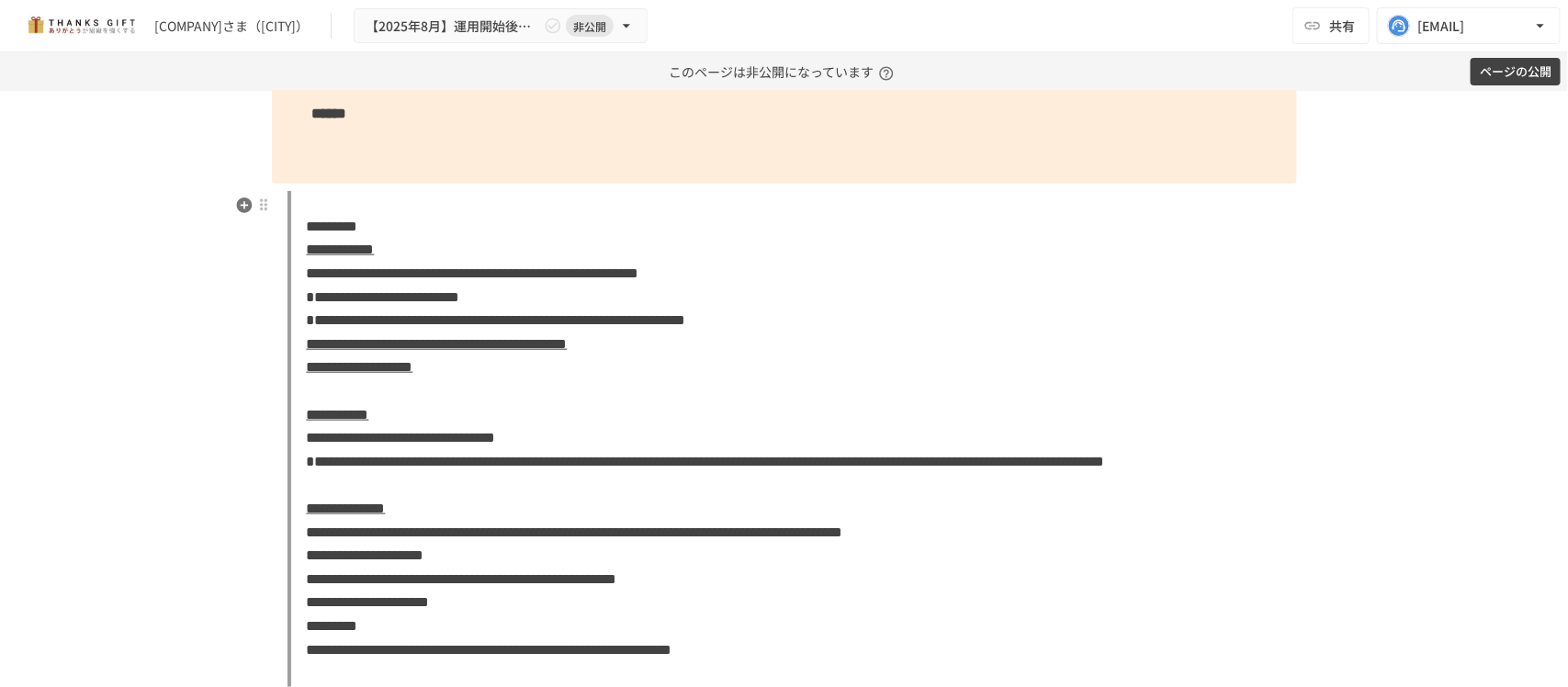 click on "**********" at bounding box center (705, 461) 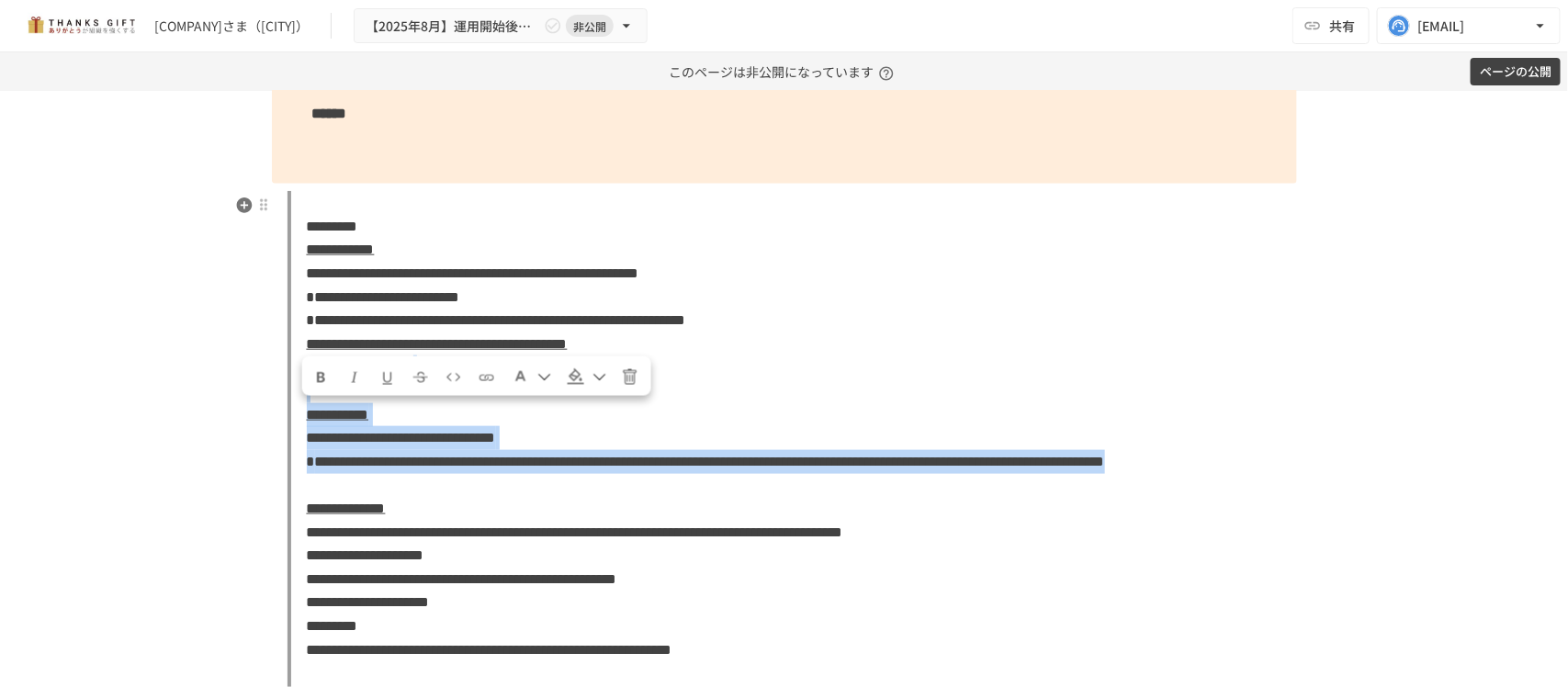 drag, startPoint x: 286, startPoint y: 392, endPoint x: 457, endPoint y: 507, distance: 206.0728 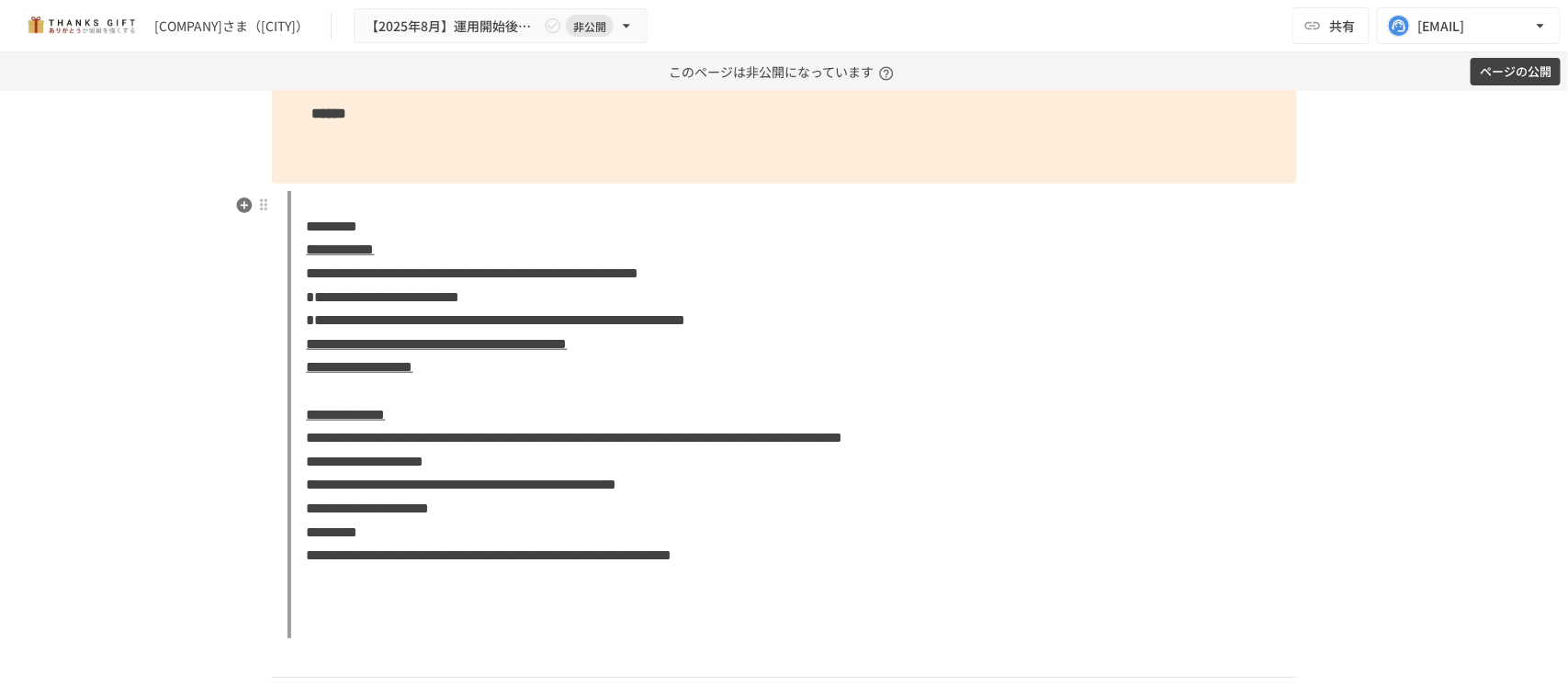 click on "**********" at bounding box center (341, 249) 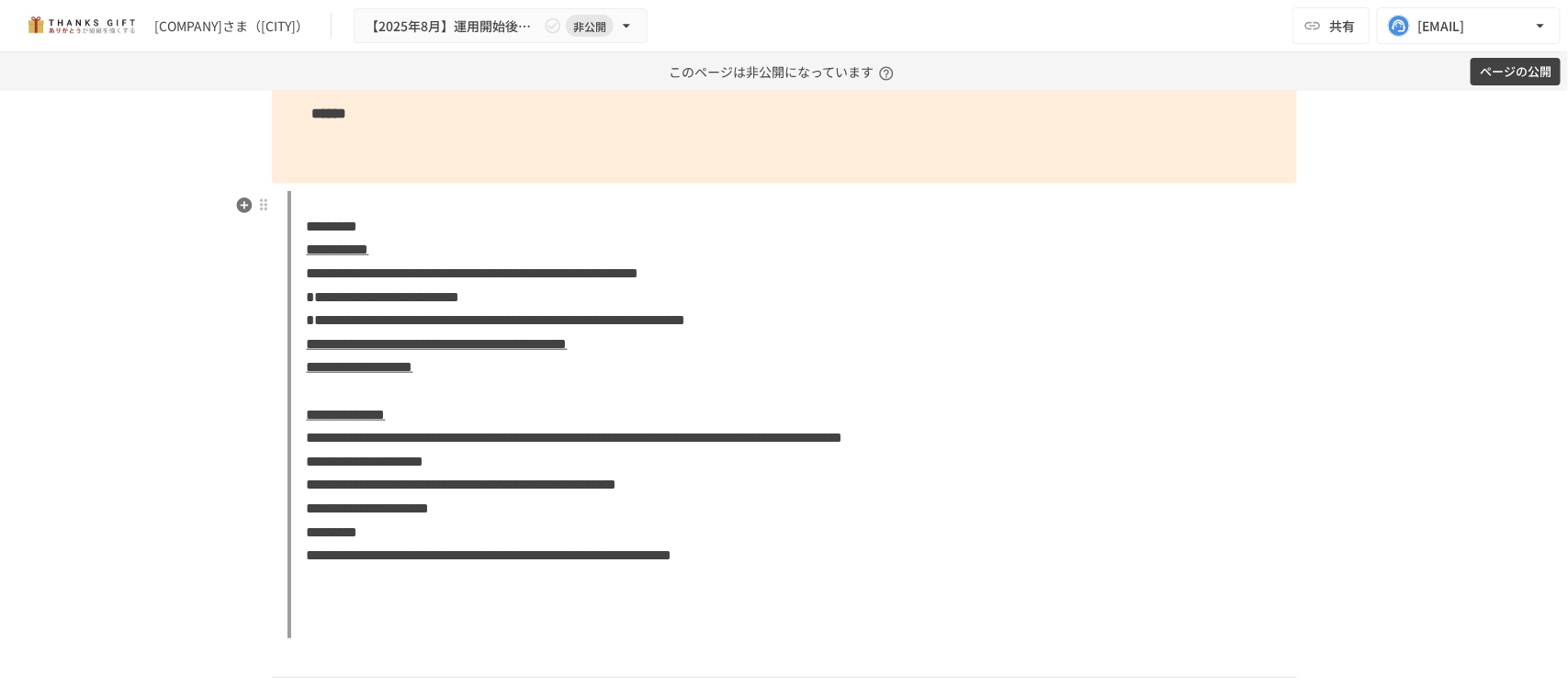 click on "**********" at bounding box center [346, 414] 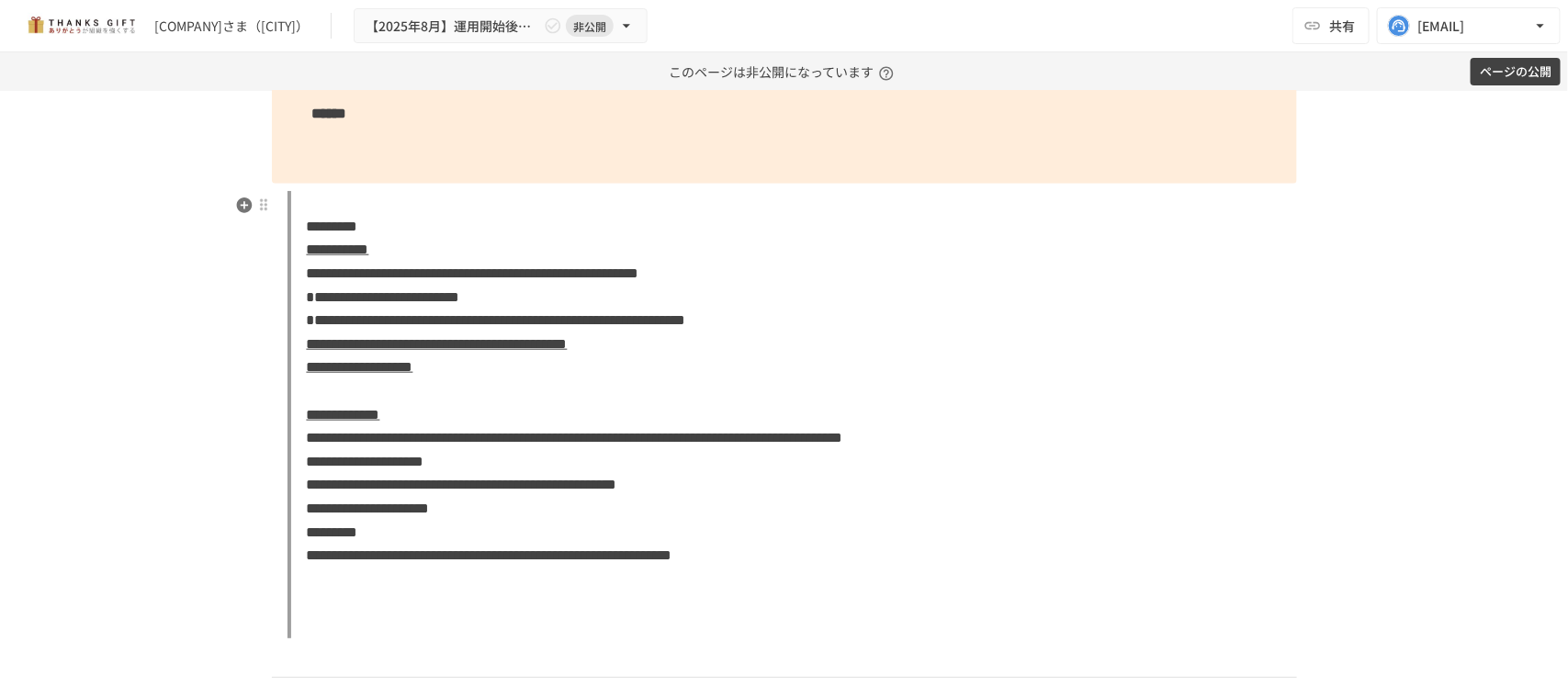 scroll, scrollTop: 4094, scrollLeft: 0, axis: vertical 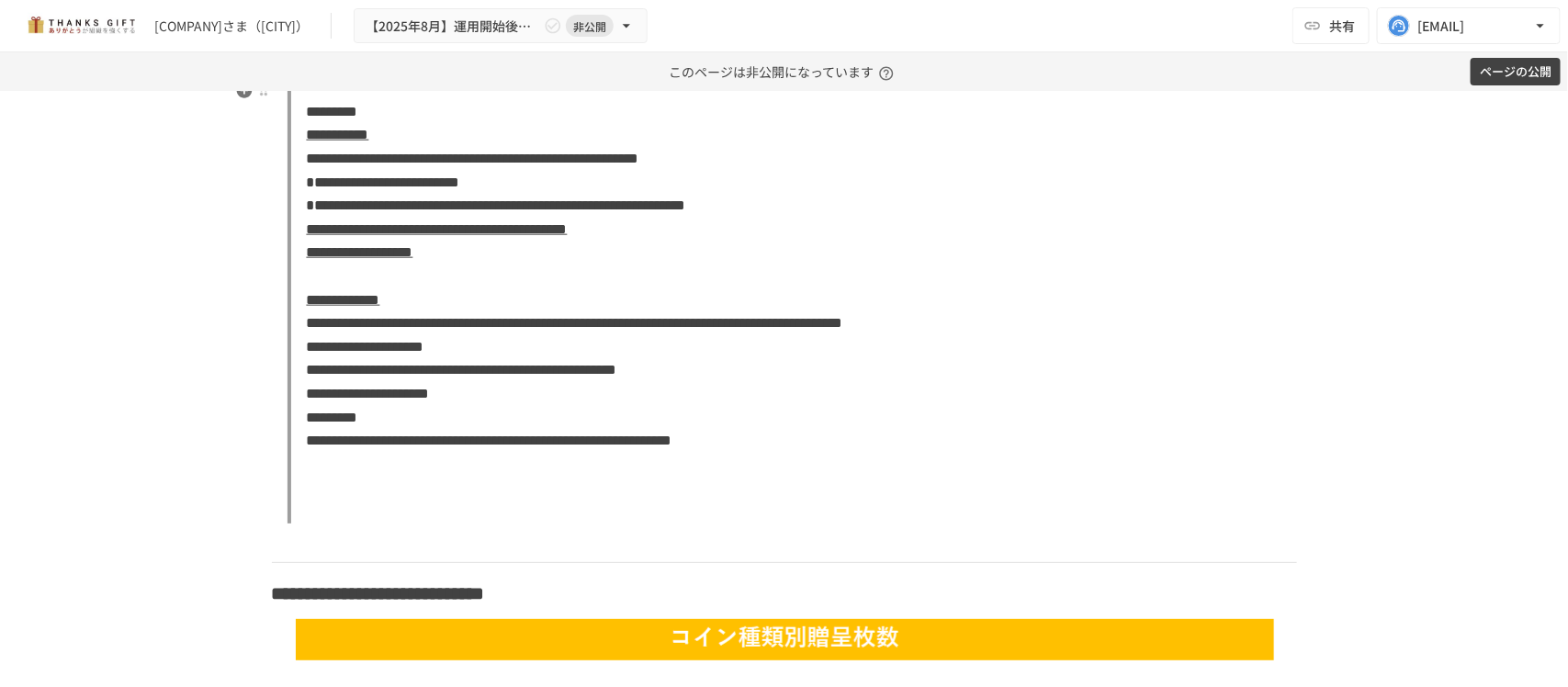 click on "**********" at bounding box center (792, 299) 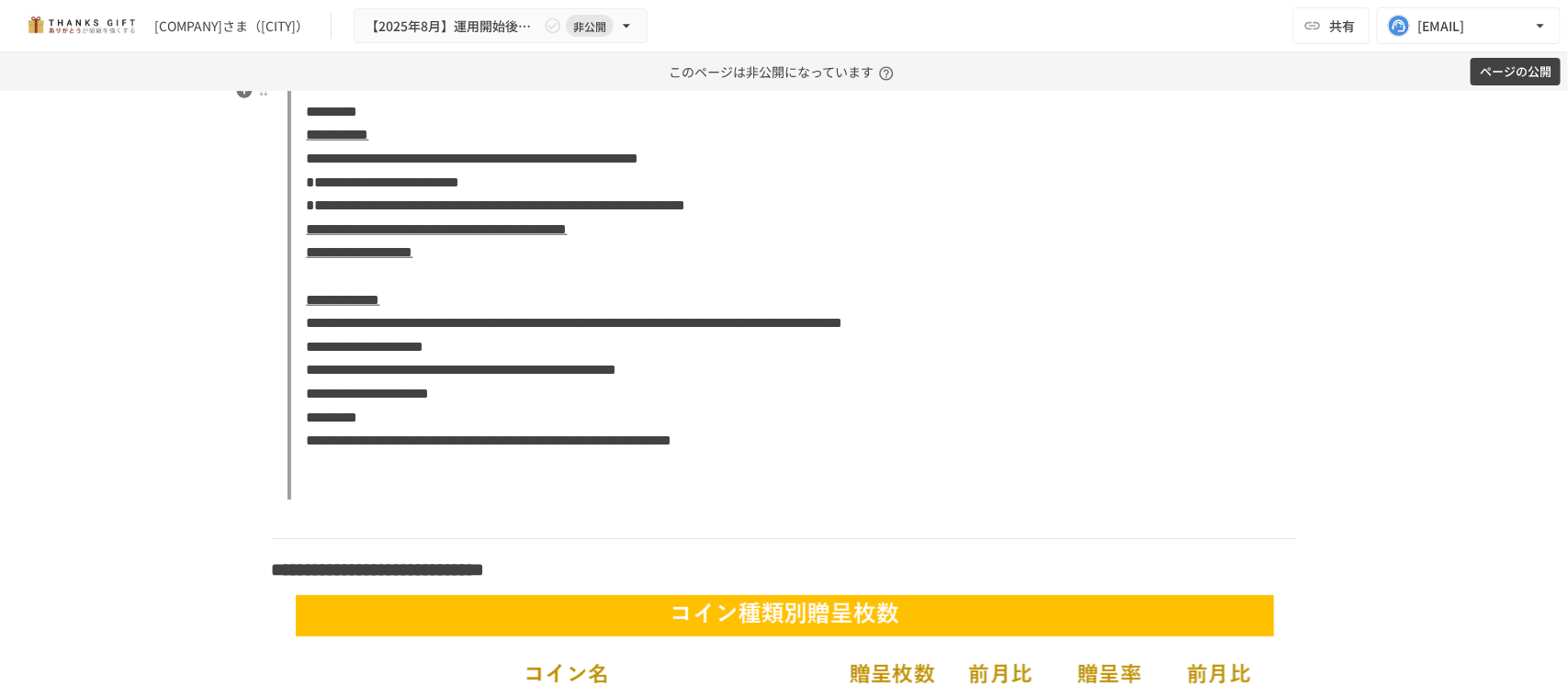 click on "**********" at bounding box center (784, 1661) 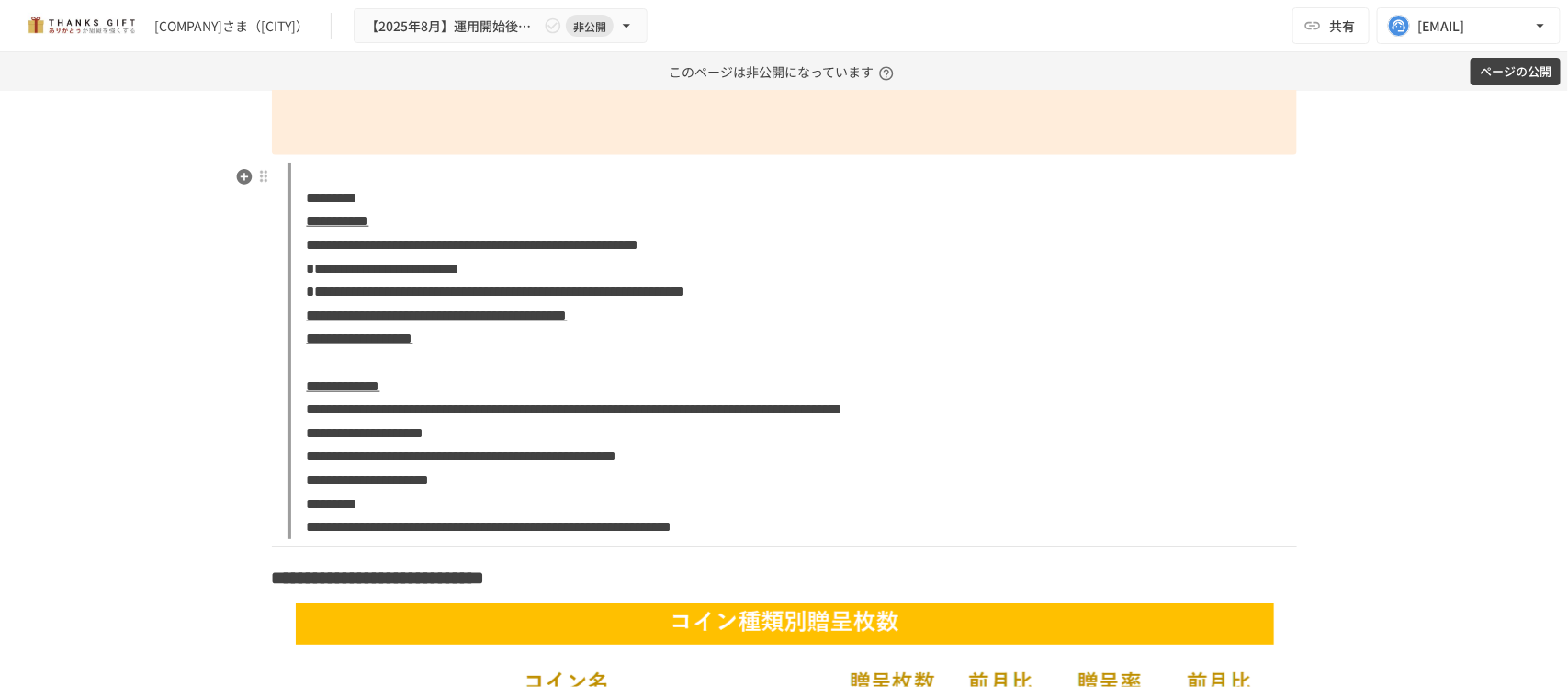 scroll, scrollTop: 3864, scrollLeft: 0, axis: vertical 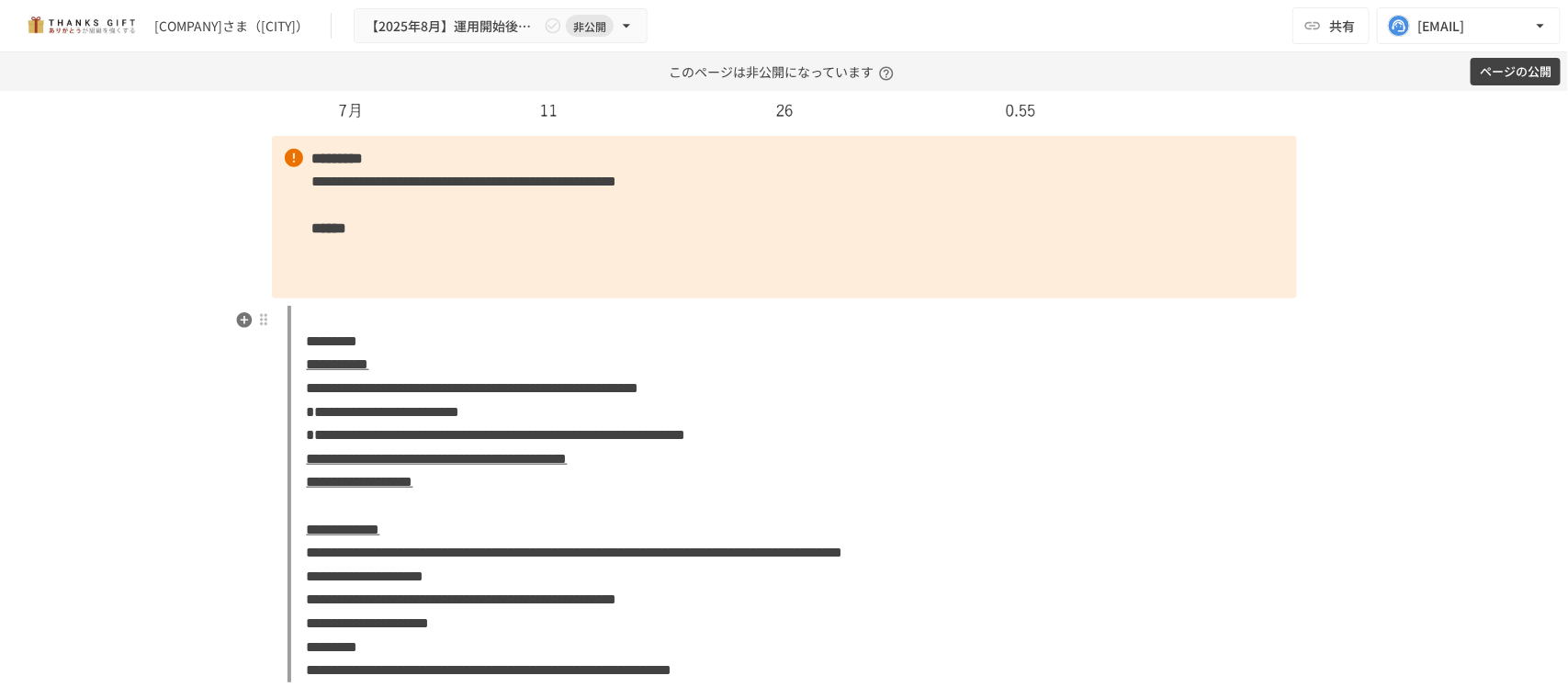 click on "**********" at bounding box center (792, 494) 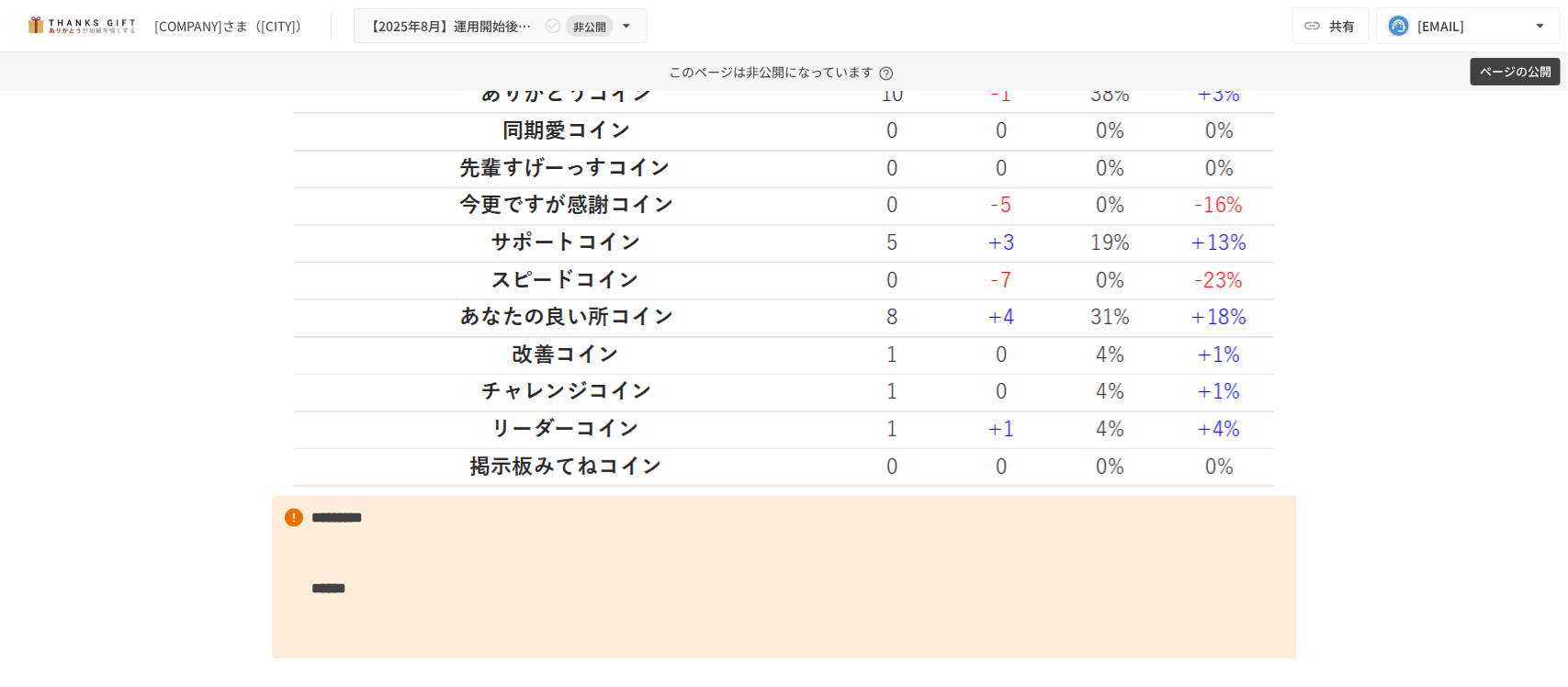 scroll, scrollTop: 4553, scrollLeft: 0, axis: vertical 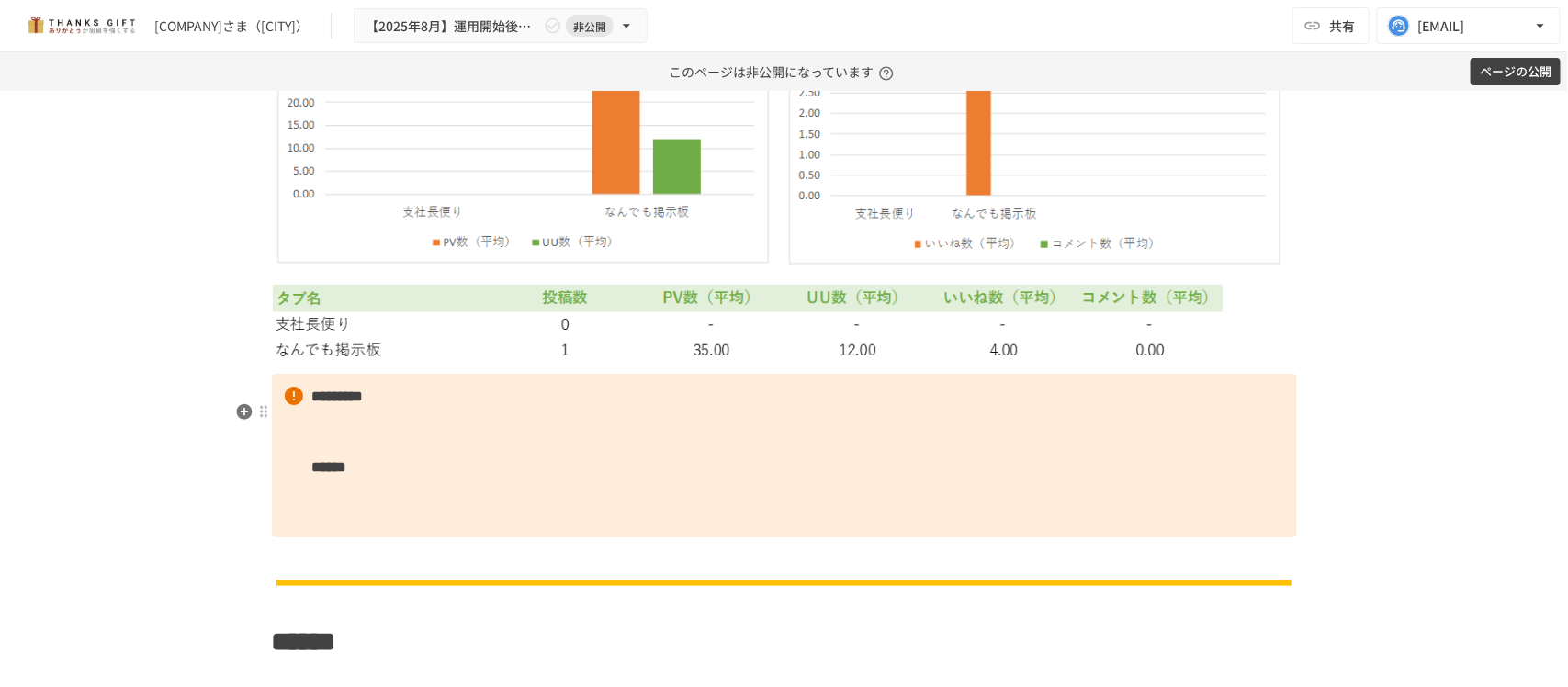 click on "********* ******" at bounding box center (784, 456) 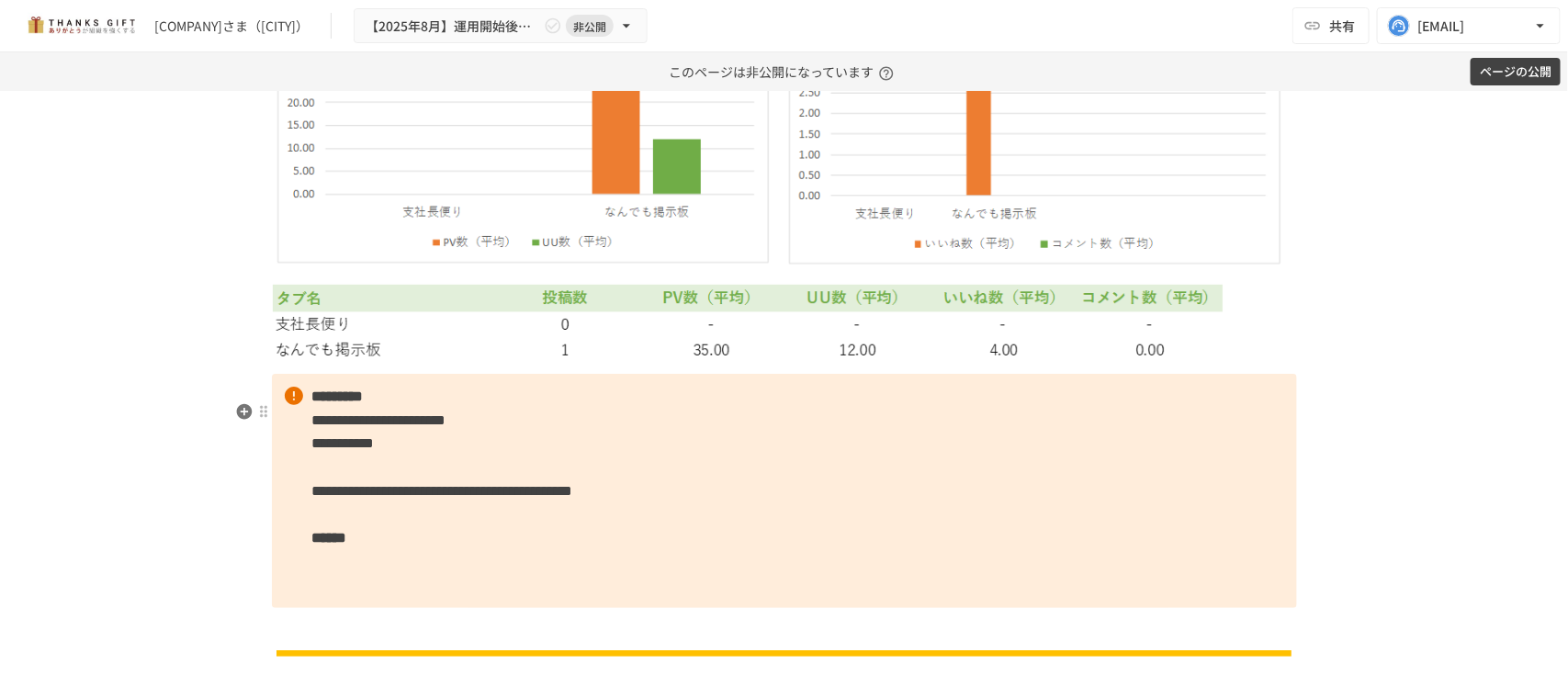 click on "**********" at bounding box center (784, 490) 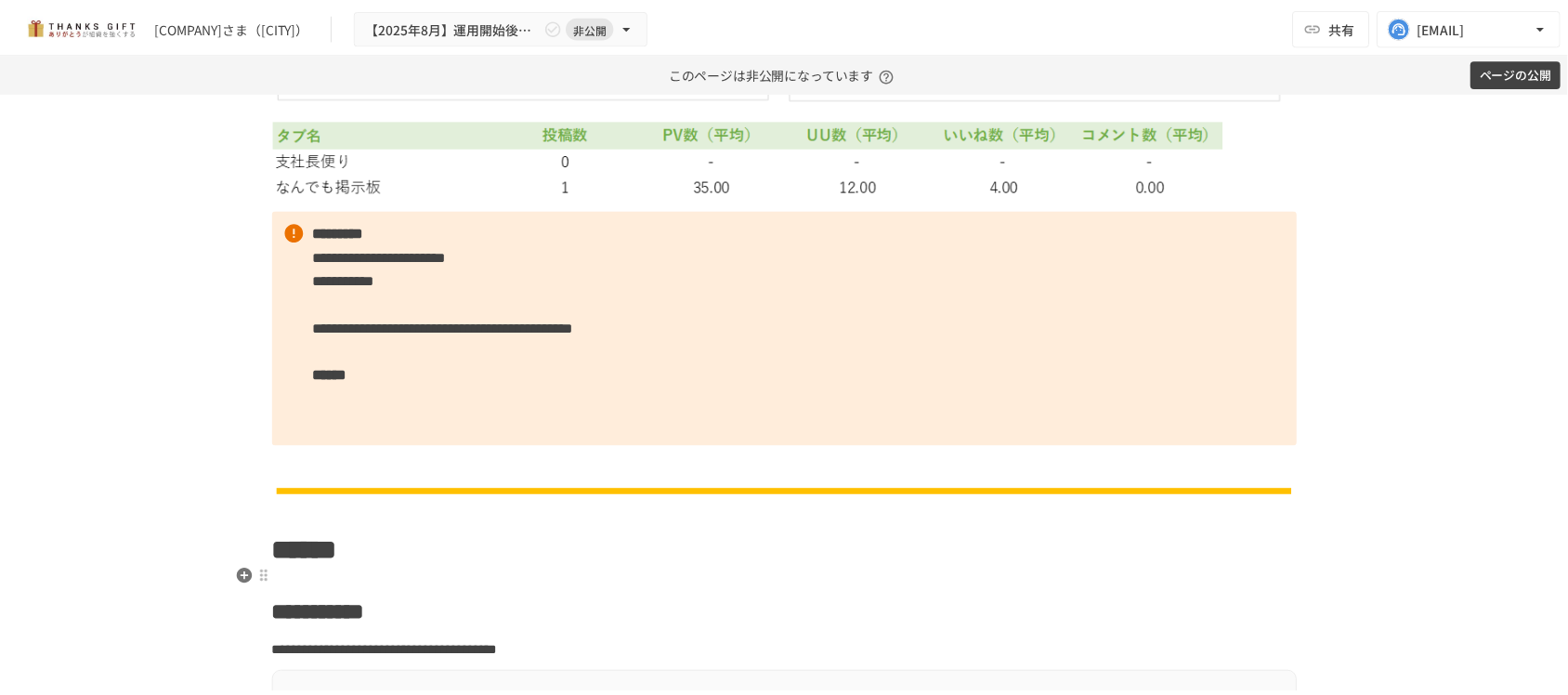 scroll, scrollTop: 6232, scrollLeft: 0, axis: vertical 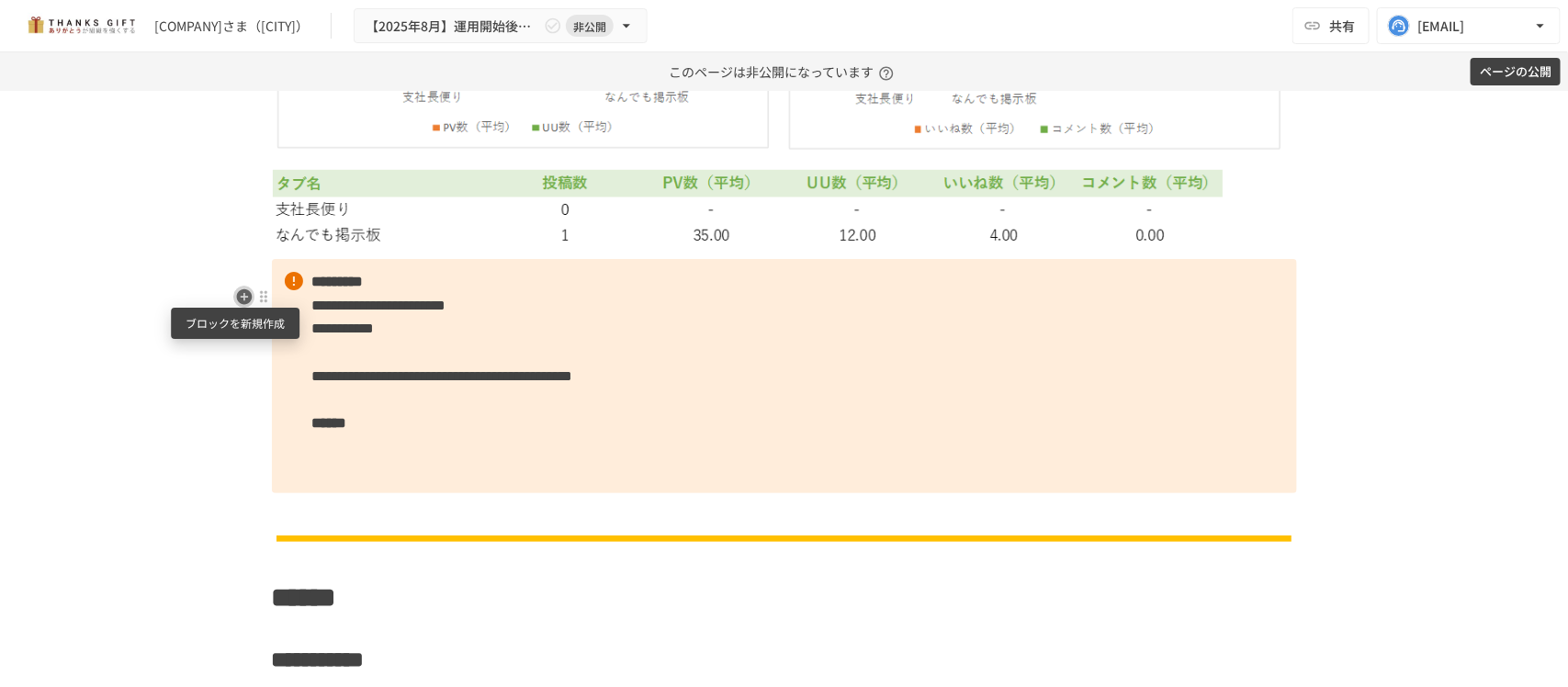 click 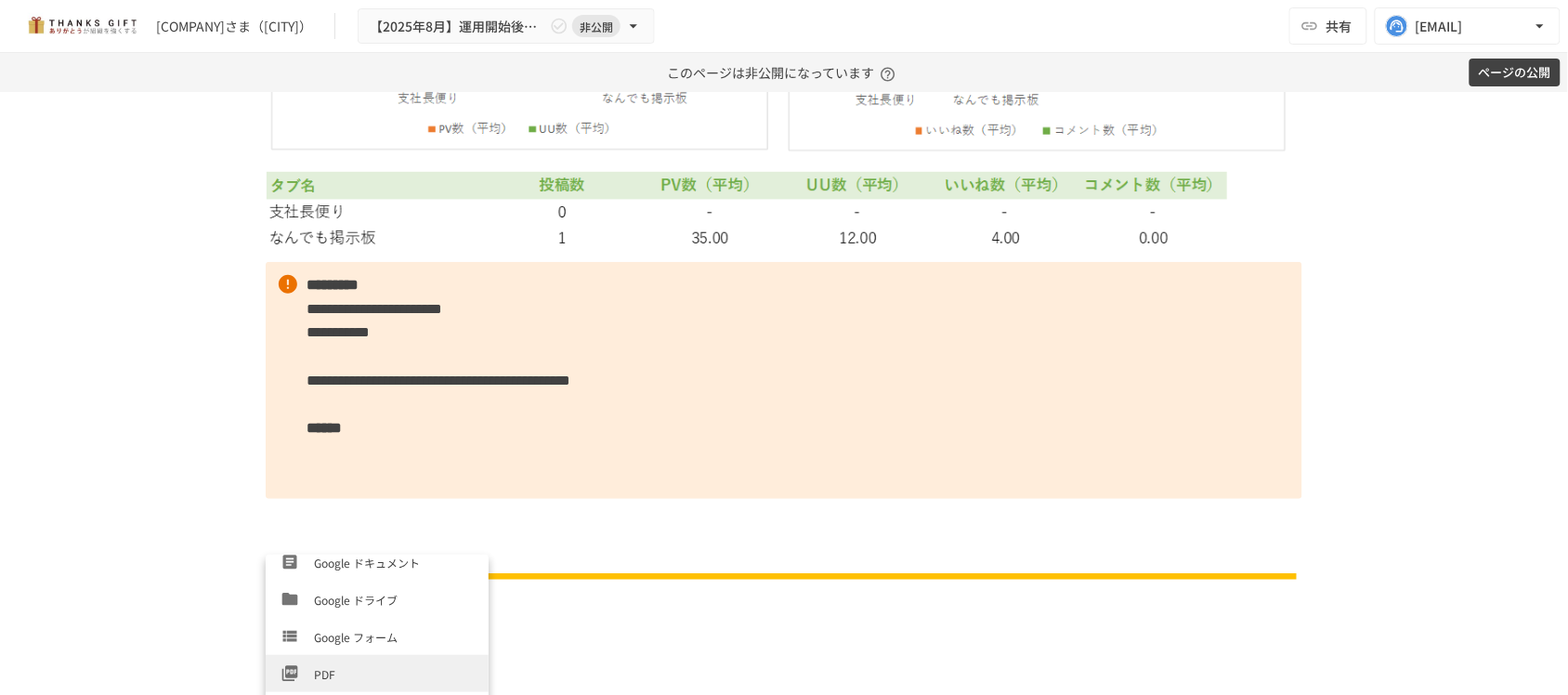 scroll, scrollTop: 632, scrollLeft: 0, axis: vertical 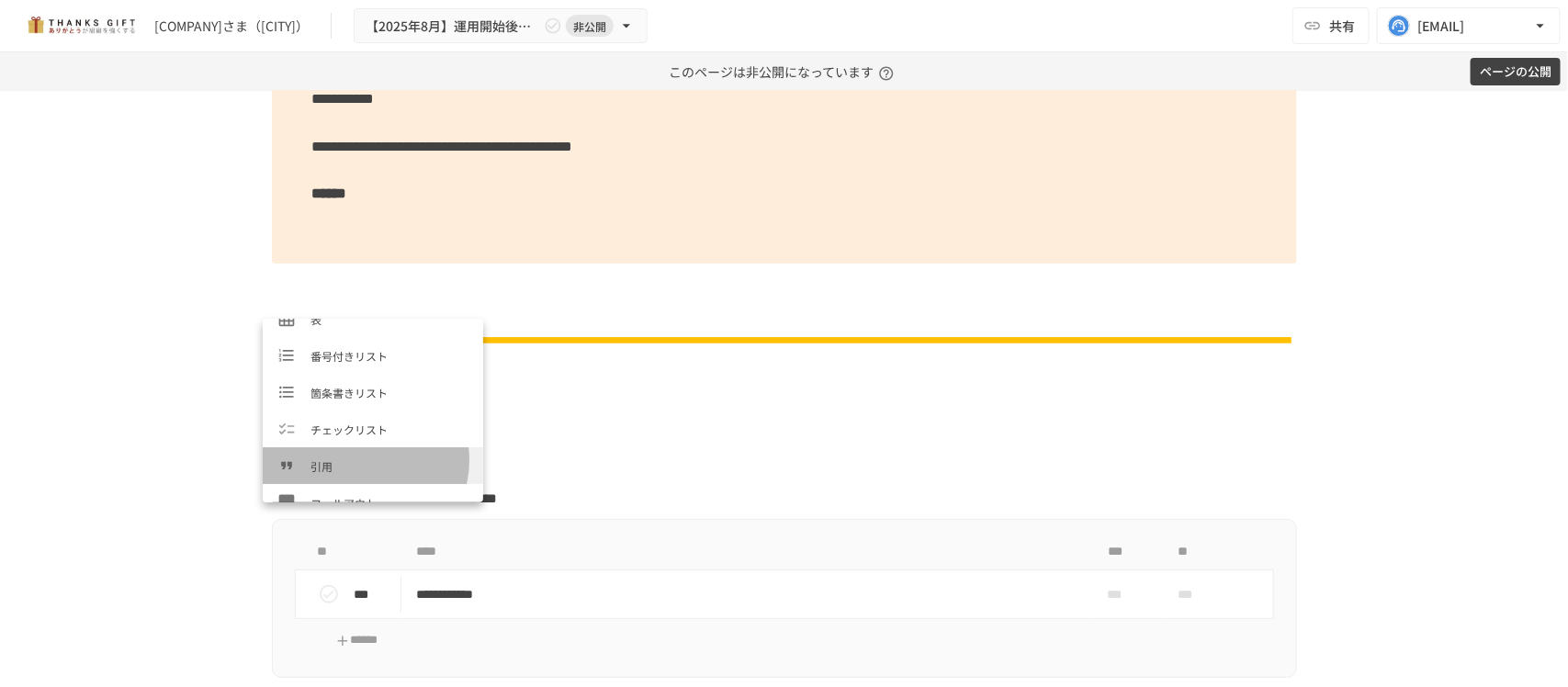 click on "引用" at bounding box center (389, 466) 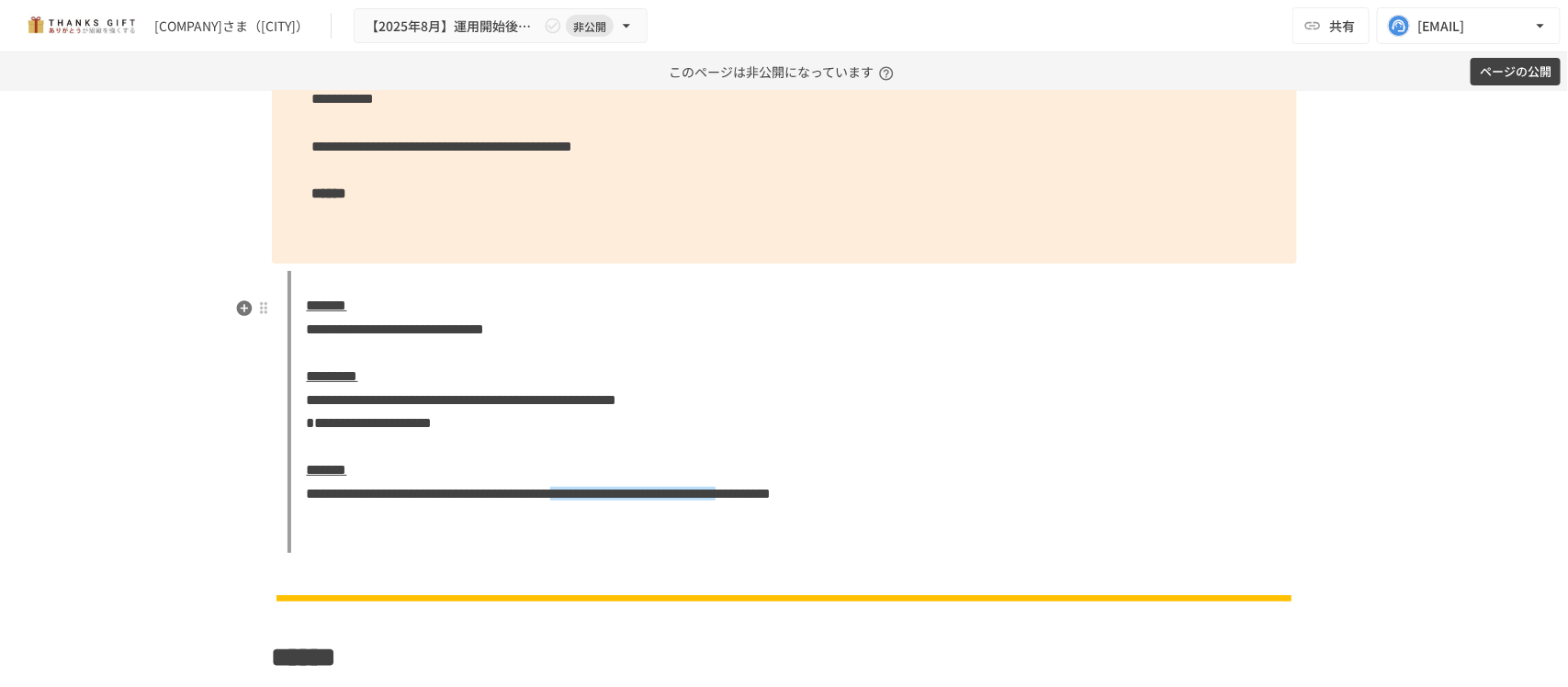 click on "*******" at bounding box center (327, 305) 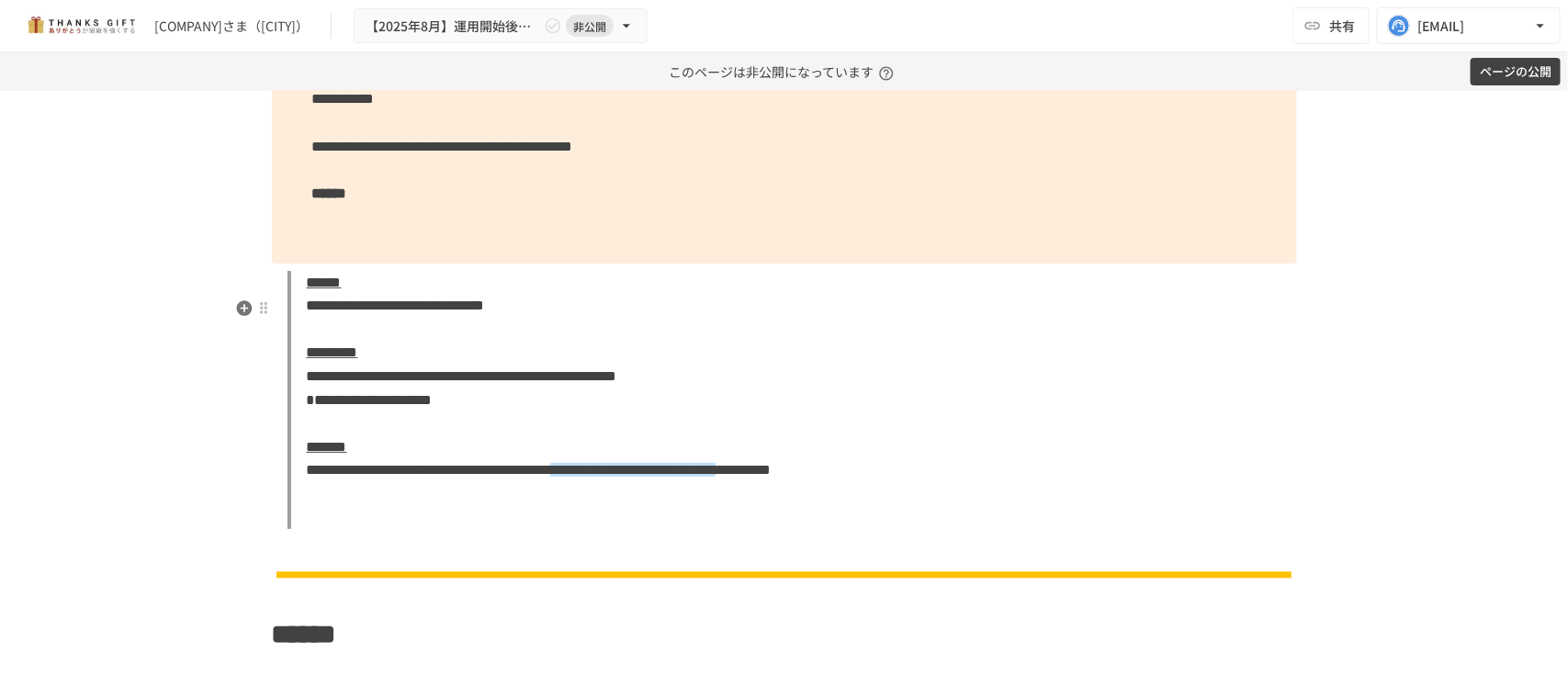 click on "*********" at bounding box center [333, 352] 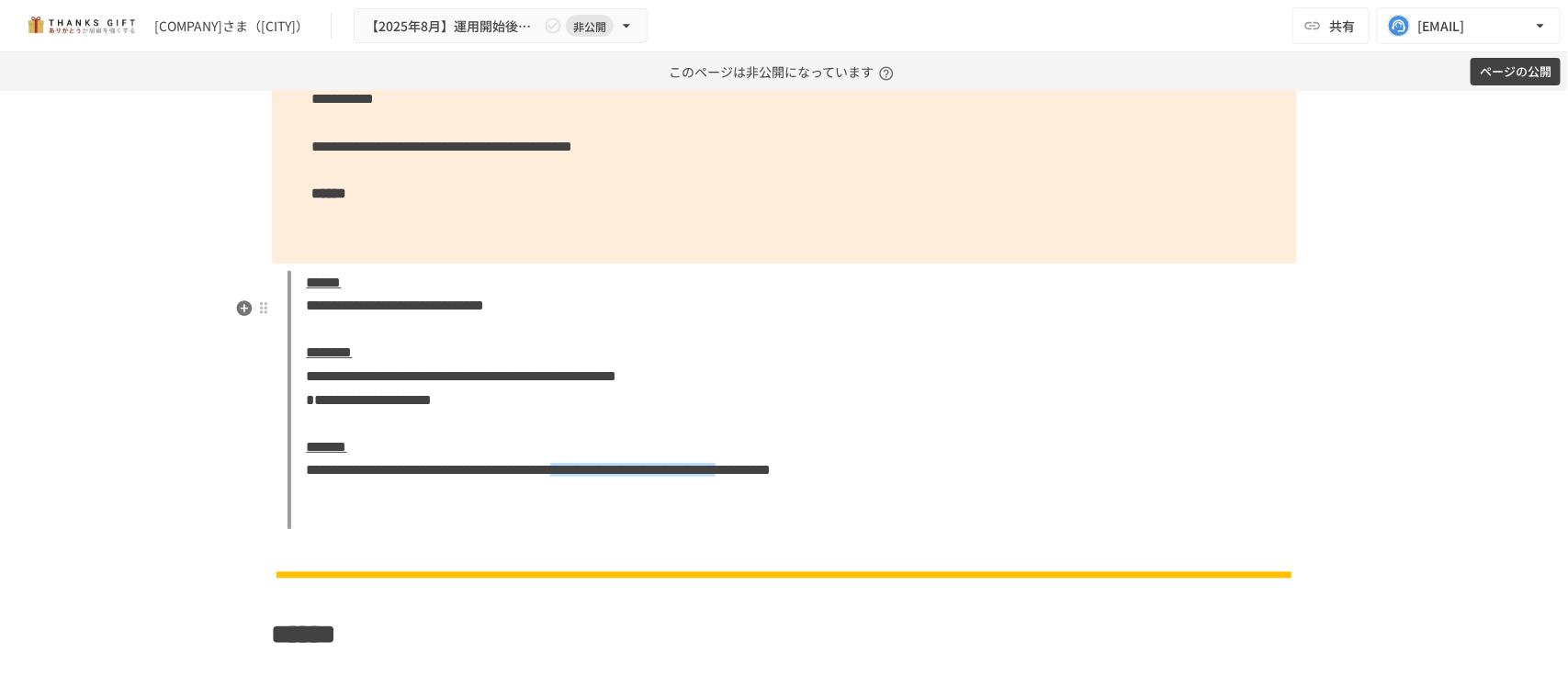 click on "*******" at bounding box center [327, 446] 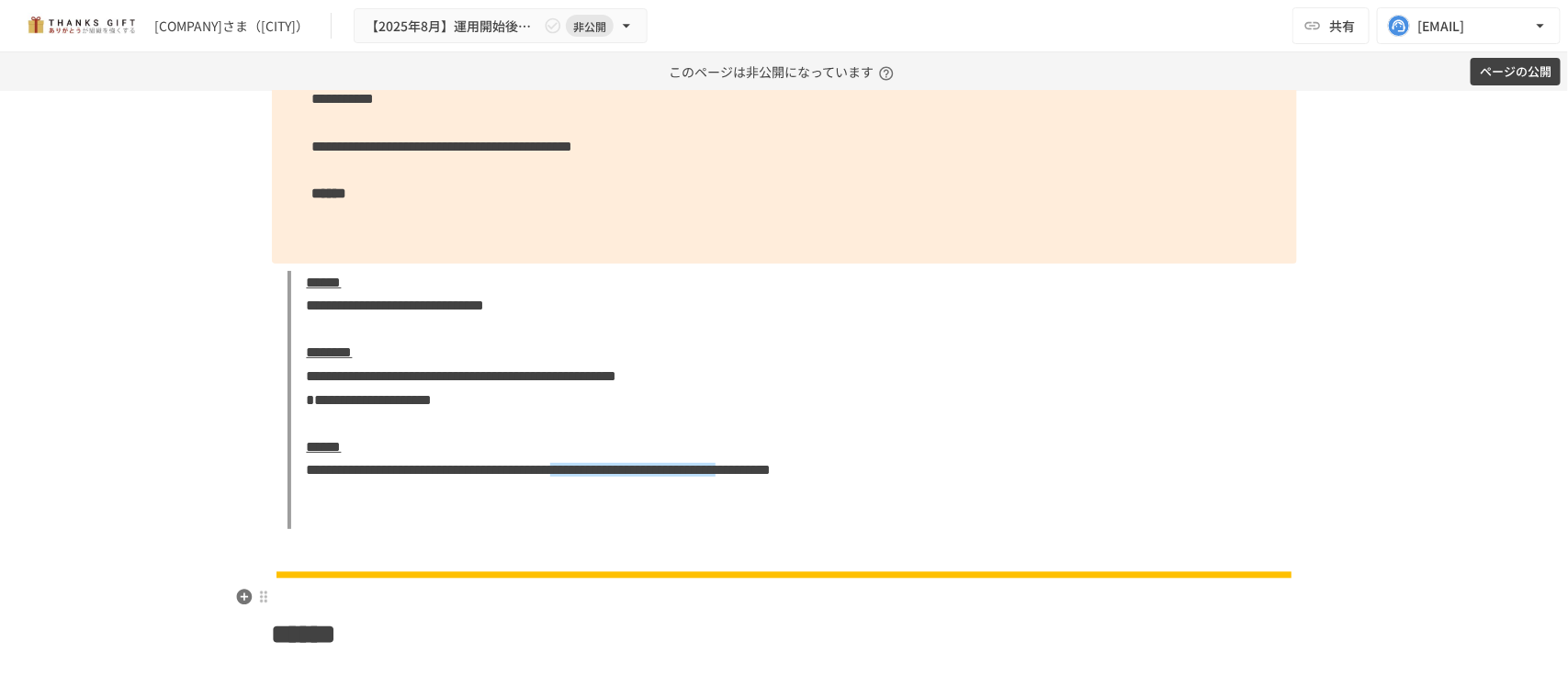 click on "**********" at bounding box center [784, -517] 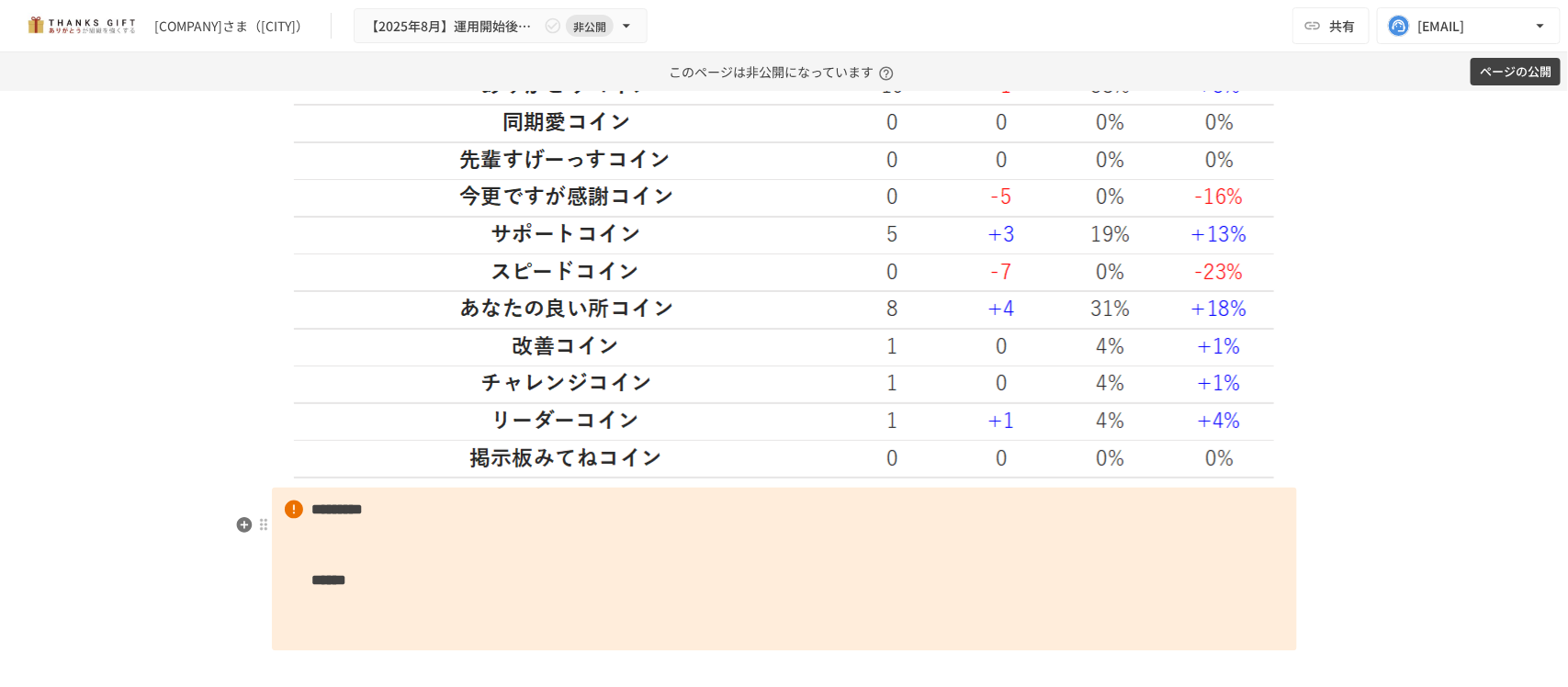 scroll, scrollTop: 4438, scrollLeft: 0, axis: vertical 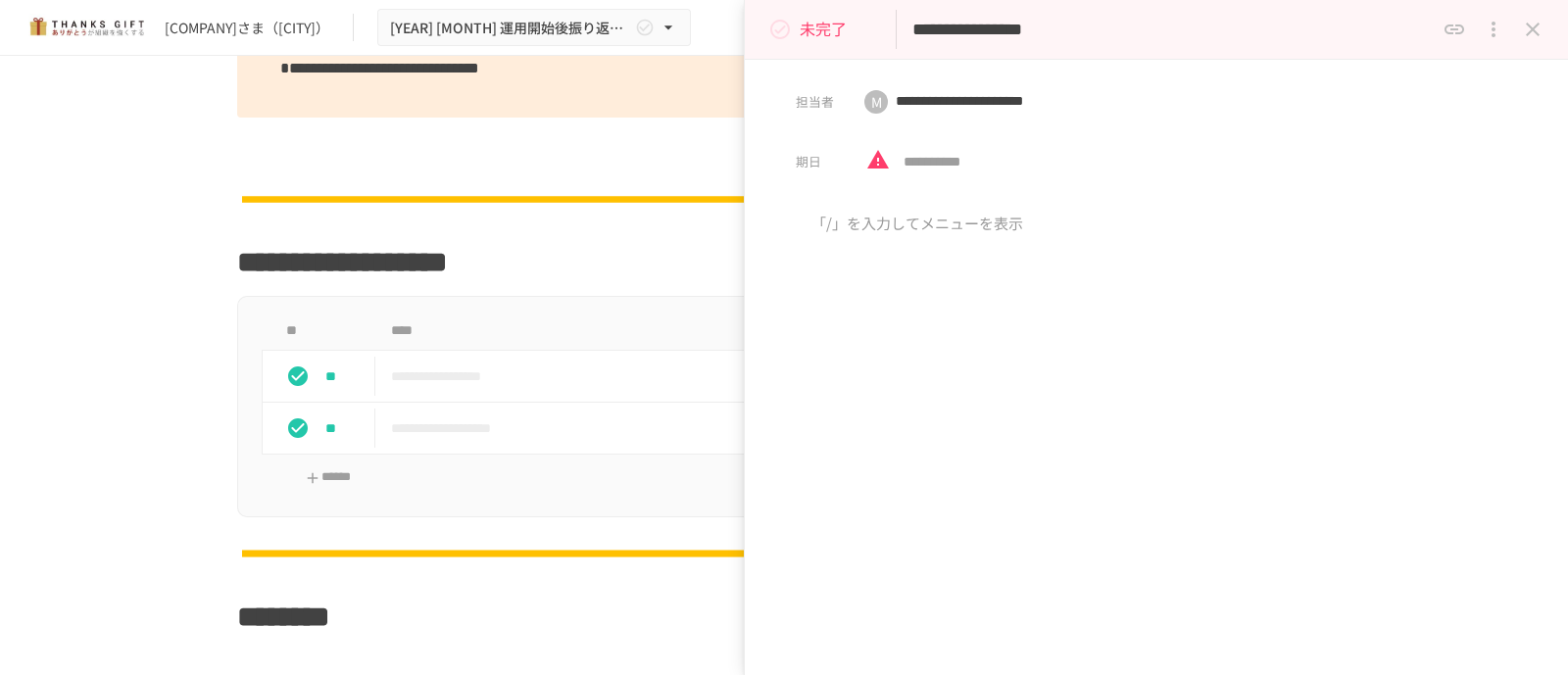 click on "**********" at bounding box center (1156, 29) 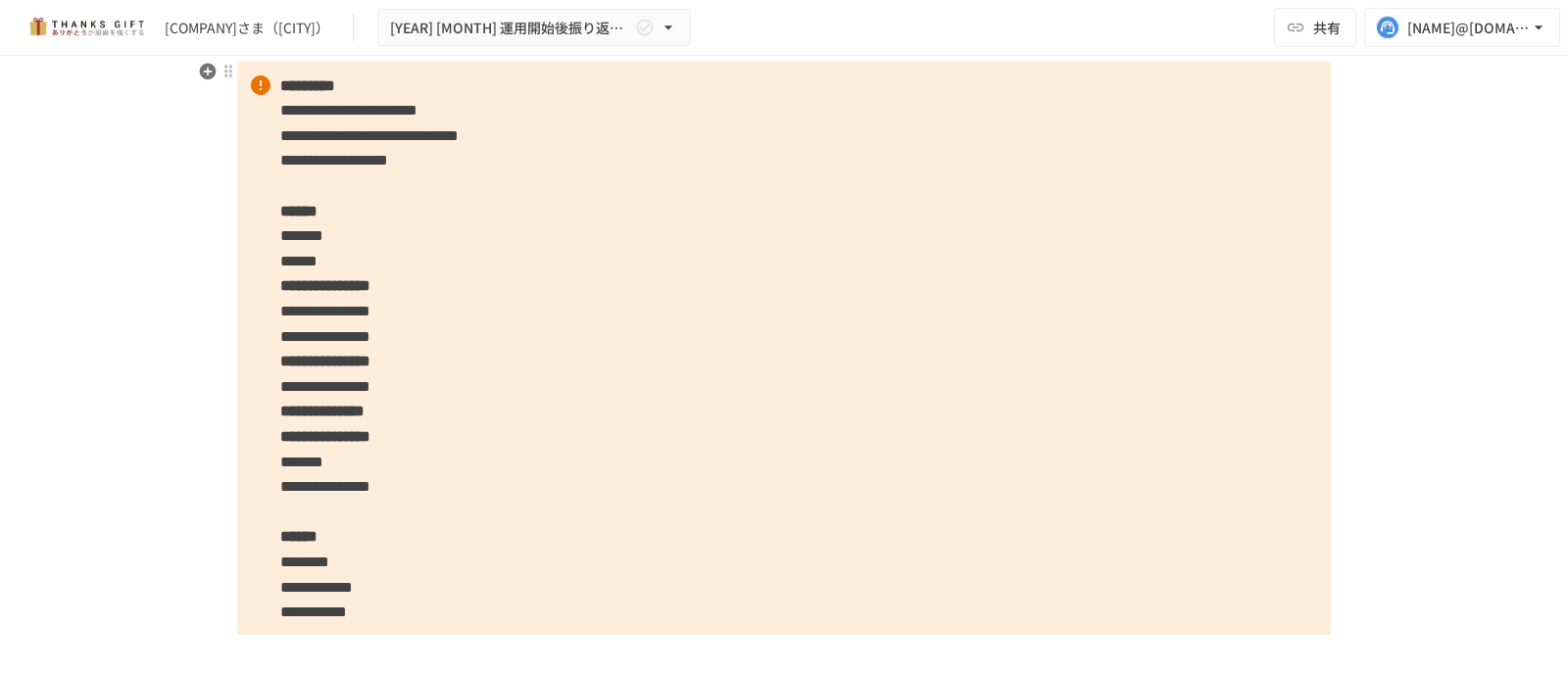 scroll, scrollTop: 2736, scrollLeft: 0, axis: vertical 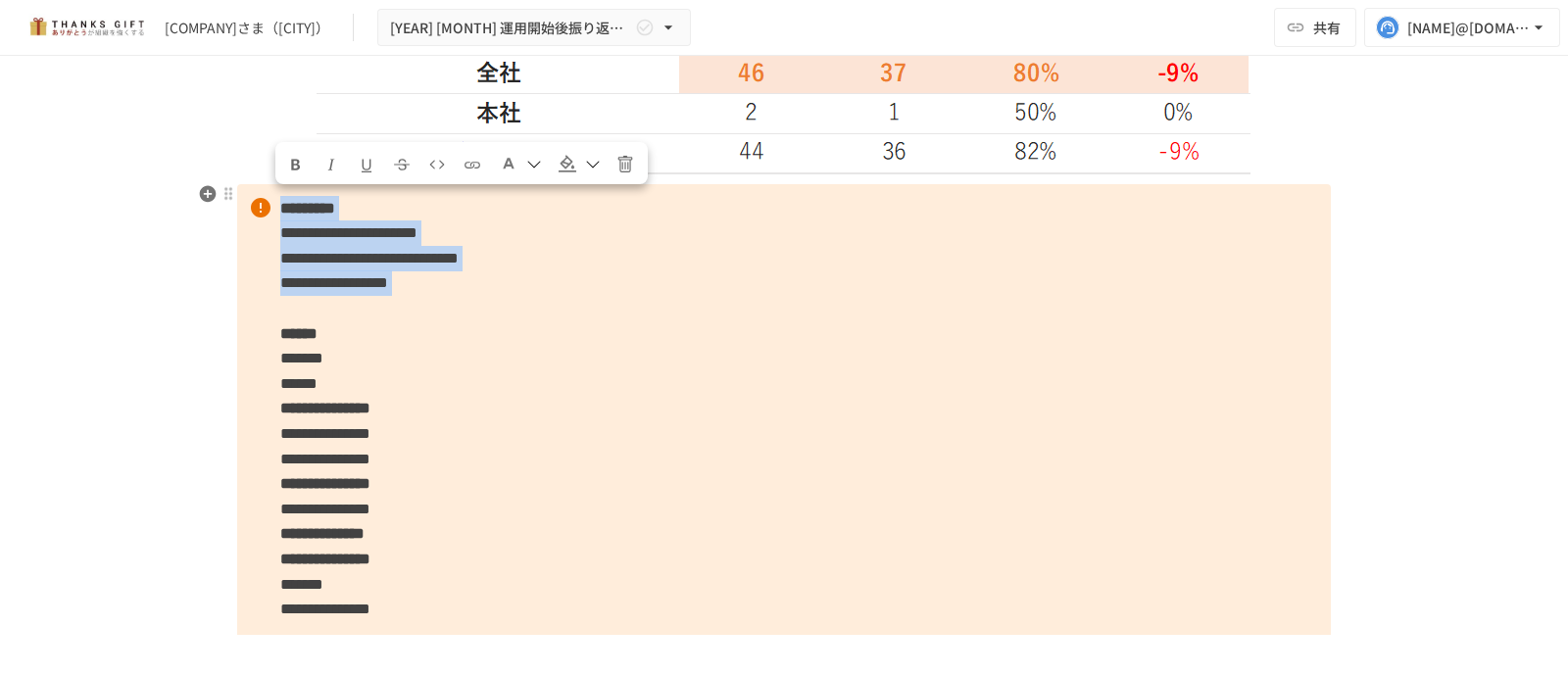 drag, startPoint x: 266, startPoint y: 208, endPoint x: 688, endPoint y: 303, distance: 432.561 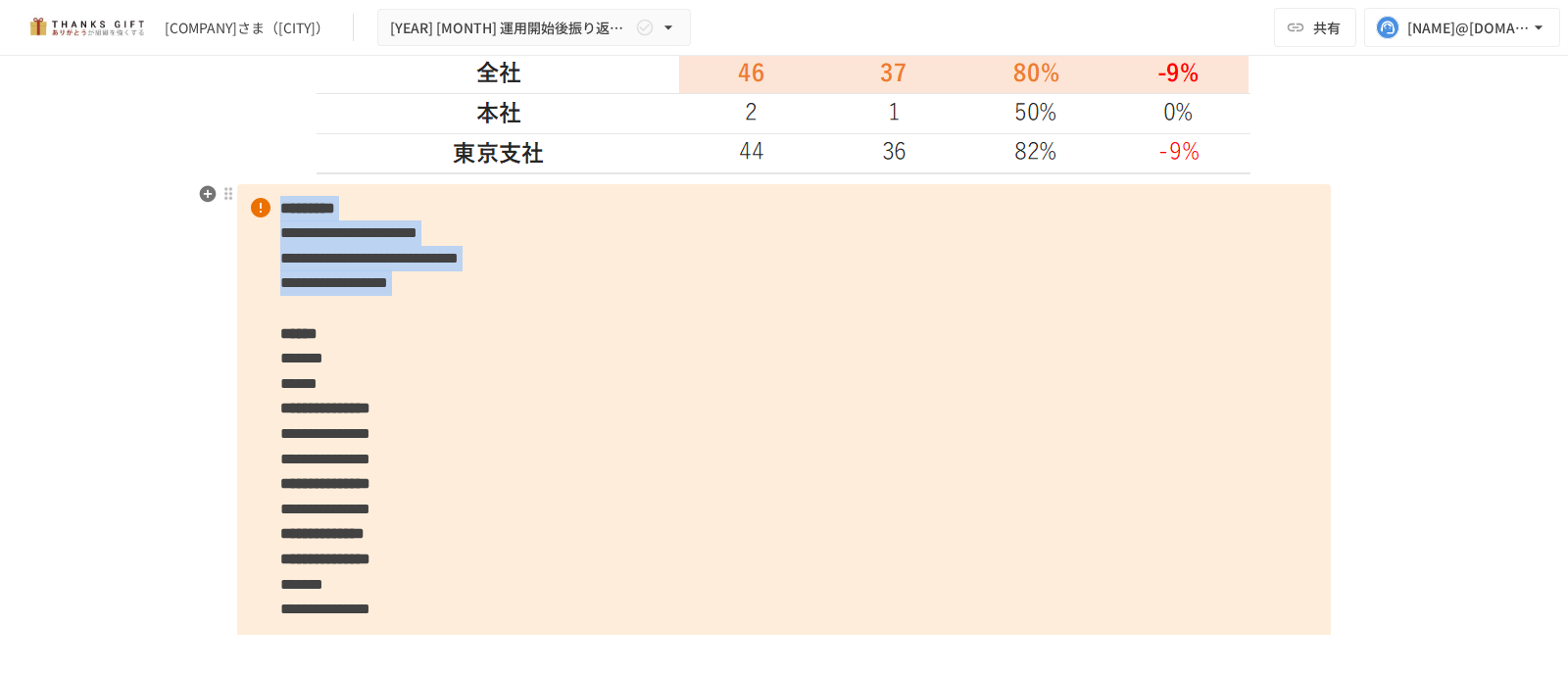 click on "**********" at bounding box center [784, 471] 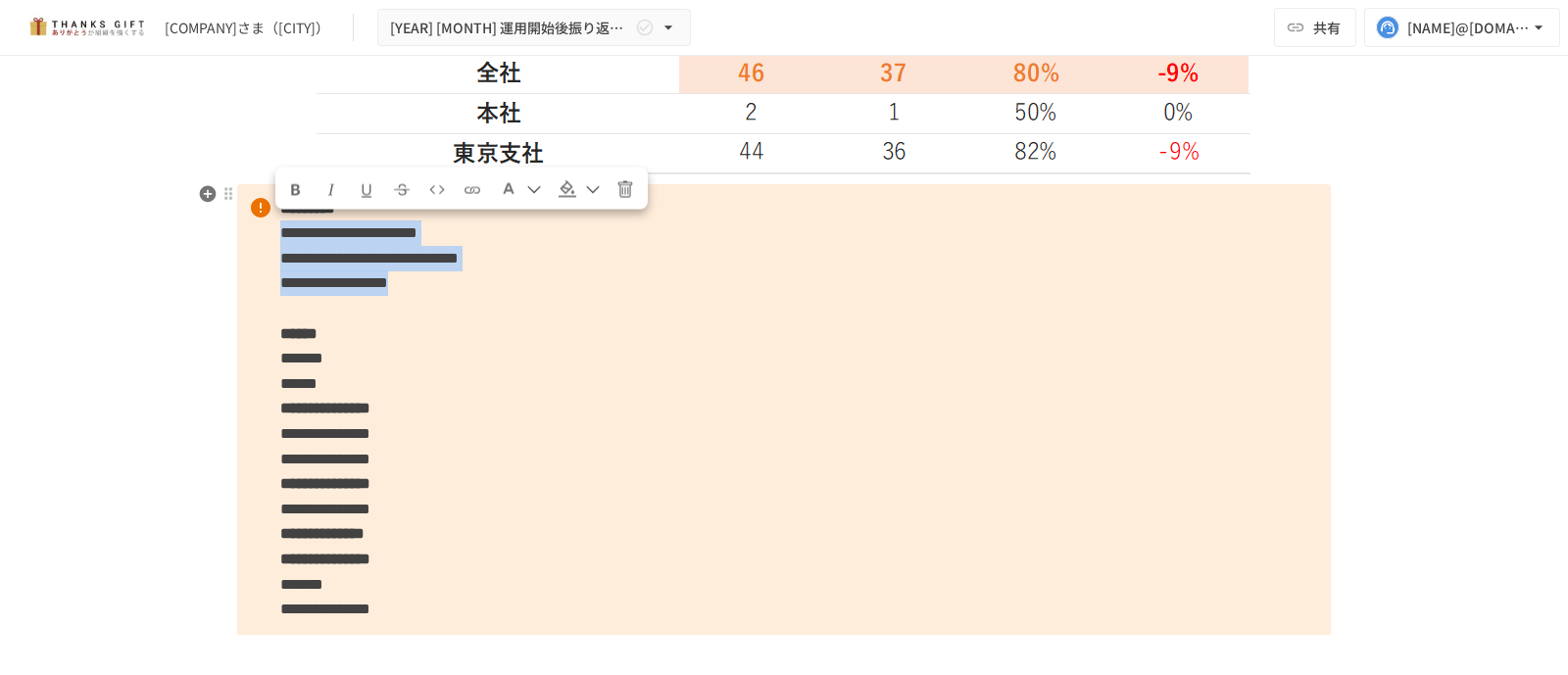drag, startPoint x: 553, startPoint y: 283, endPoint x: 275, endPoint y: 232, distance: 282.63935 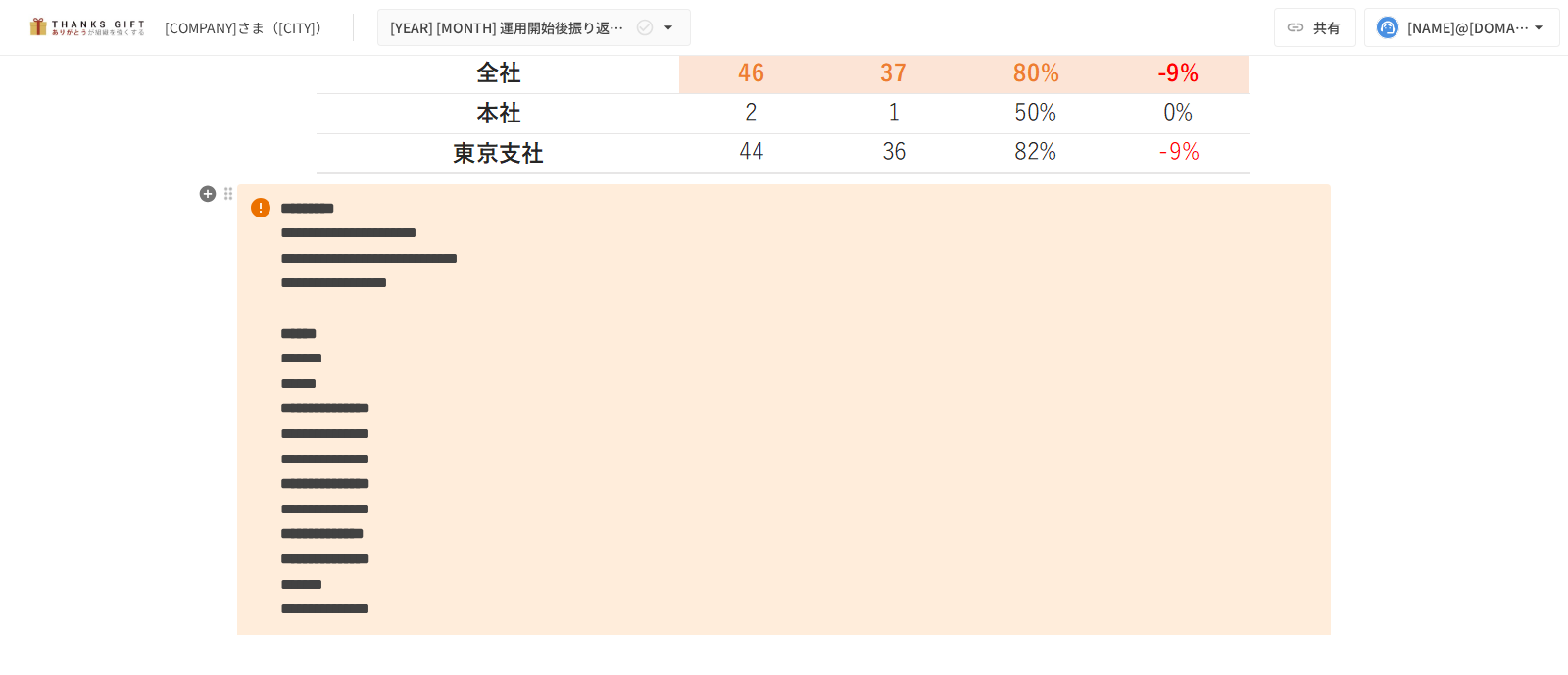 scroll, scrollTop: 2859, scrollLeft: 0, axis: vertical 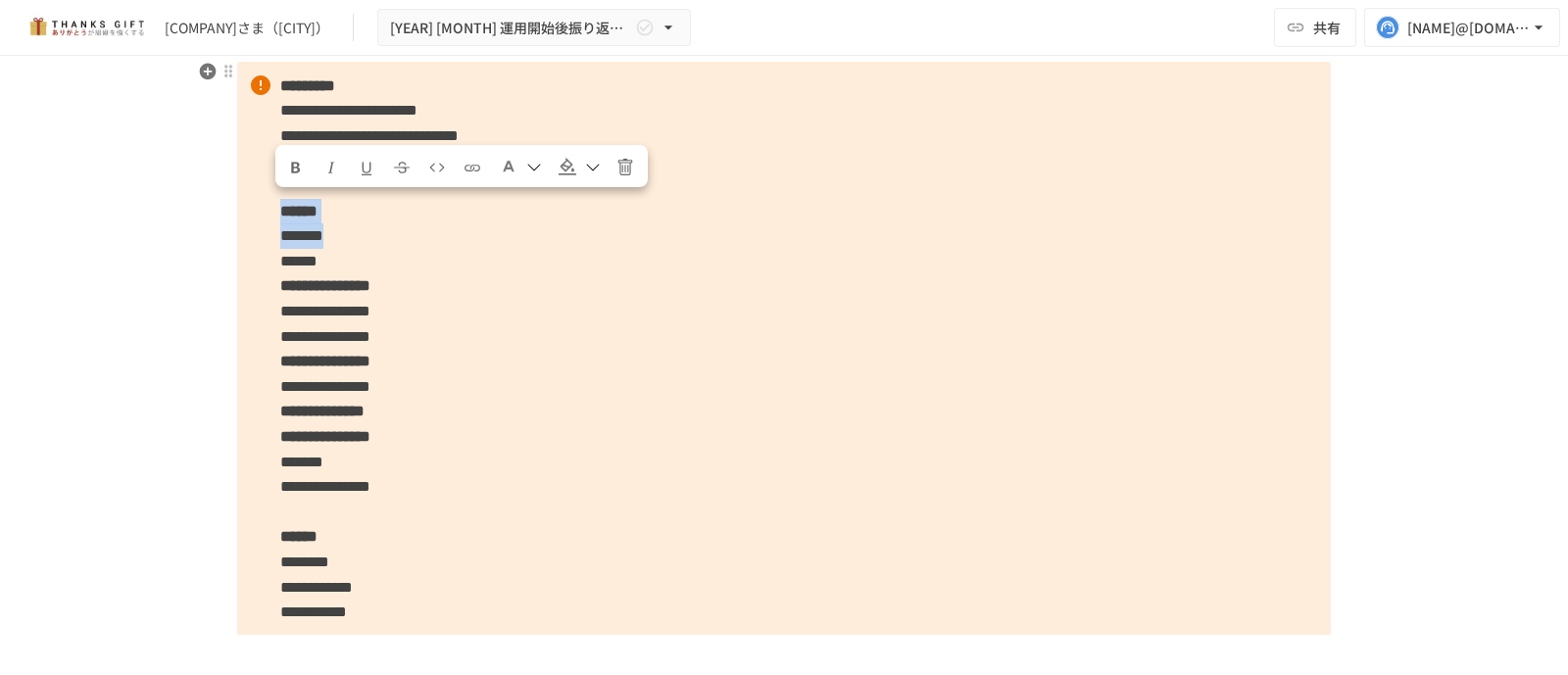 drag, startPoint x: 407, startPoint y: 232, endPoint x: 262, endPoint y: 207, distance: 147.13939 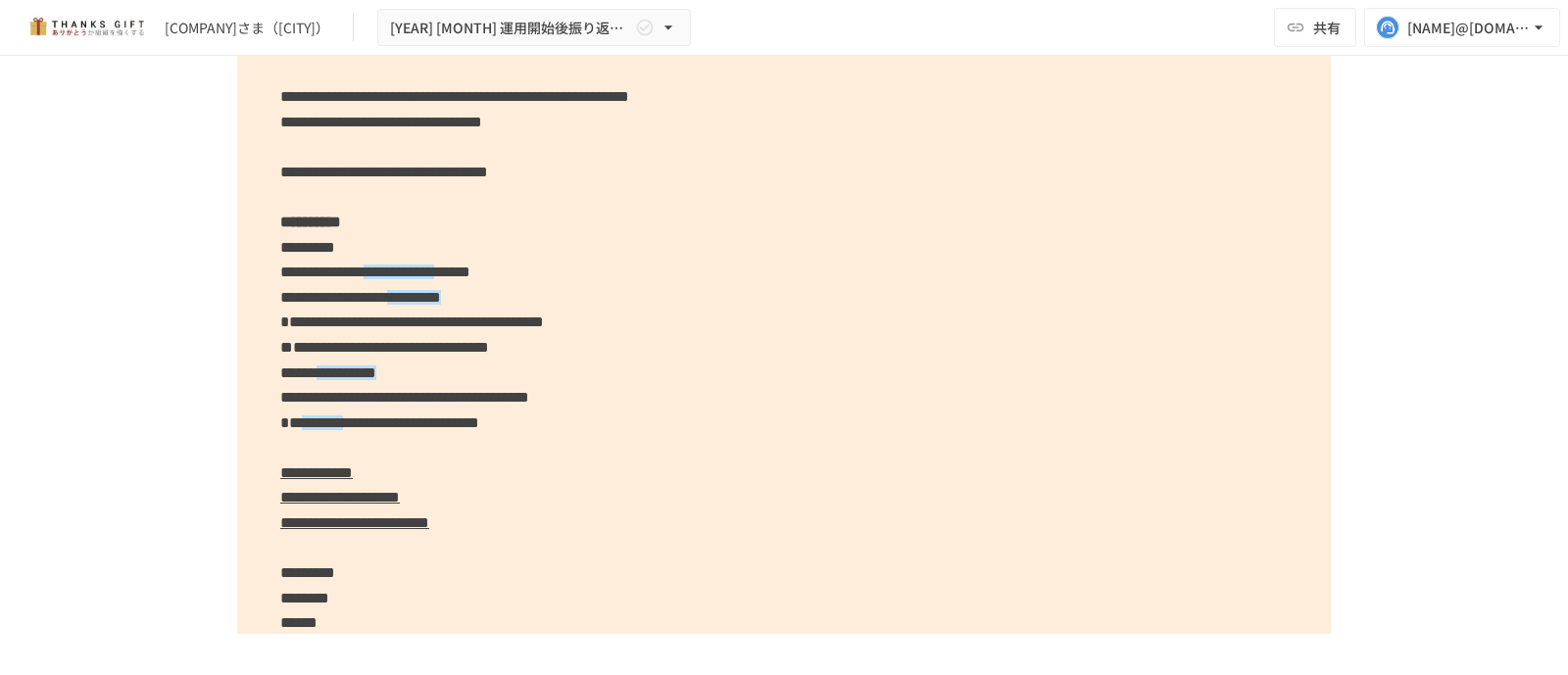 scroll, scrollTop: 4573, scrollLeft: 0, axis: vertical 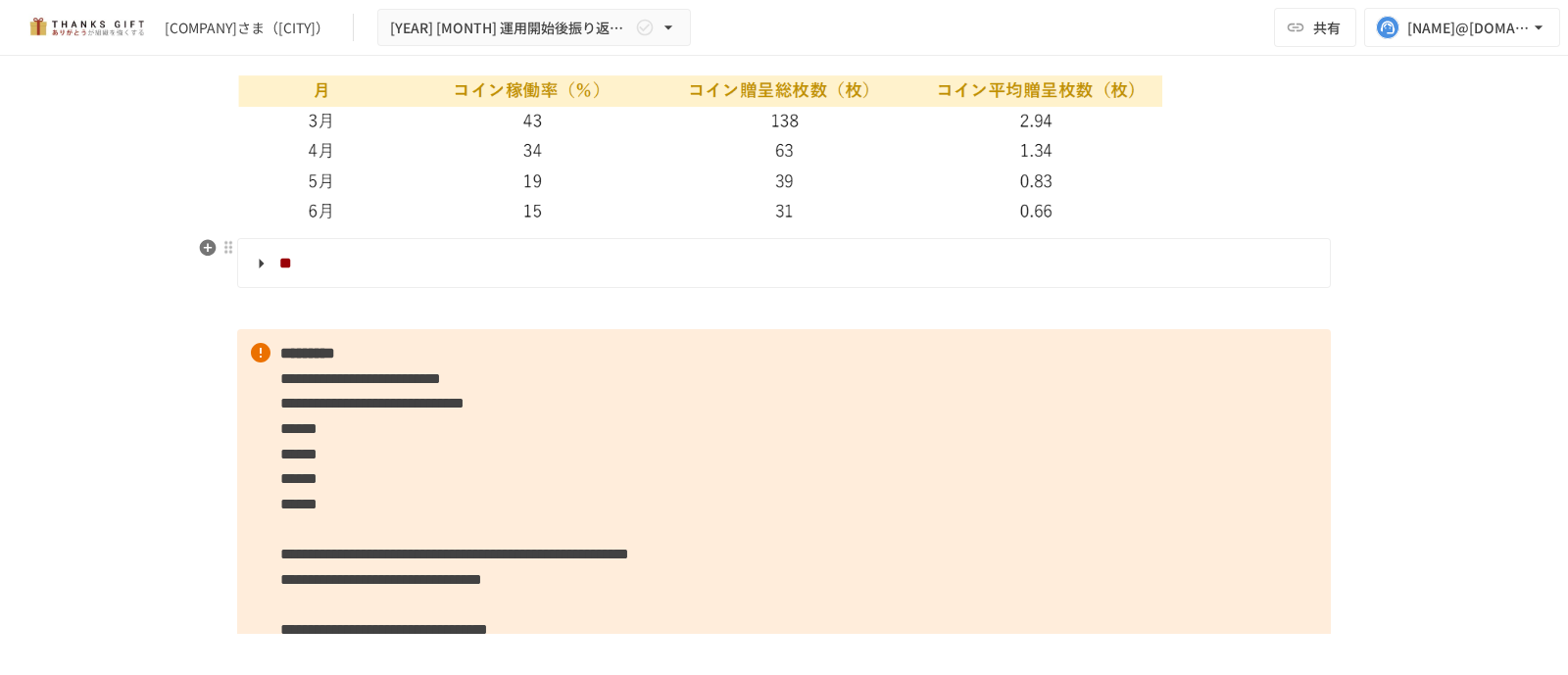 click on "**" at bounding box center (782, 264) 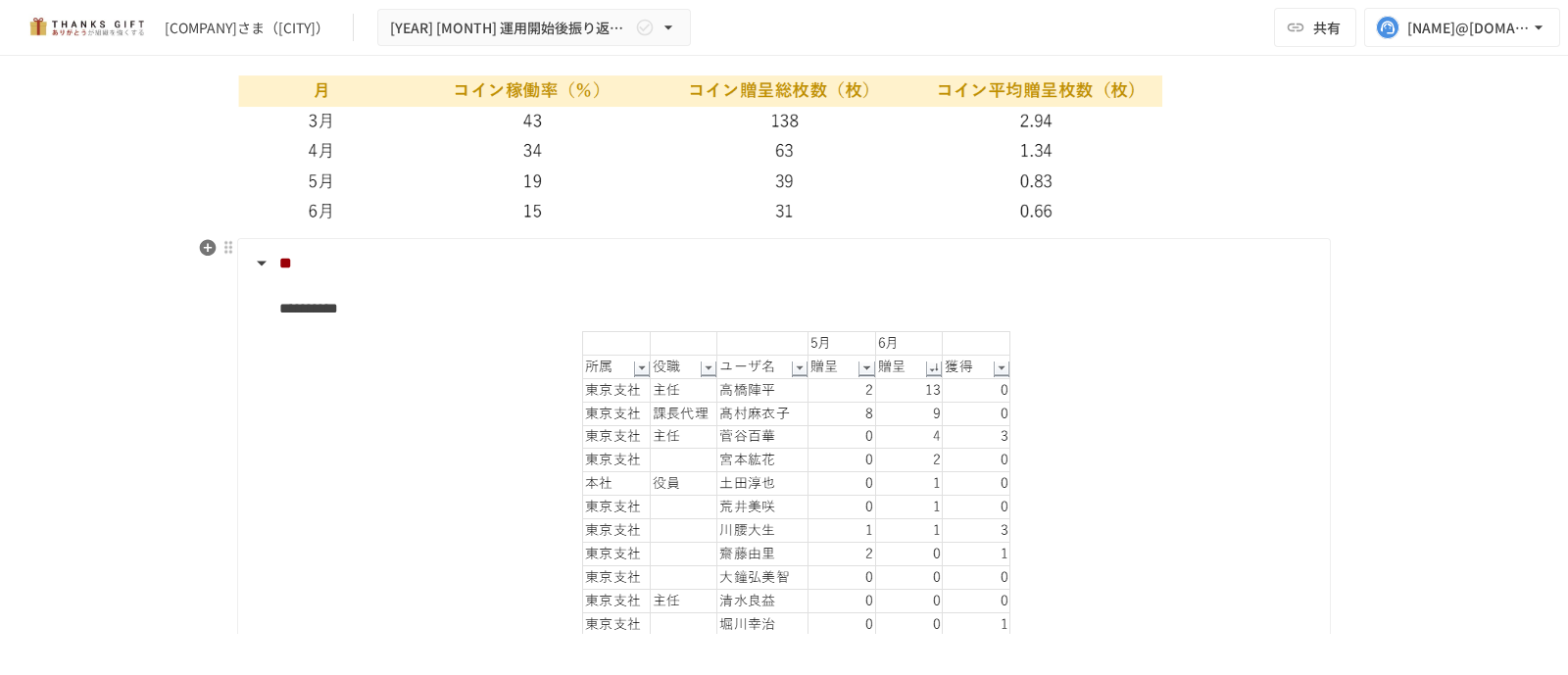 click on "**" at bounding box center (782, 264) 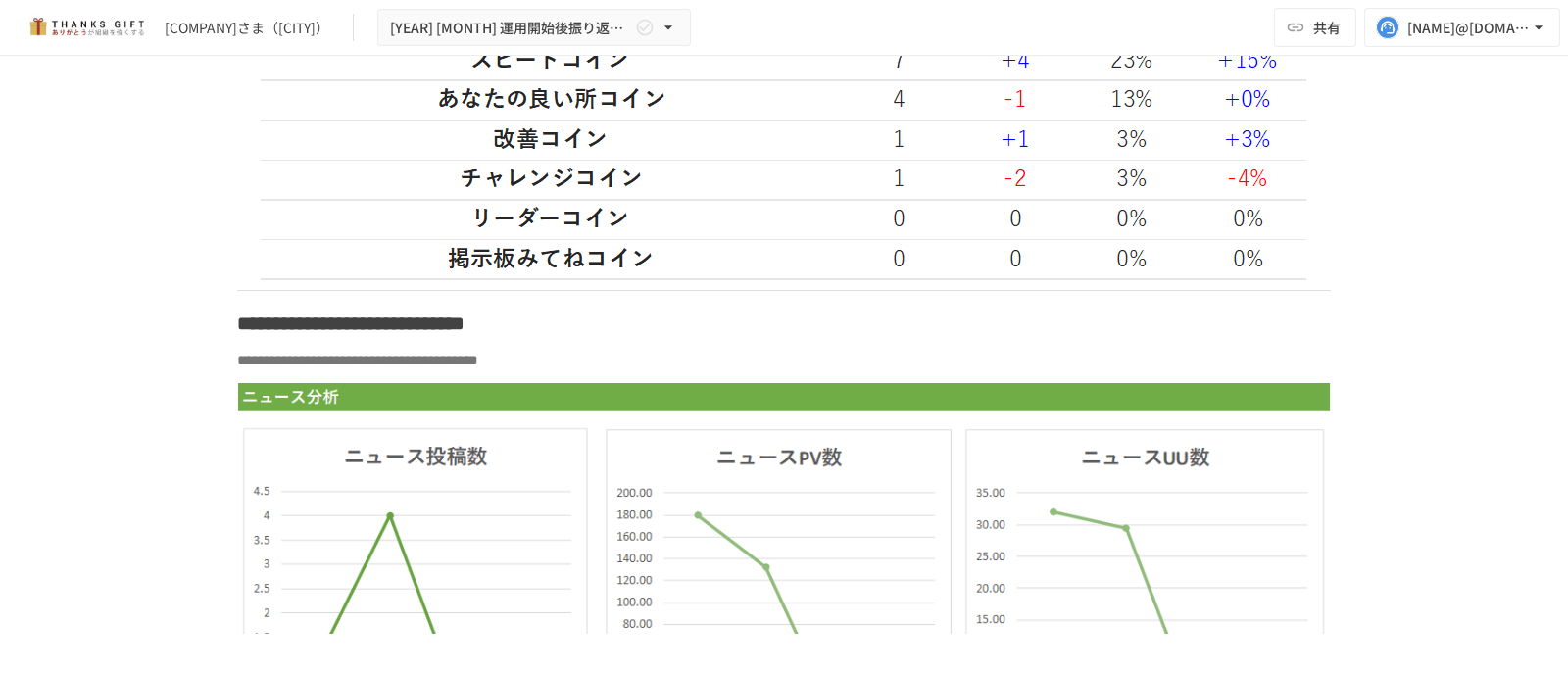 scroll, scrollTop: 6043, scrollLeft: 0, axis: vertical 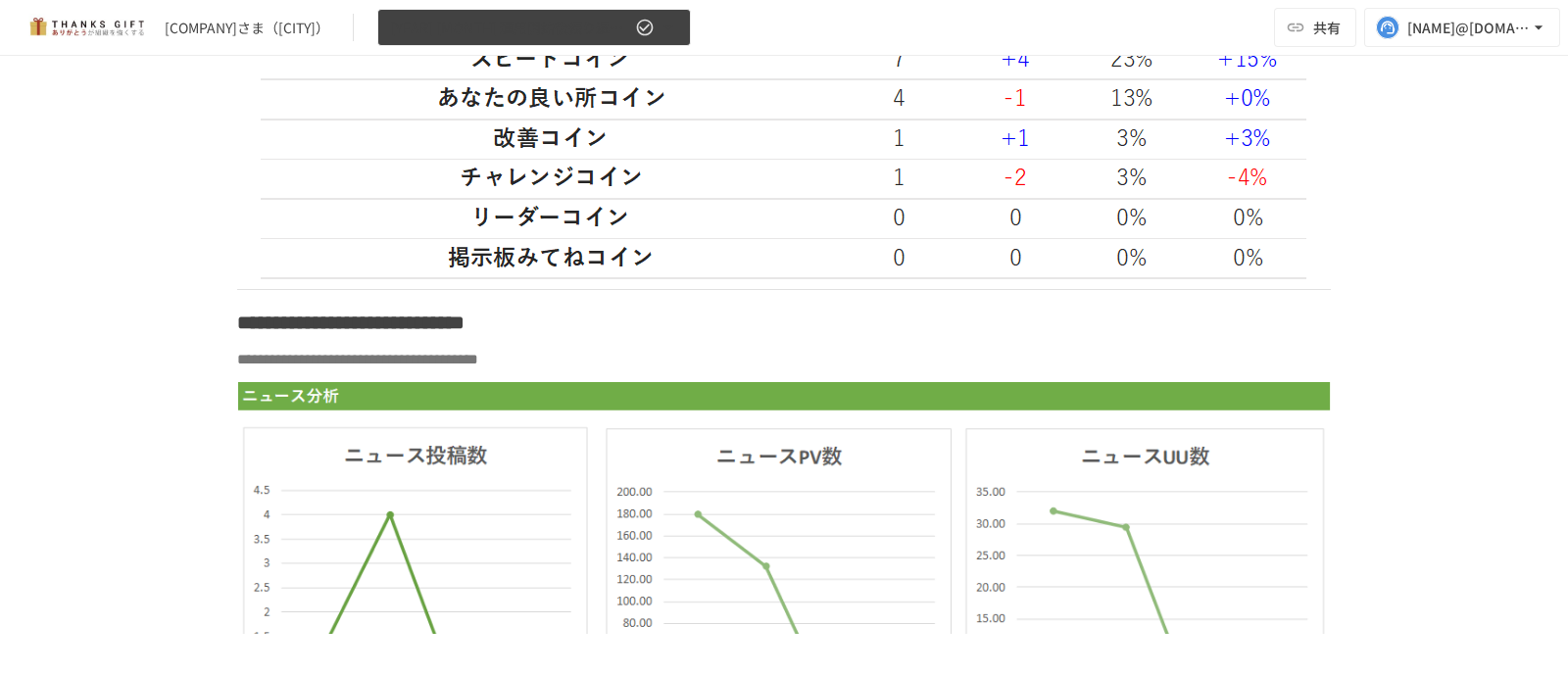 click on "【2025年7月】運用開始後振り返りミーティング" at bounding box center (534, 27) 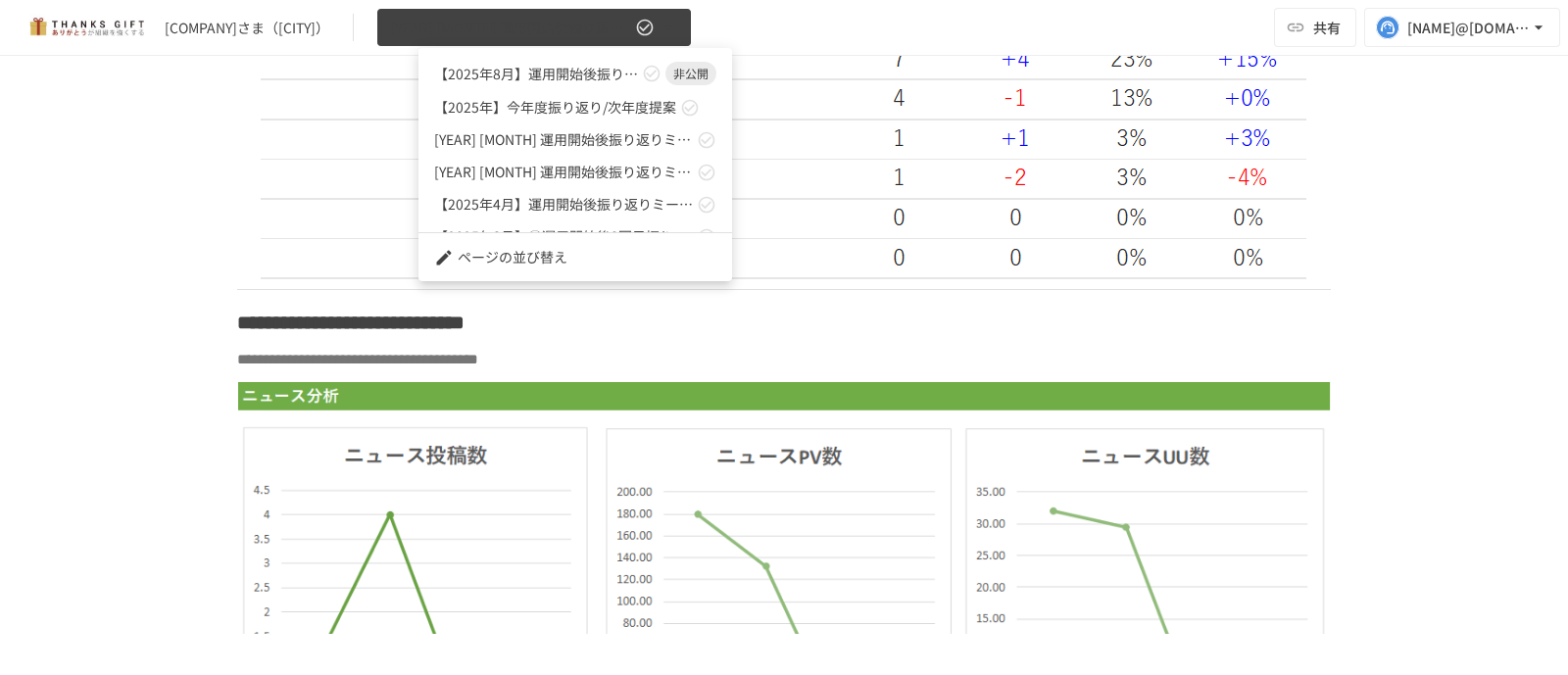 click at bounding box center (784, 337) 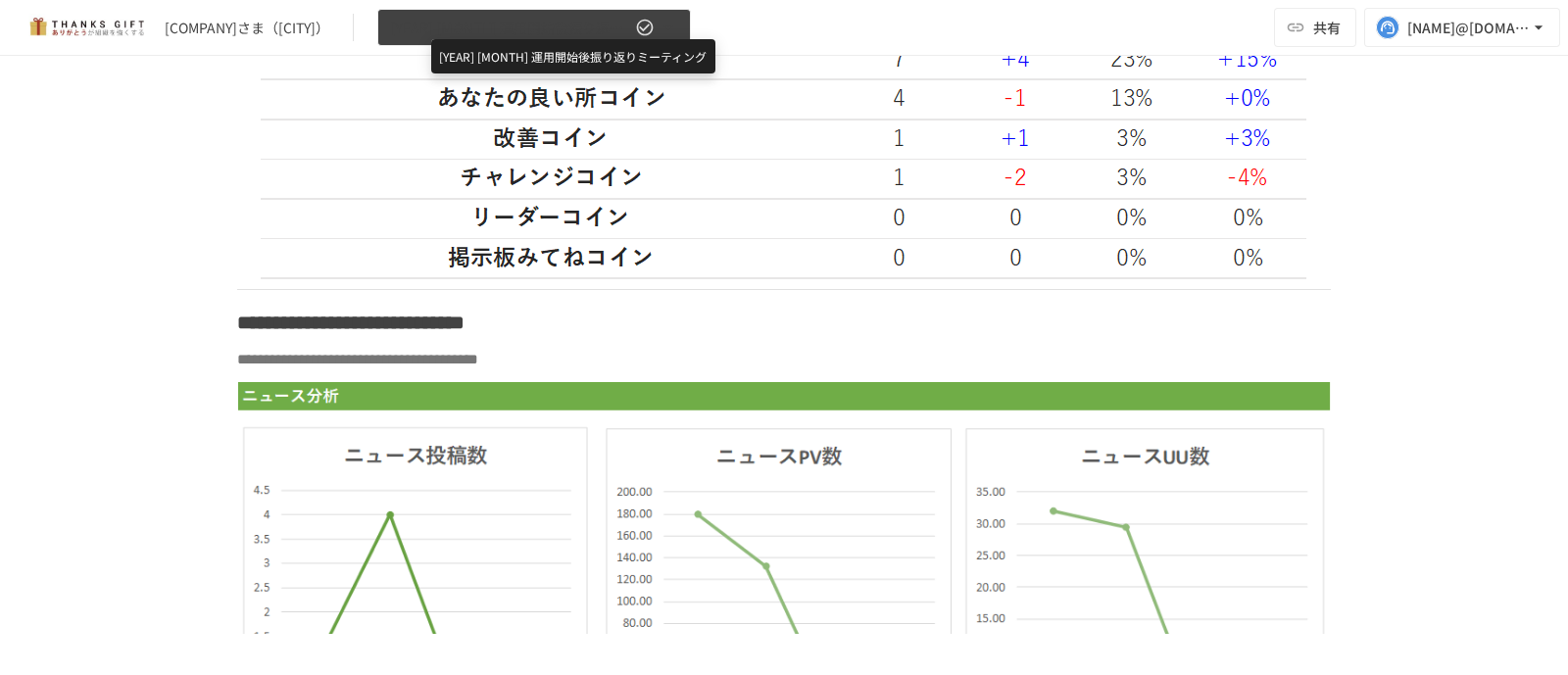 click on "【2025年7月】運用開始後振り返りミーティング" at bounding box center [511, 27] 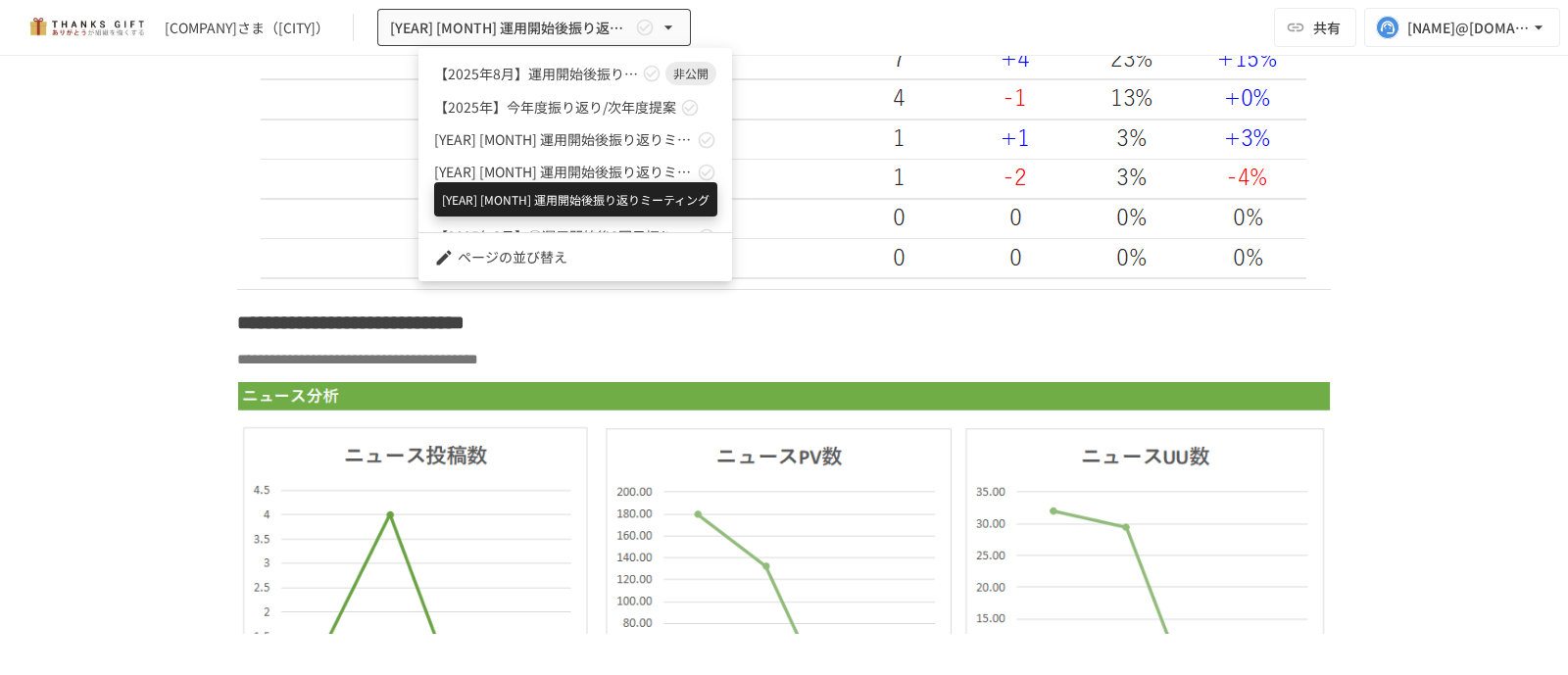 click on "【2025年5月】運用開始後振り返りミーティング" at bounding box center (564, 171) 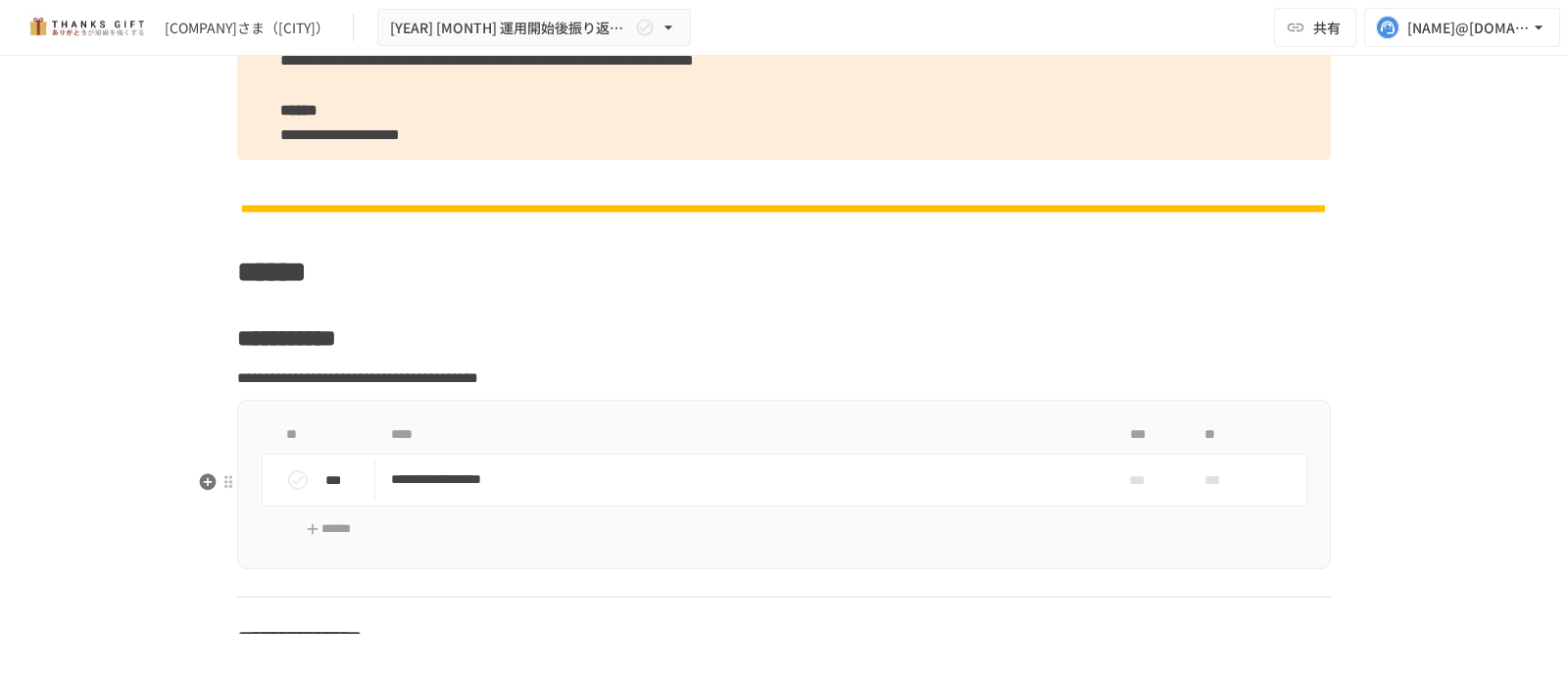 scroll, scrollTop: 7342, scrollLeft: 0, axis: vertical 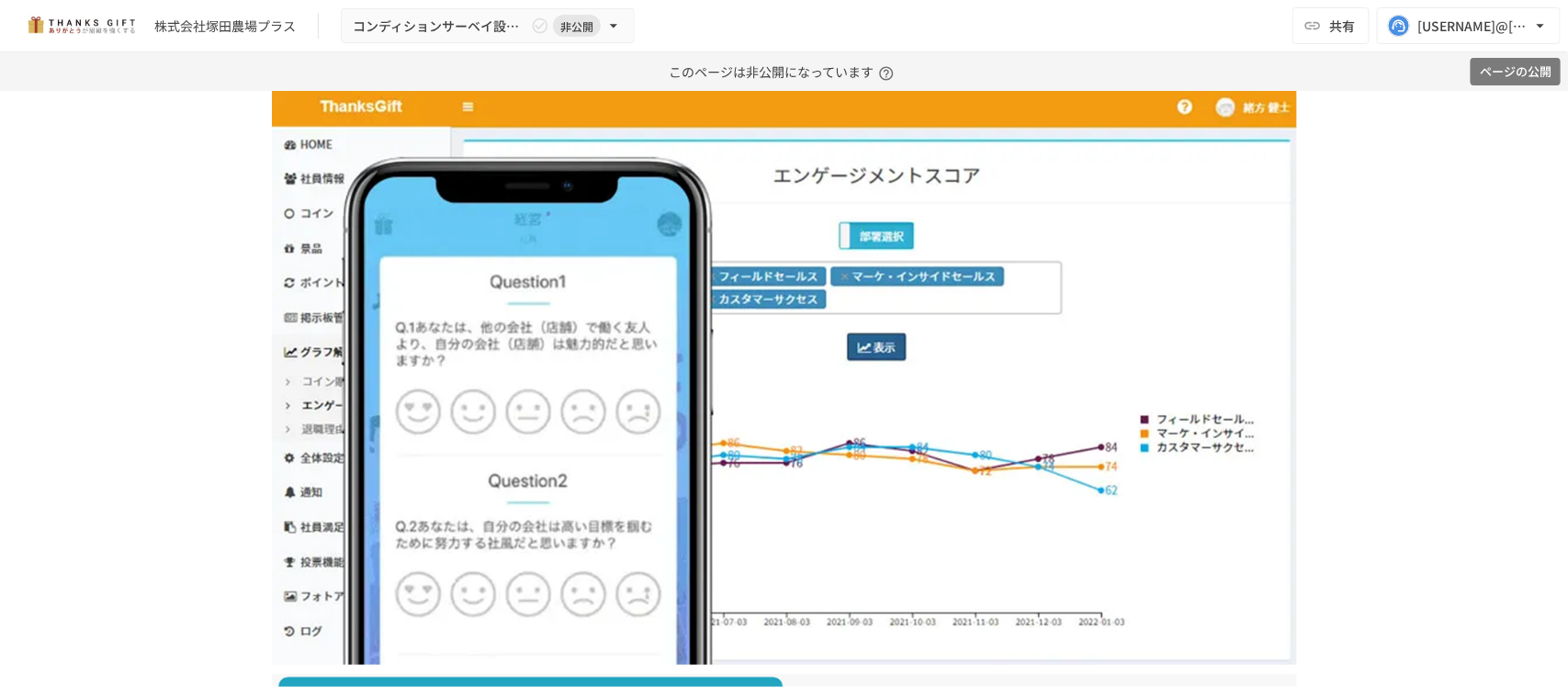 click on "ページの公開" at bounding box center (1516, 72) 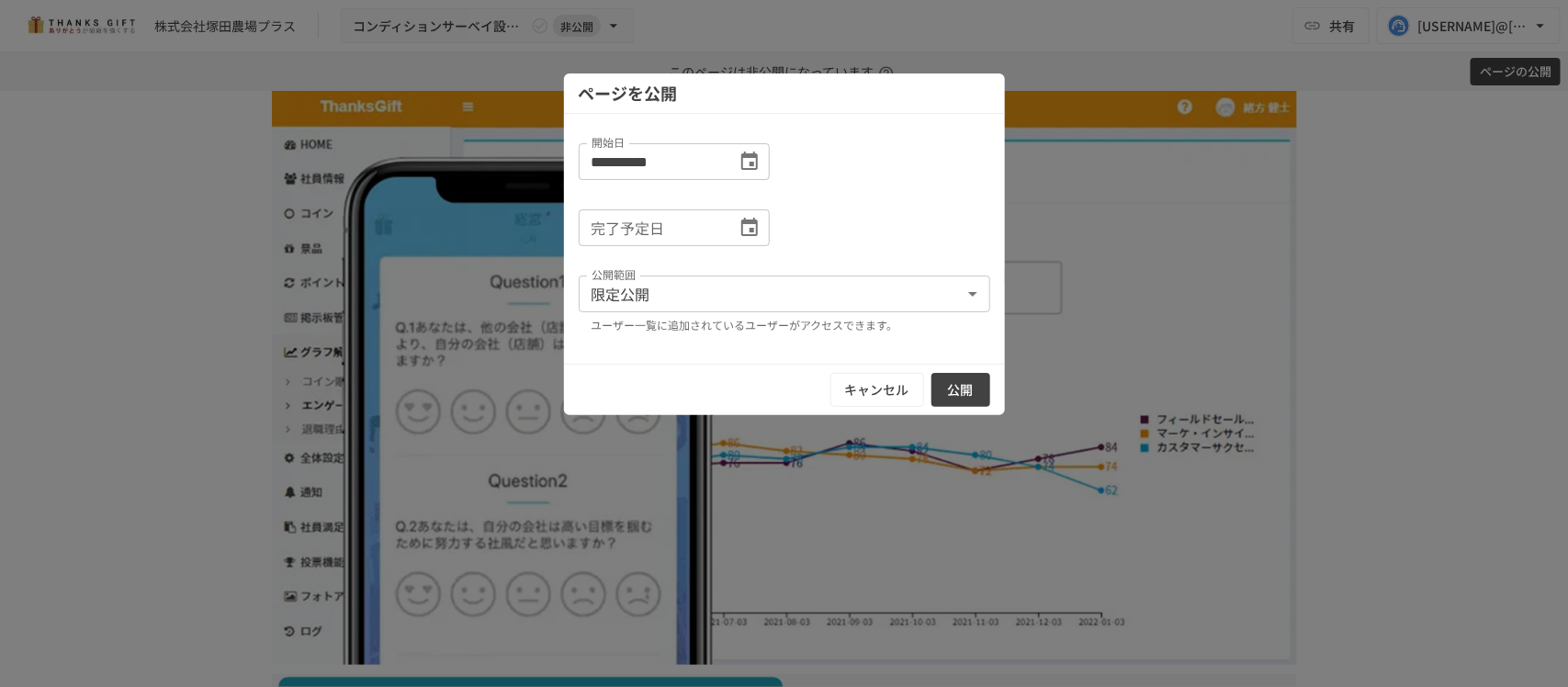 click on "公開" at bounding box center [961, 389] 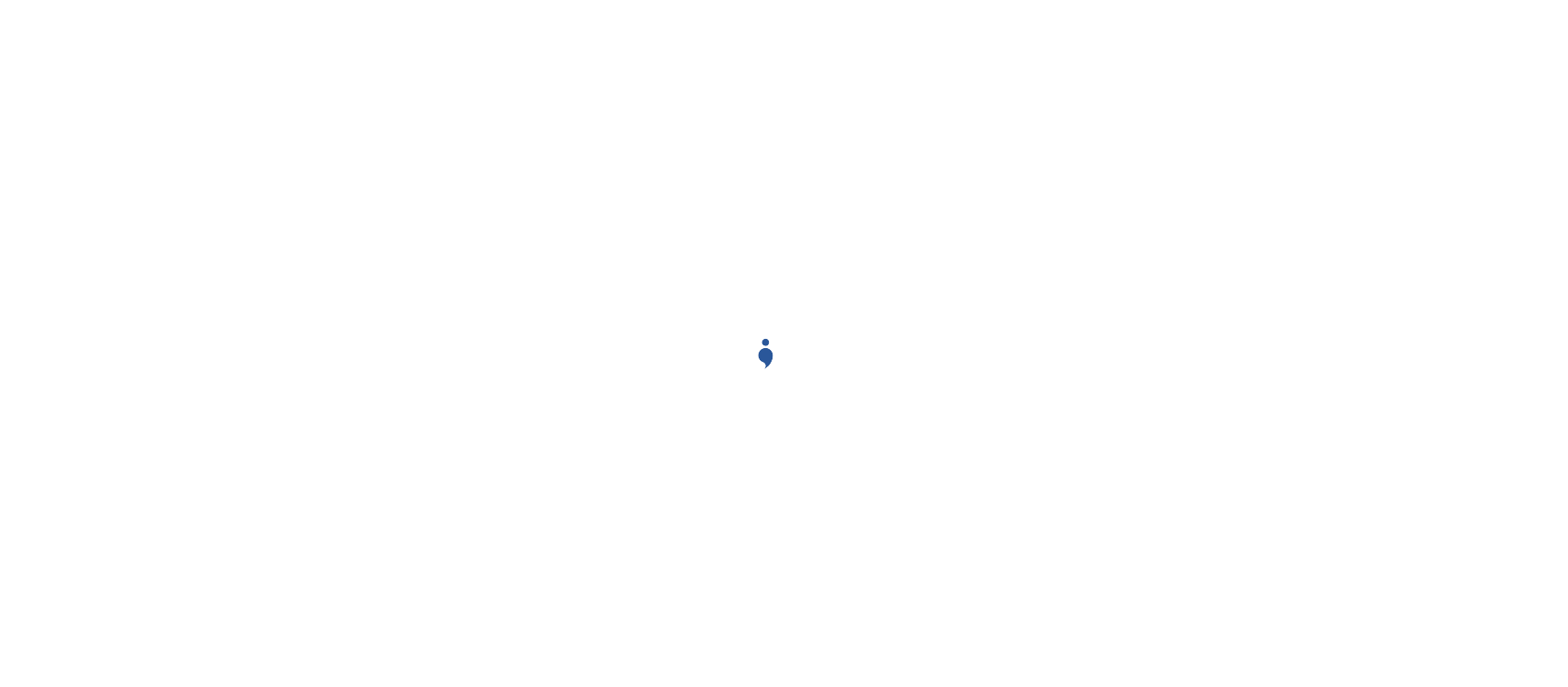scroll, scrollTop: 0, scrollLeft: 0, axis: both 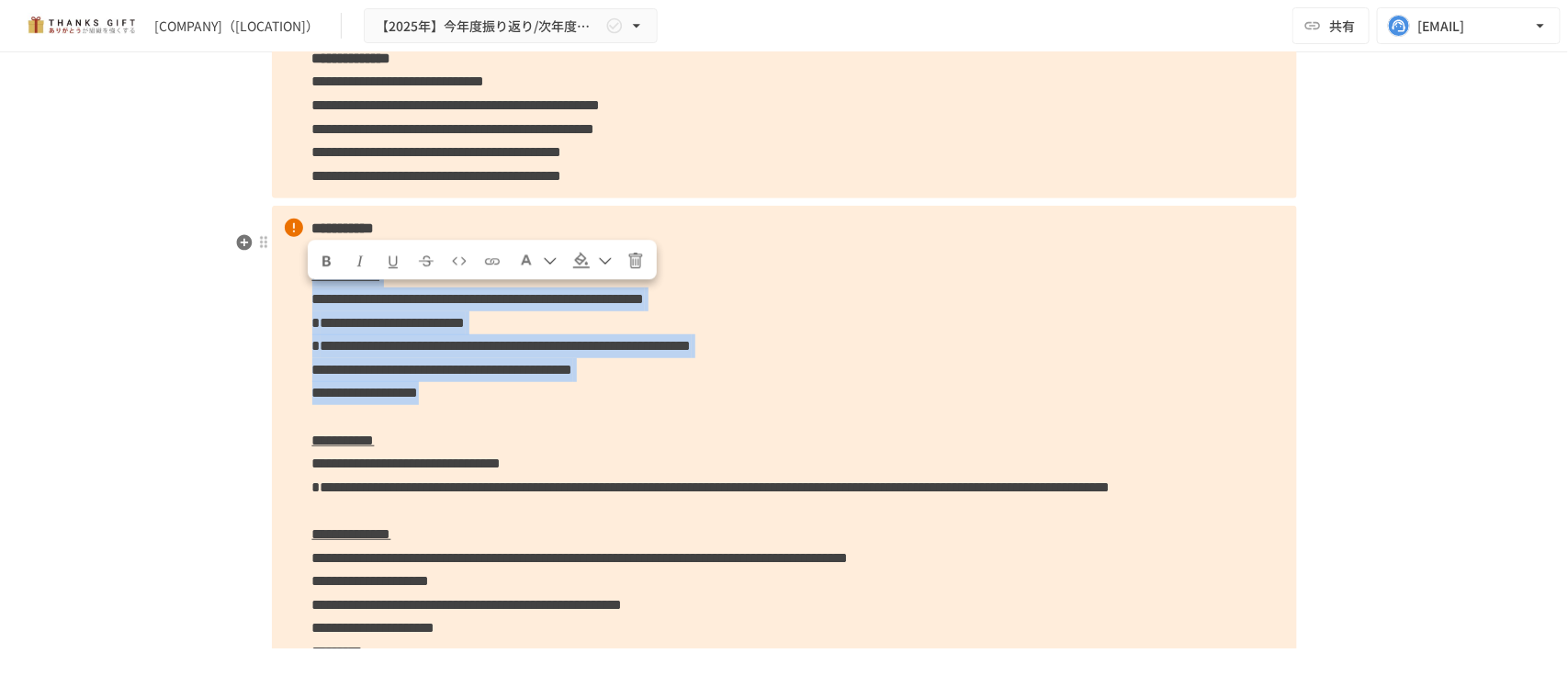 drag, startPoint x: 299, startPoint y: 301, endPoint x: 568, endPoint y: 411, distance: 290.62175 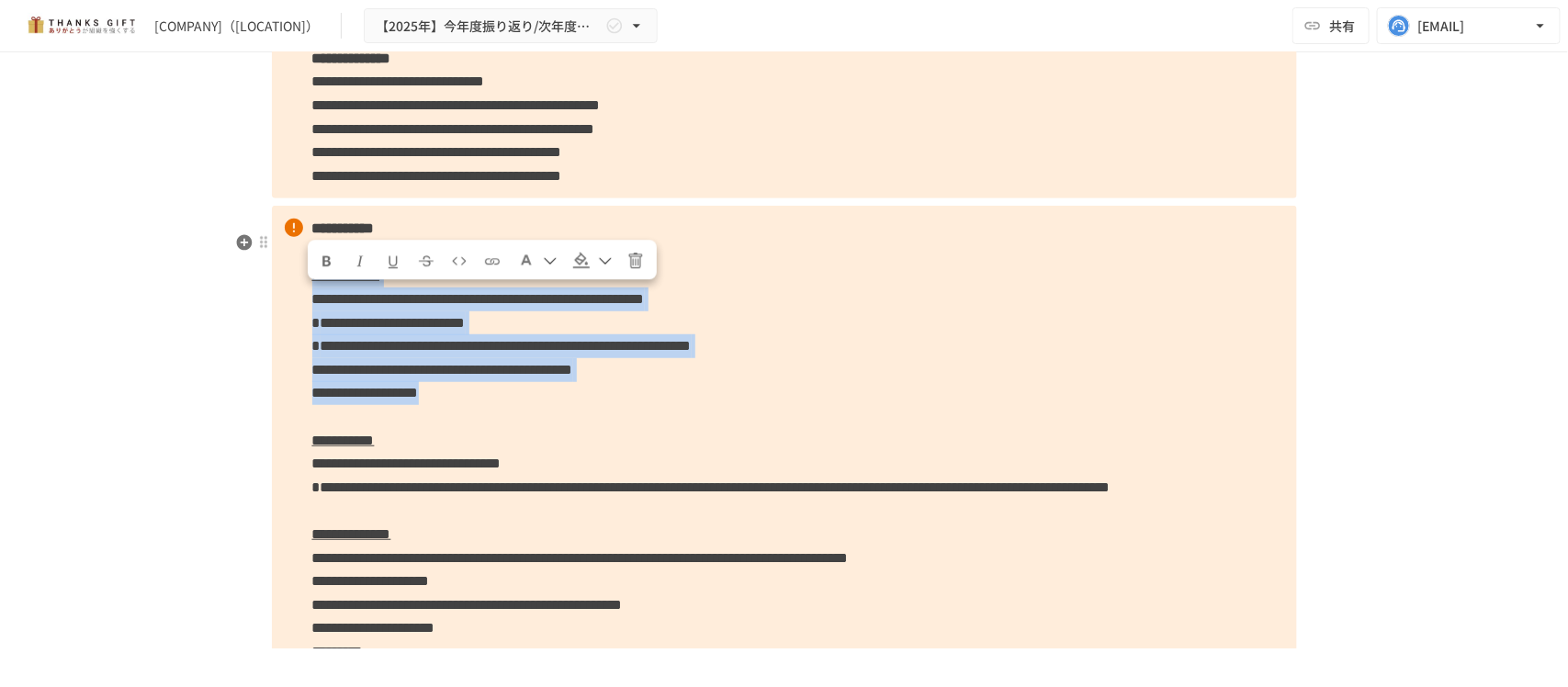 click on "**********" at bounding box center (784, 592) 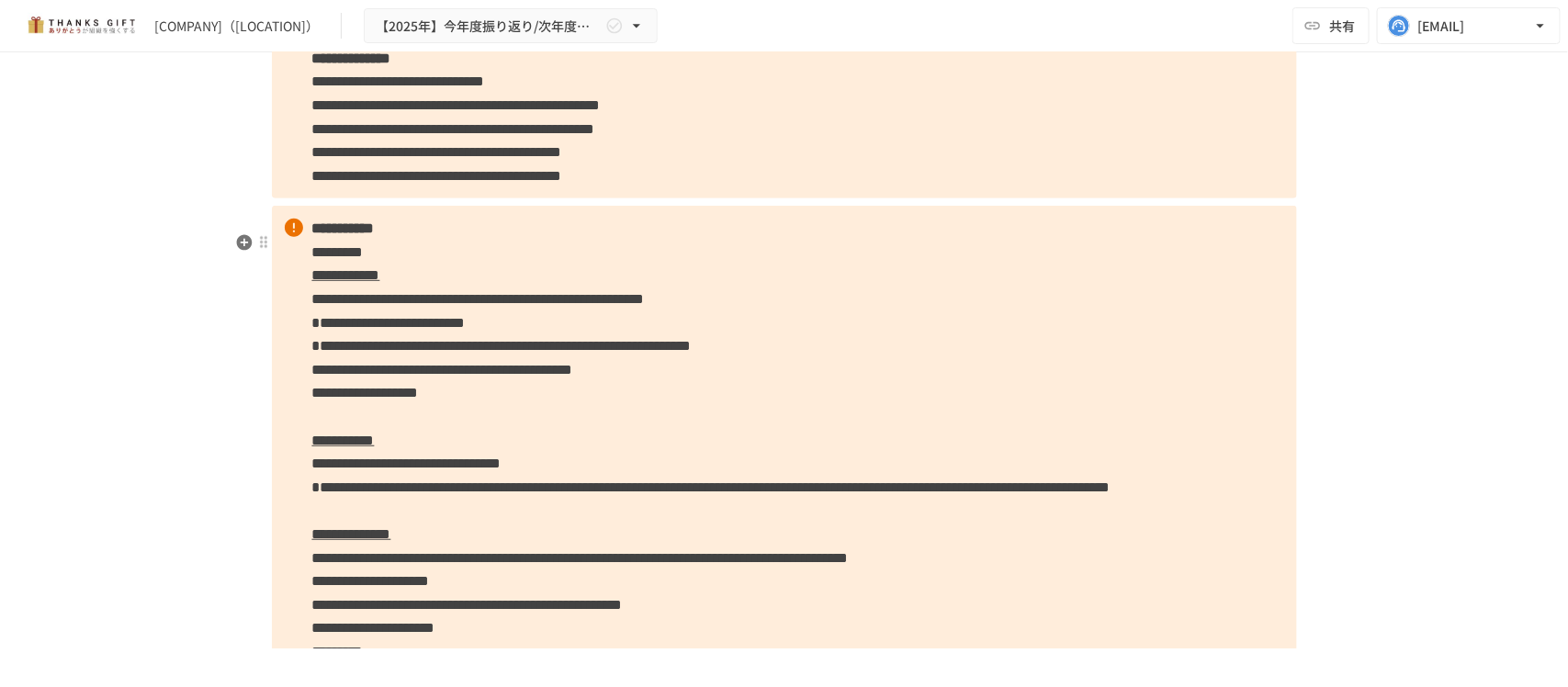 click on "*********" at bounding box center (338, 252) 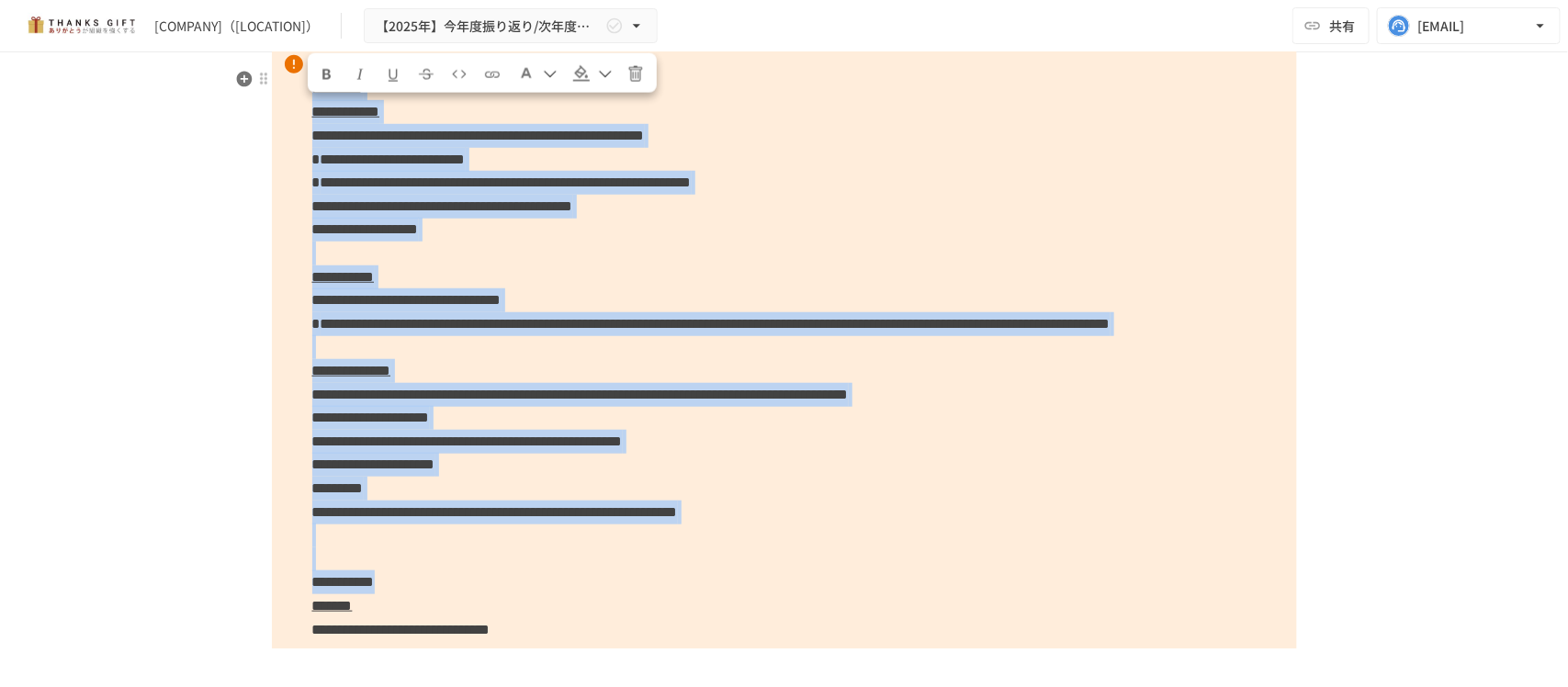 scroll, scrollTop: 6911, scrollLeft: 0, axis: vertical 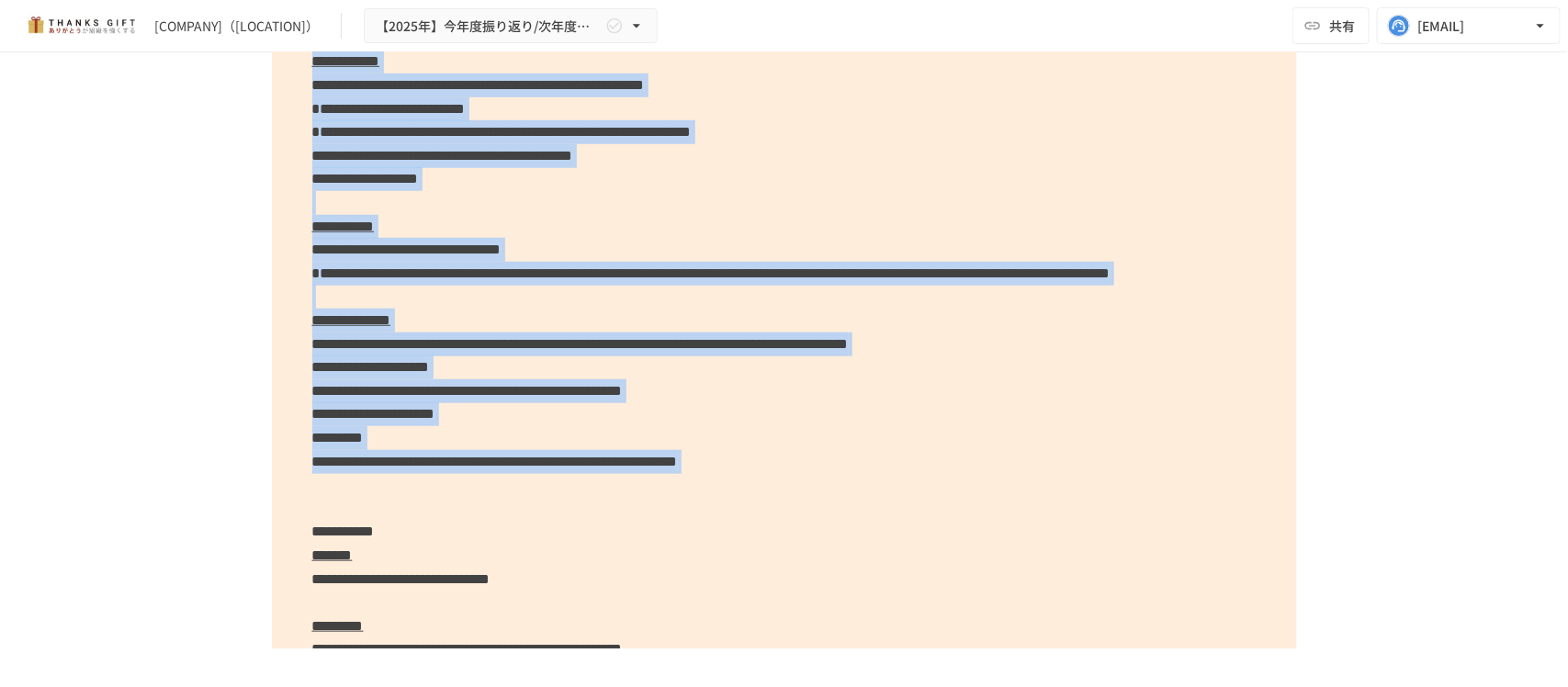 drag, startPoint x: 308, startPoint y: 278, endPoint x: 1295, endPoint y: 574, distance: 1030.4295 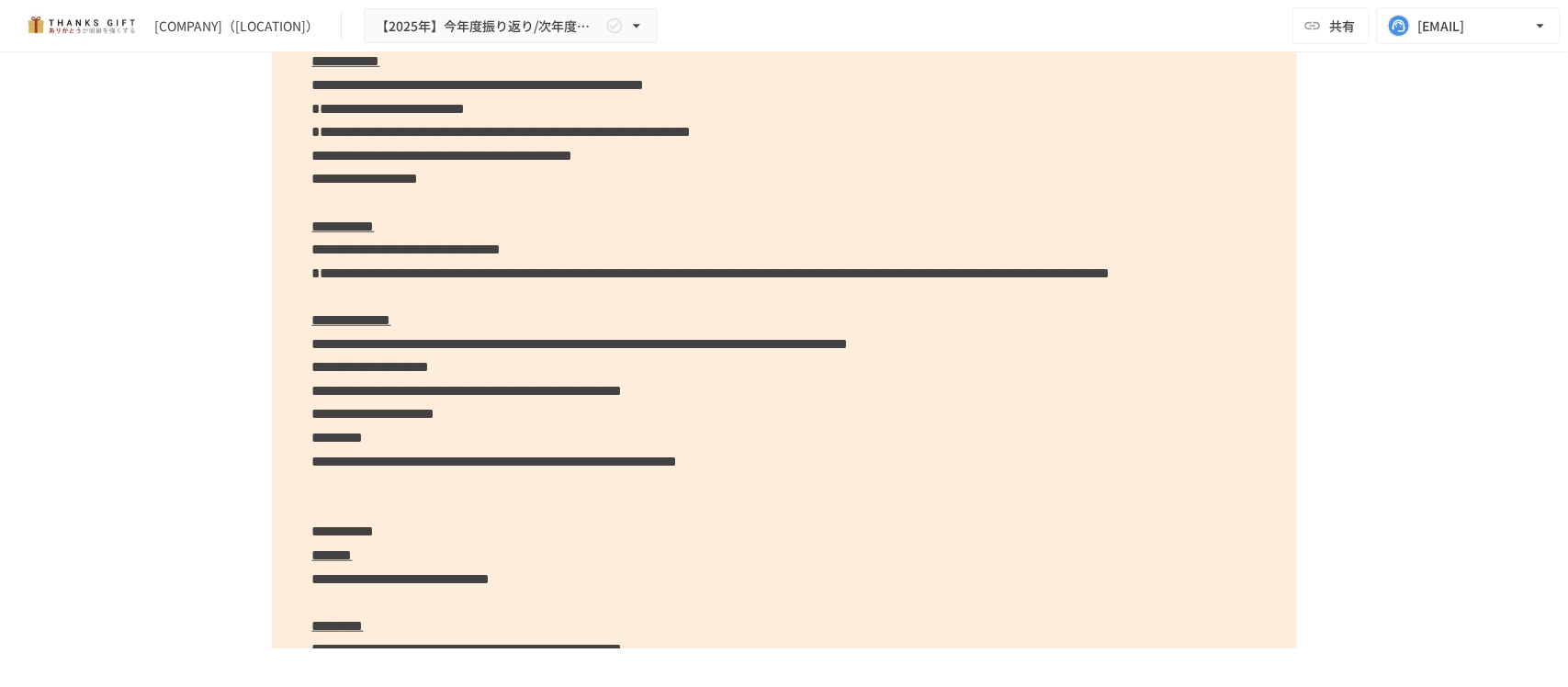 click on "**********" at bounding box center [784, 378] 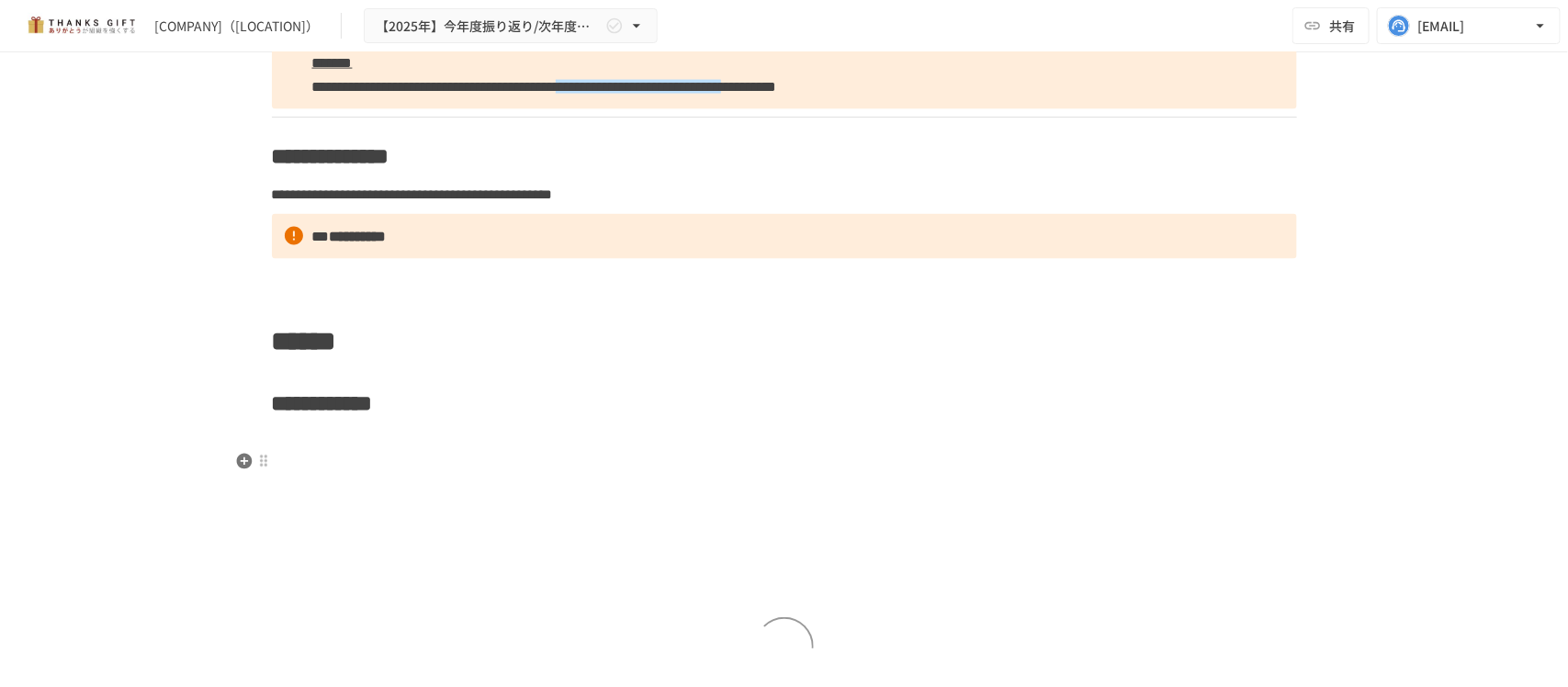 scroll, scrollTop: 7600, scrollLeft: 0, axis: vertical 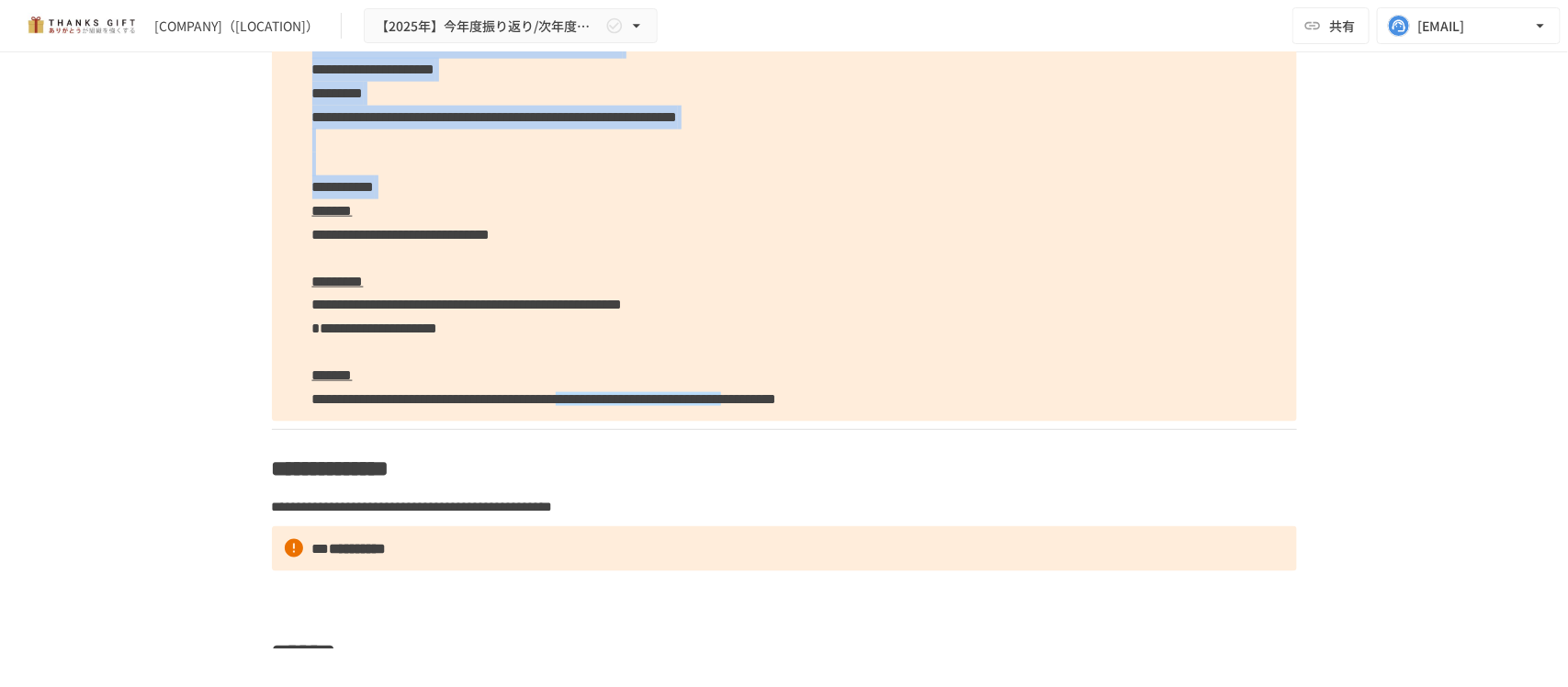 drag, startPoint x: 306, startPoint y: 299, endPoint x: 572, endPoint y: 544, distance: 361.63656 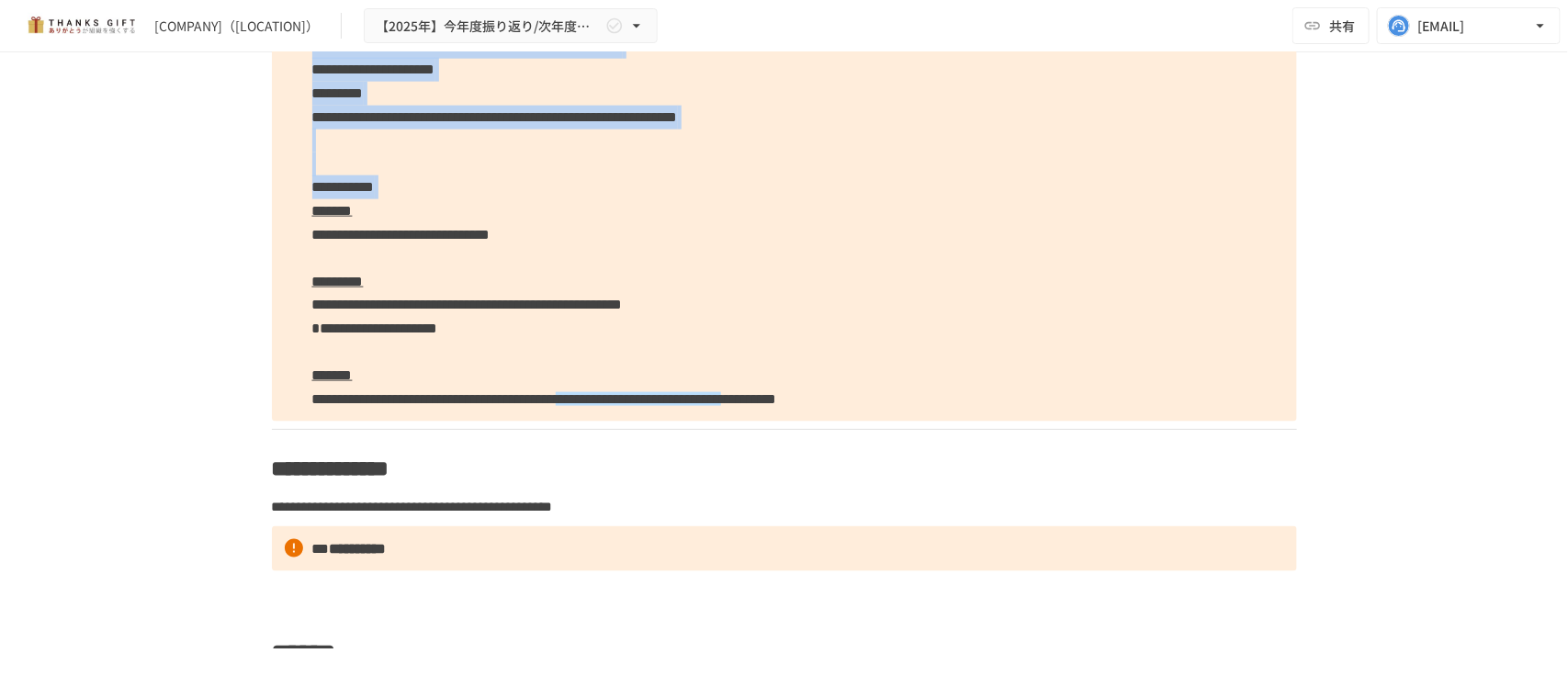 click on "**********" at bounding box center (784, -1174) 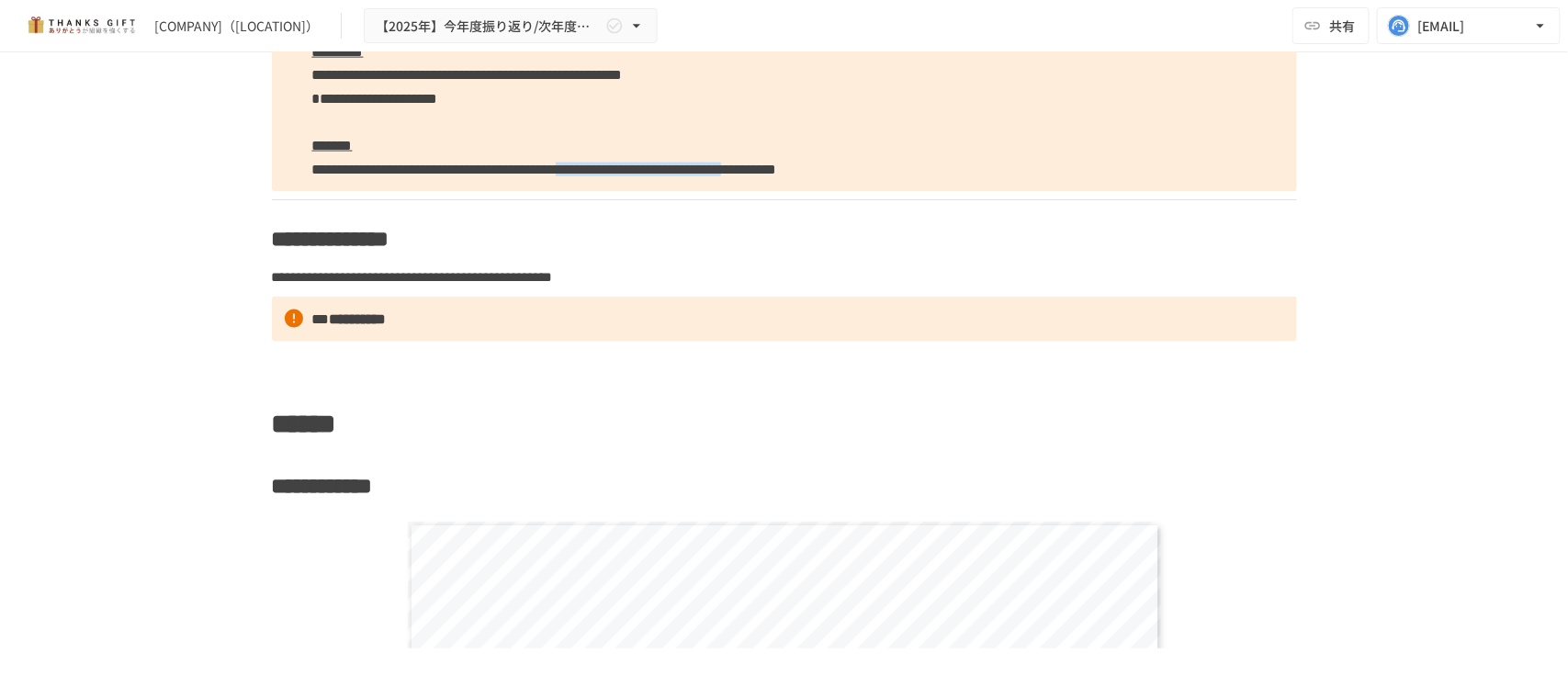 click on "**********" at bounding box center [784, -196] 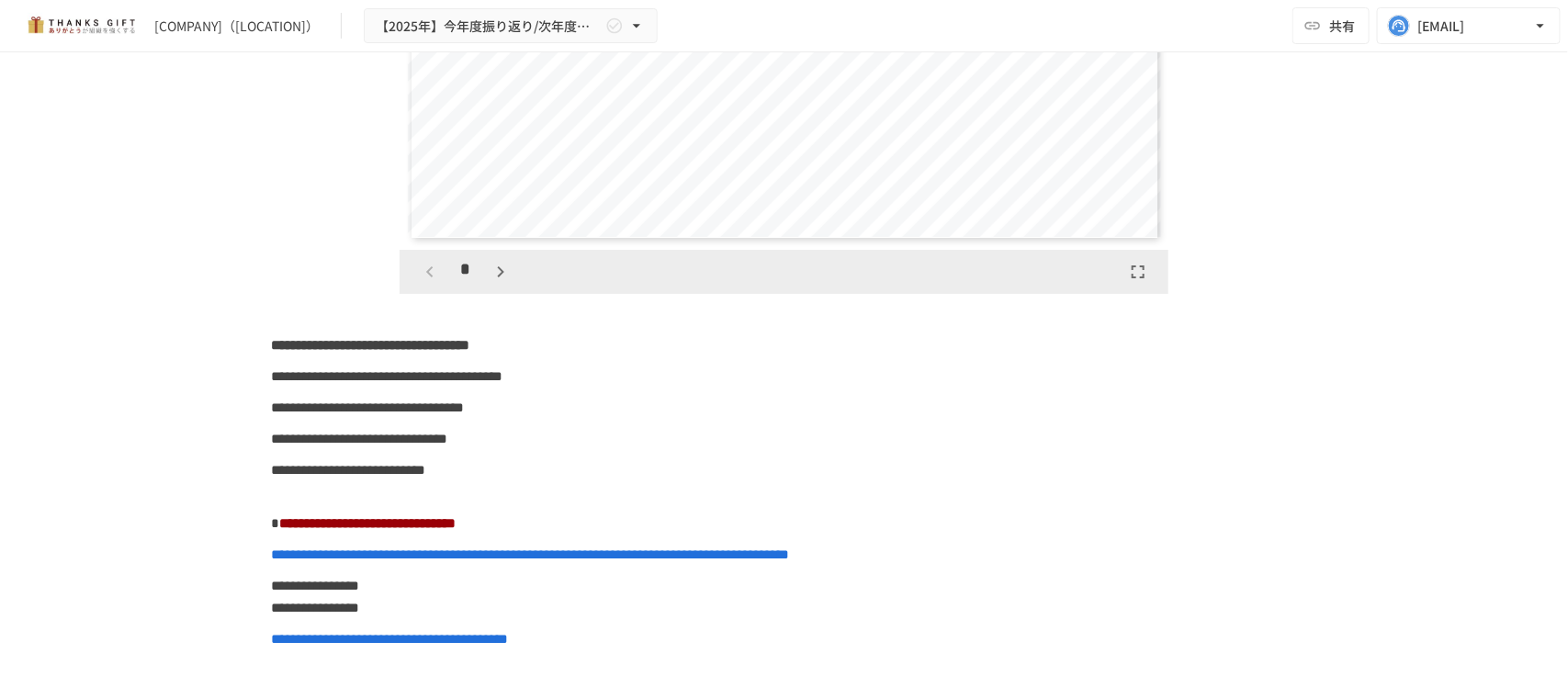 scroll, scrollTop: 8748, scrollLeft: 0, axis: vertical 